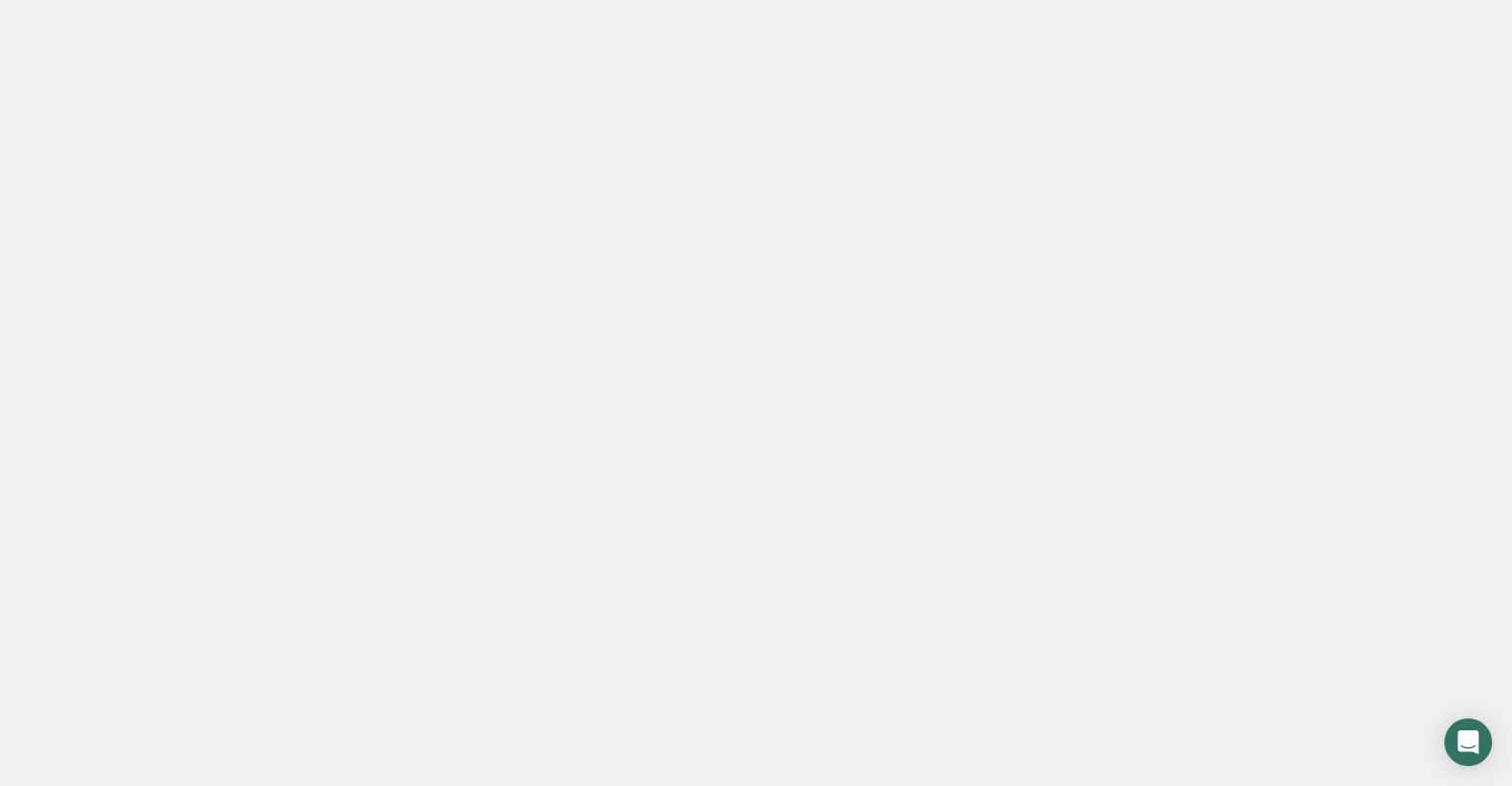 scroll, scrollTop: 0, scrollLeft: 0, axis: both 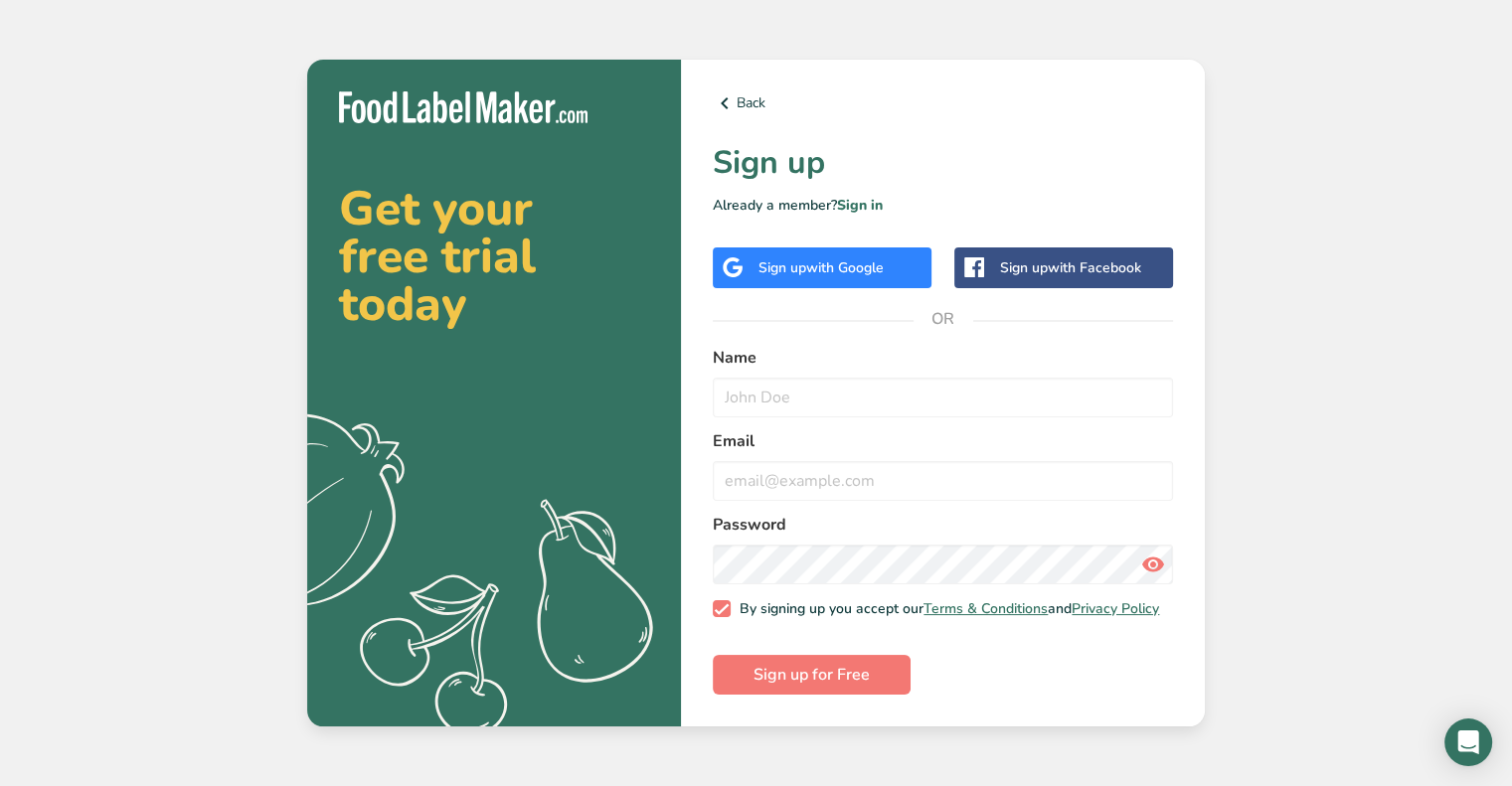 click on "Sign up  with Google" at bounding box center (822, 267) 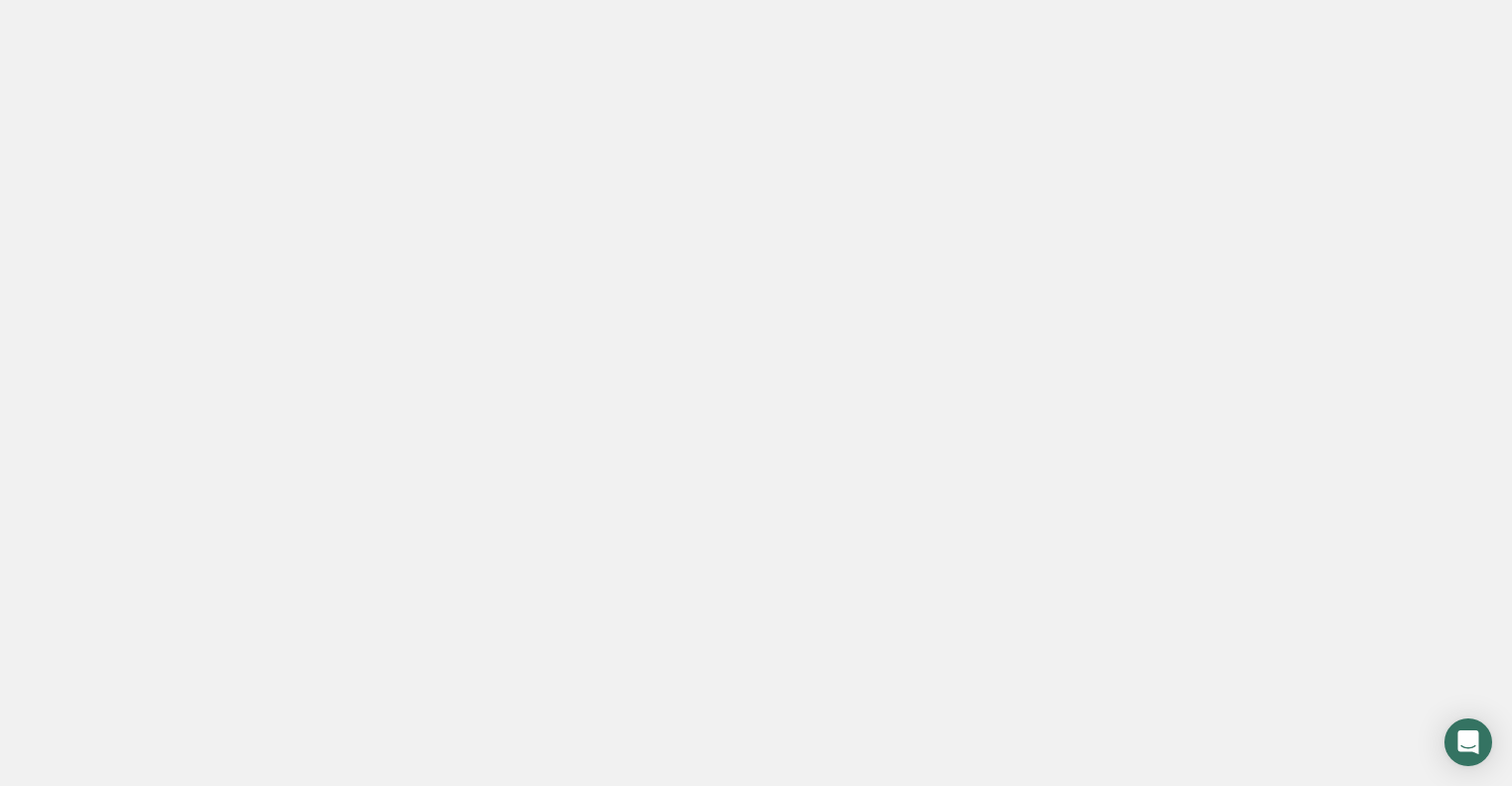 scroll, scrollTop: 0, scrollLeft: 0, axis: both 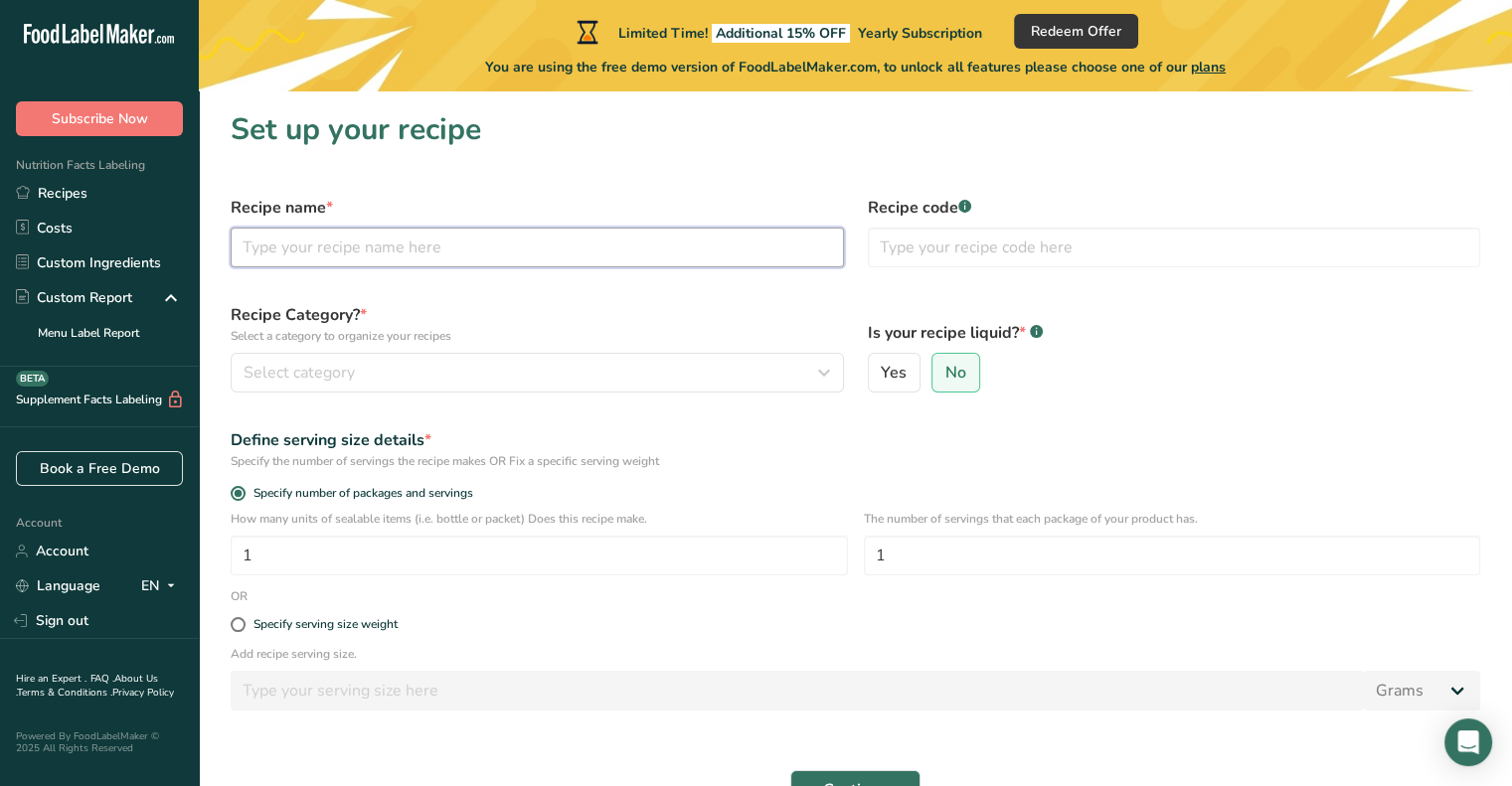 click at bounding box center [537, 247] 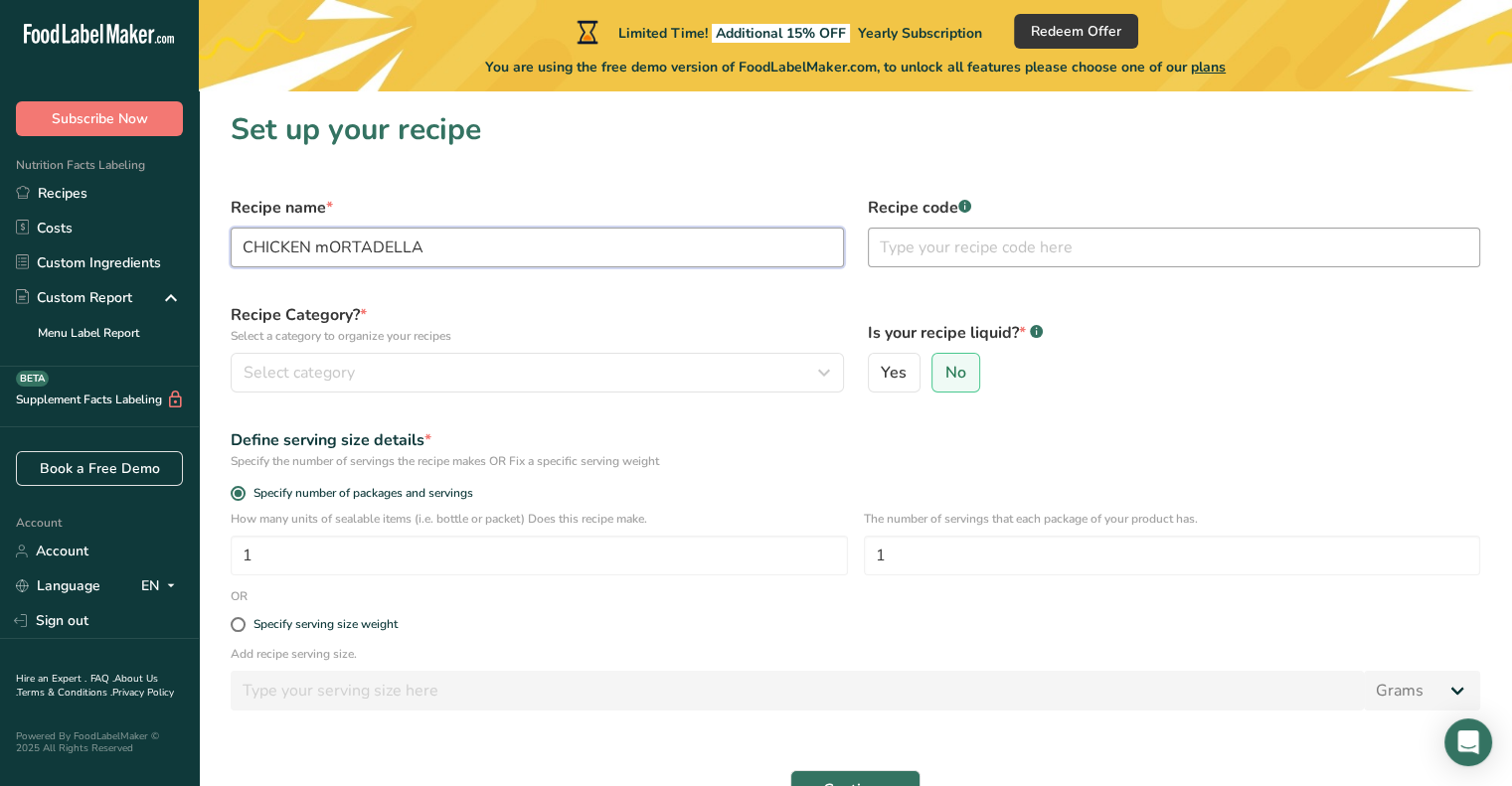 type on "CHICKEN mORTADELLA" 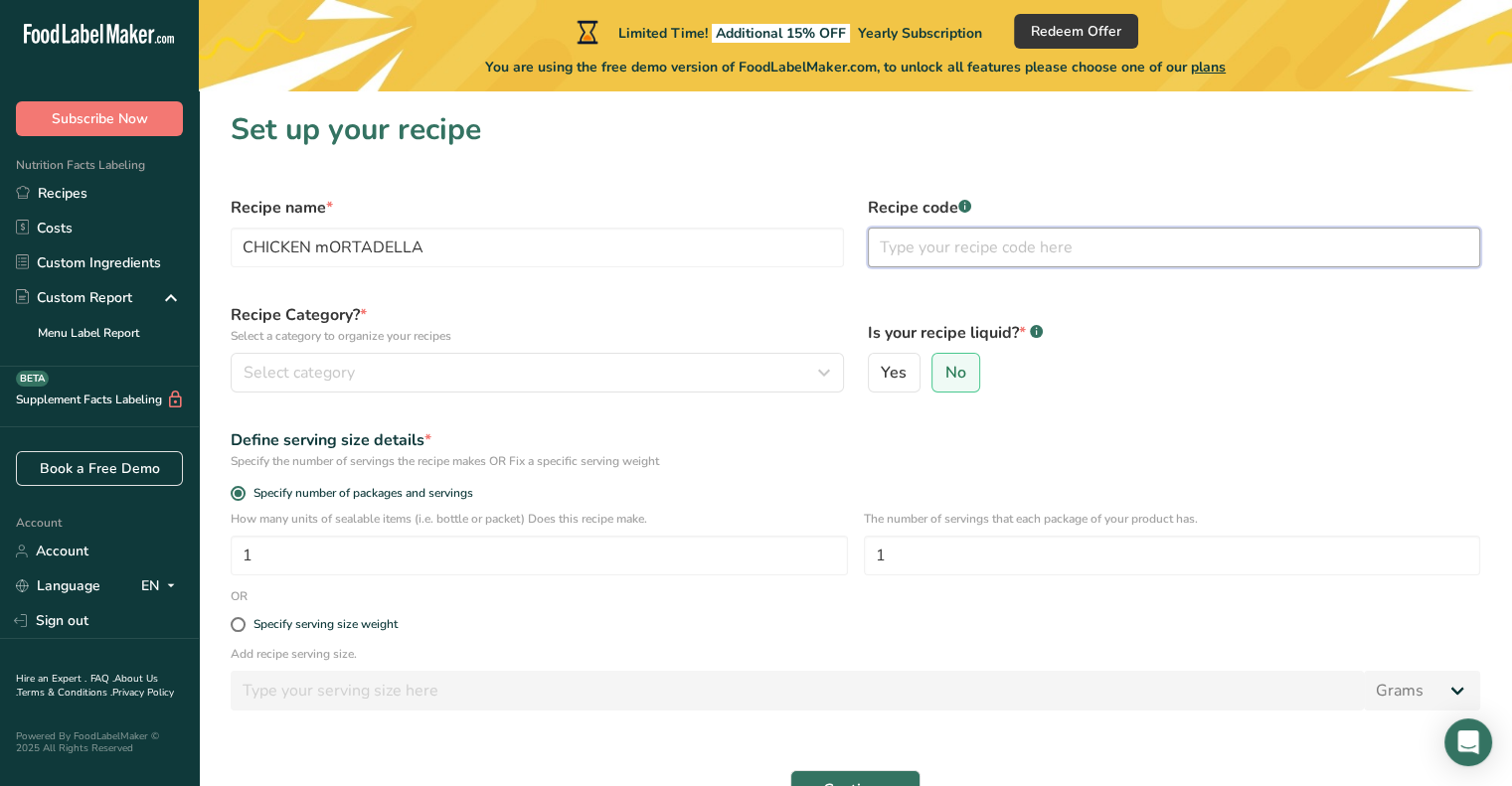 click at bounding box center (1174, 247) 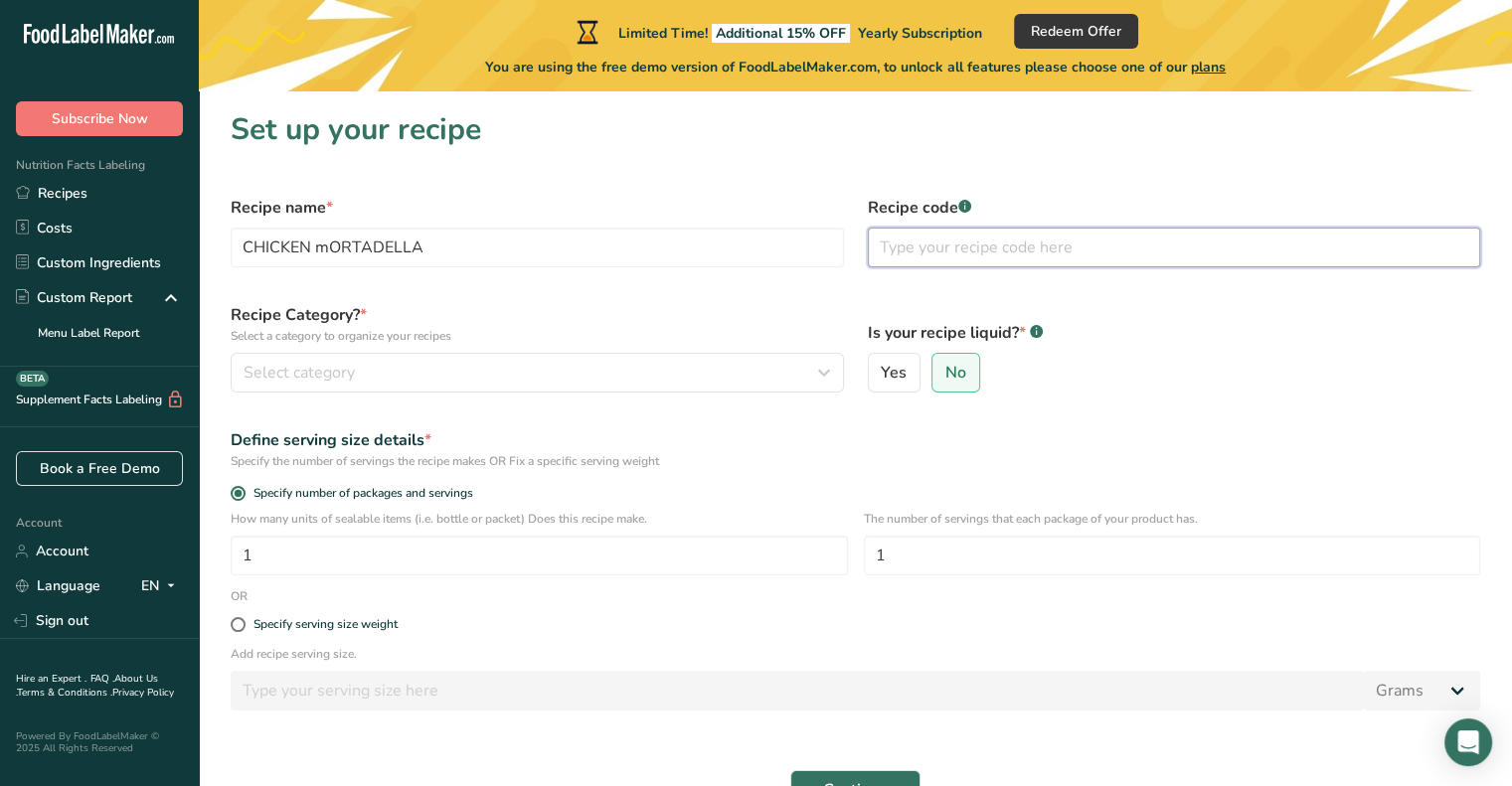 click at bounding box center [1174, 247] 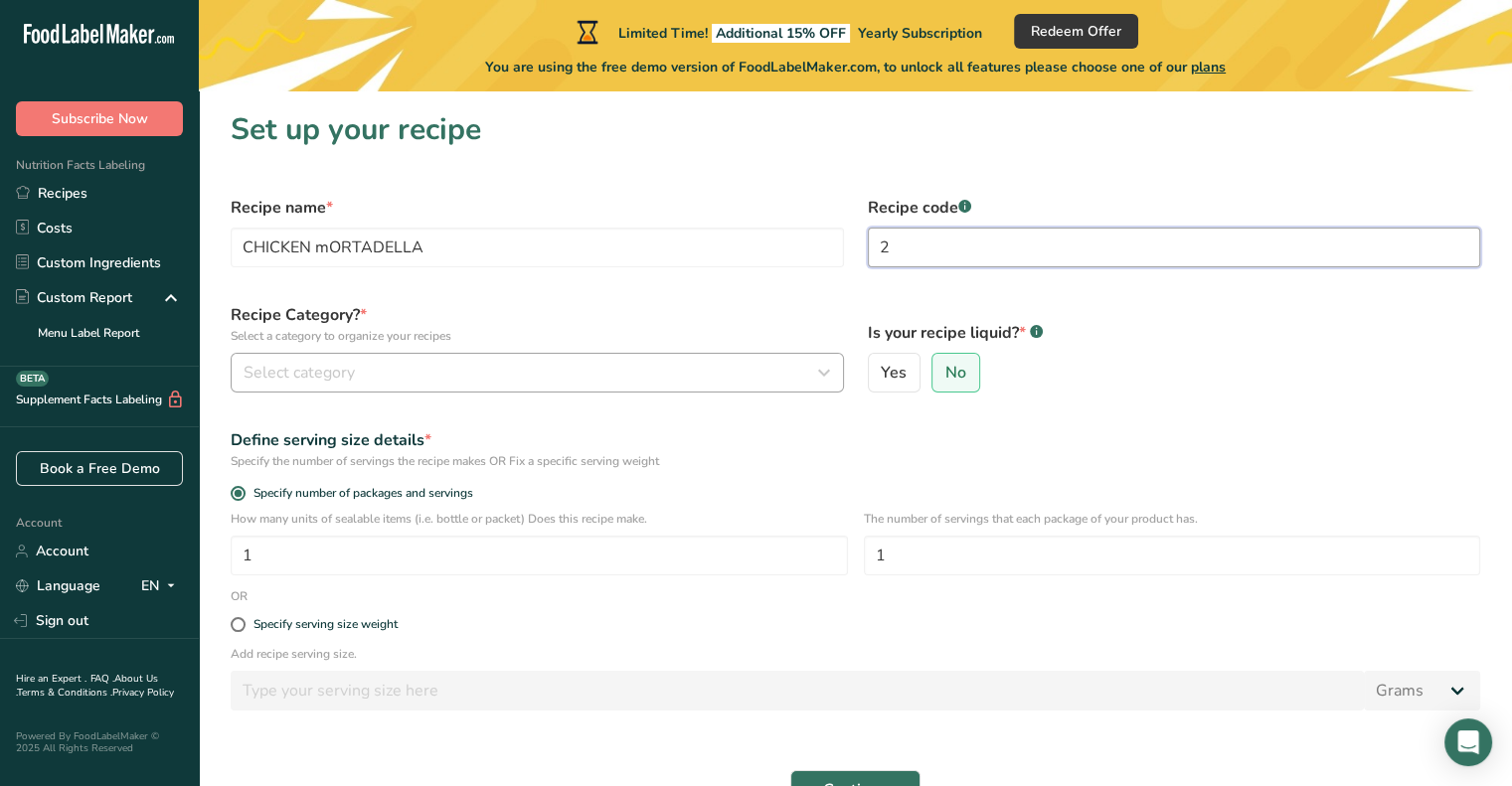 type on "2" 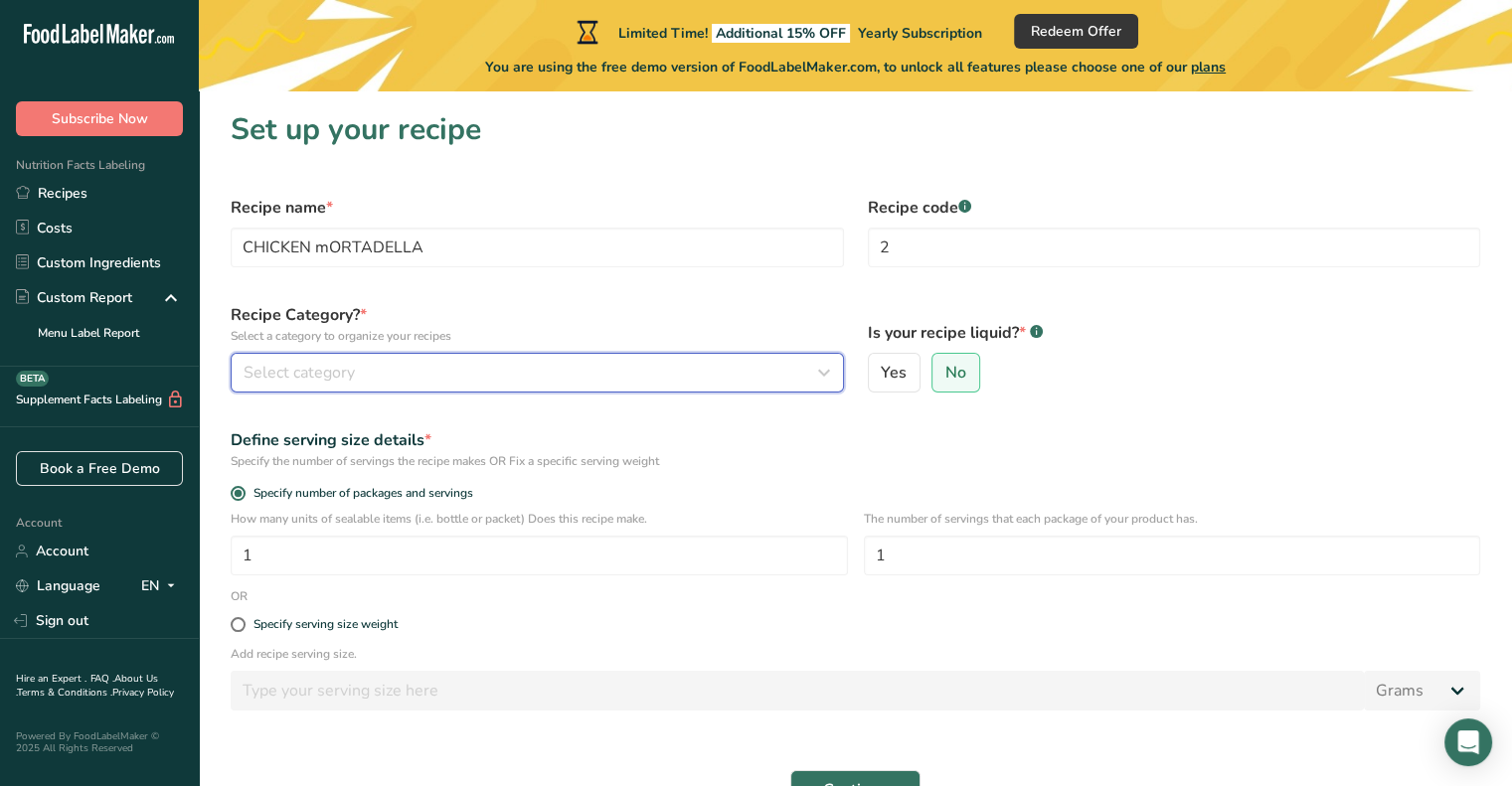 click on "Select category" at bounding box center [299, 373] 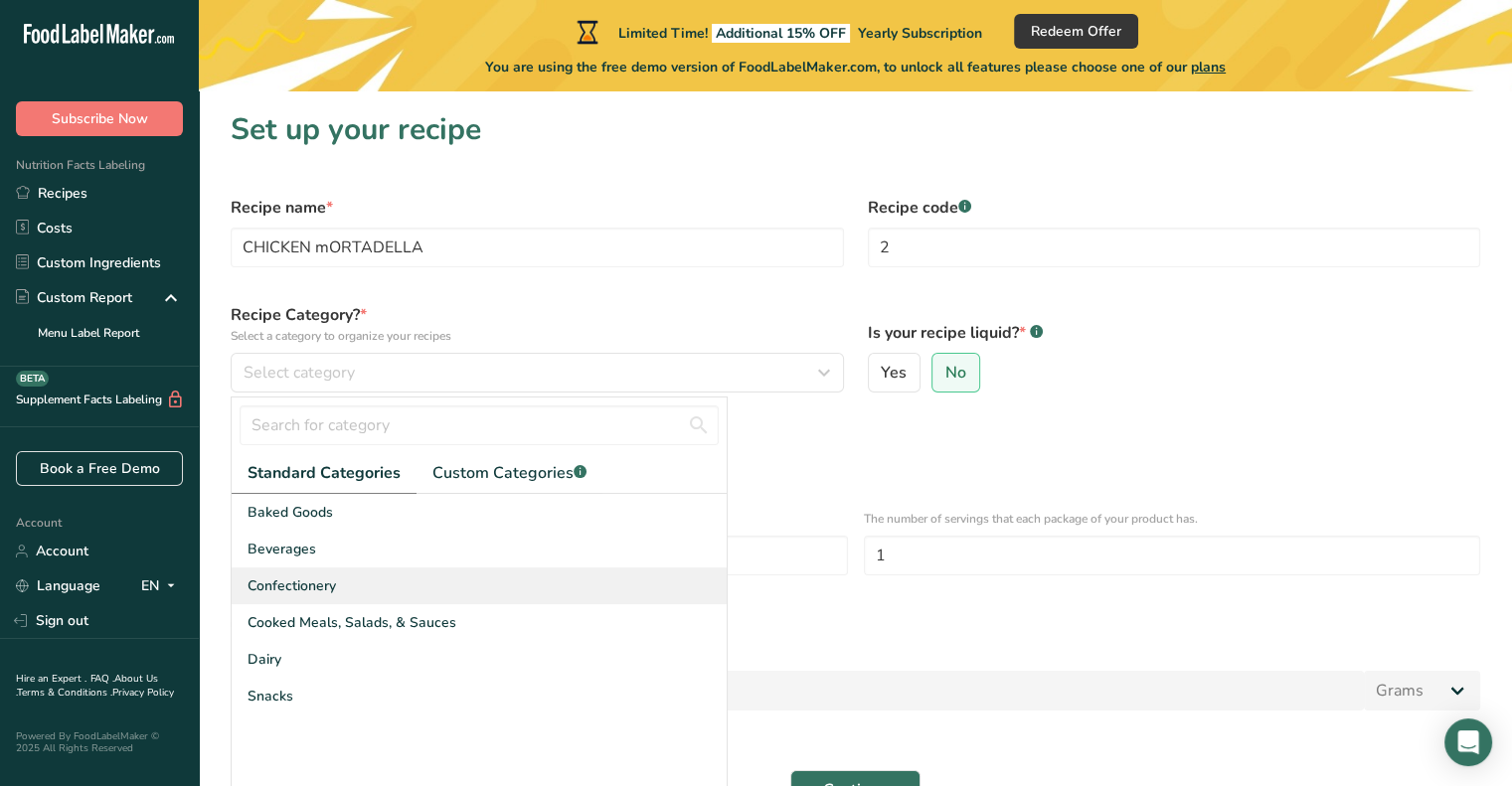 click on "Confectionery" at bounding box center [479, 585] 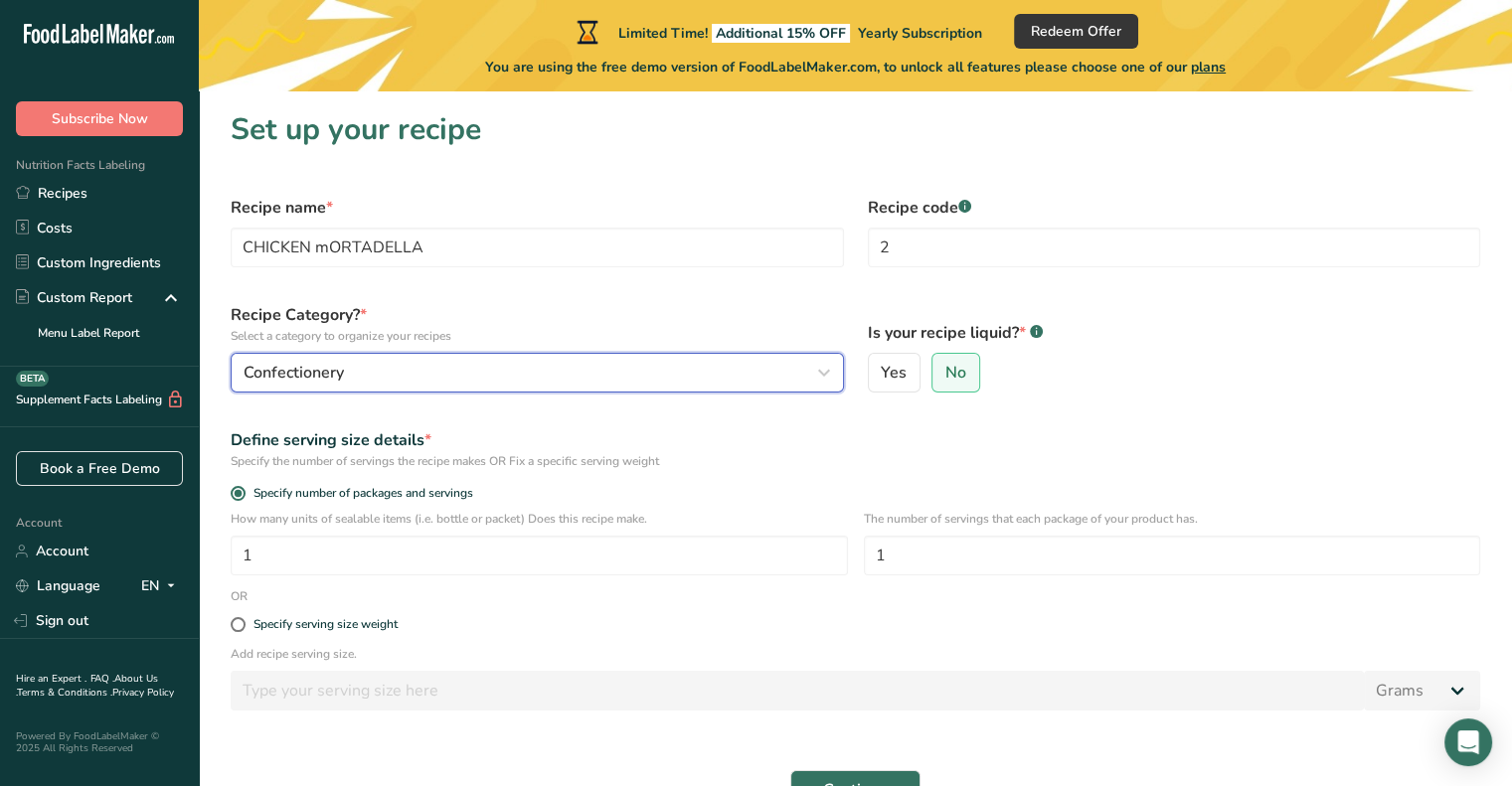 click on "Confectionery" at bounding box center [293, 373] 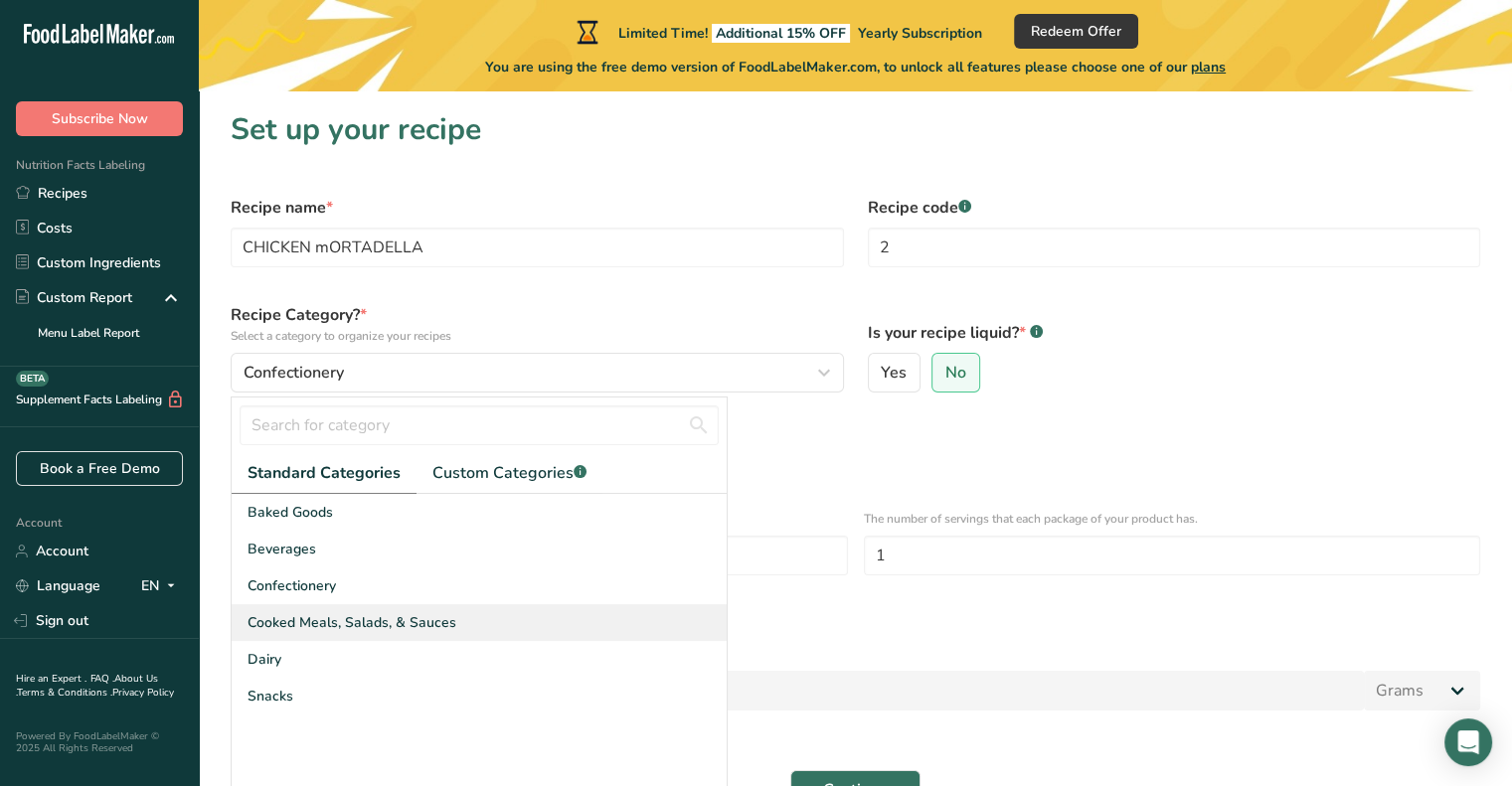click on "Cooked Meals, Salads, & Sauces" at bounding box center (352, 622) 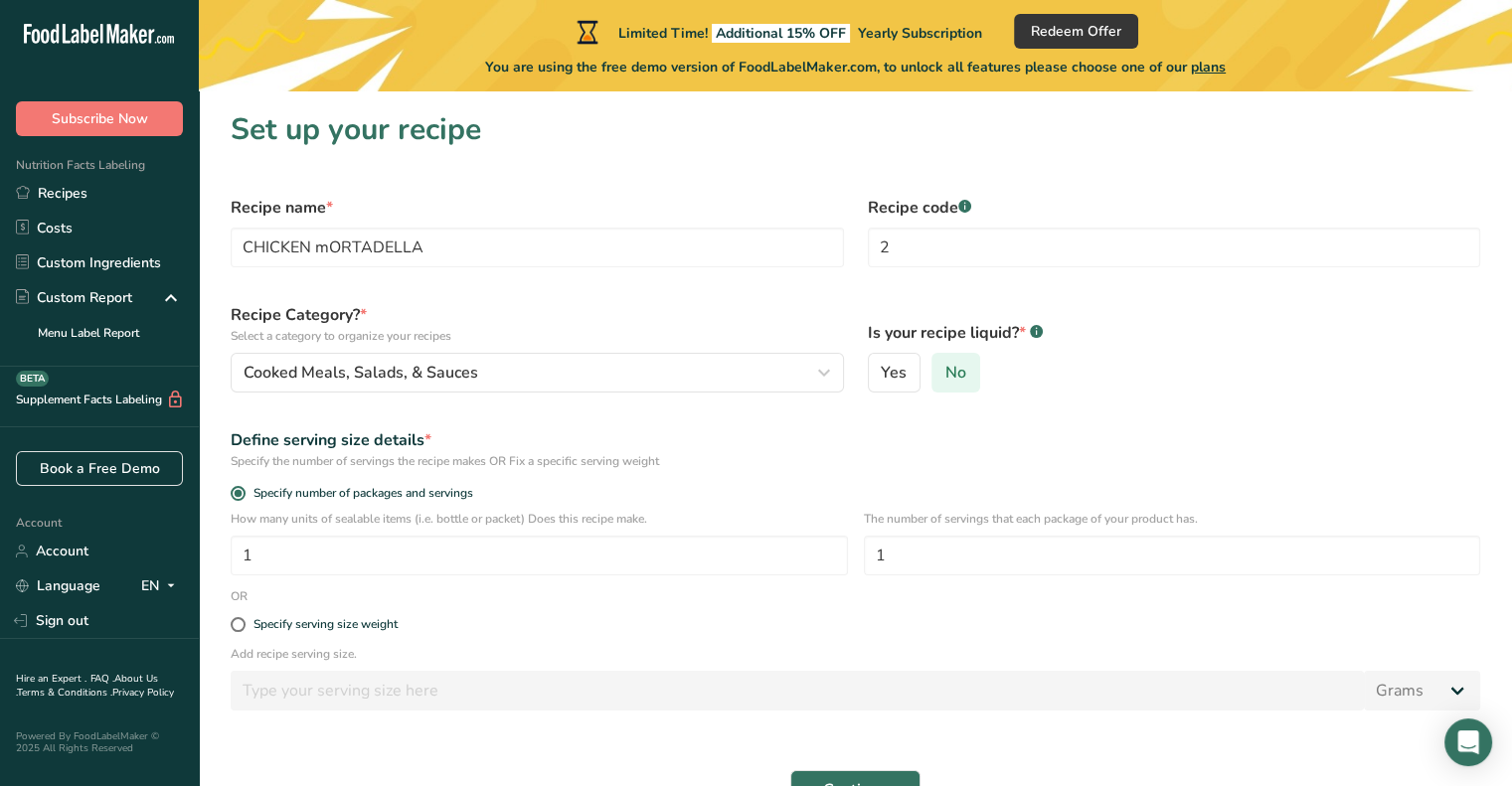 click on "No" at bounding box center [955, 373] 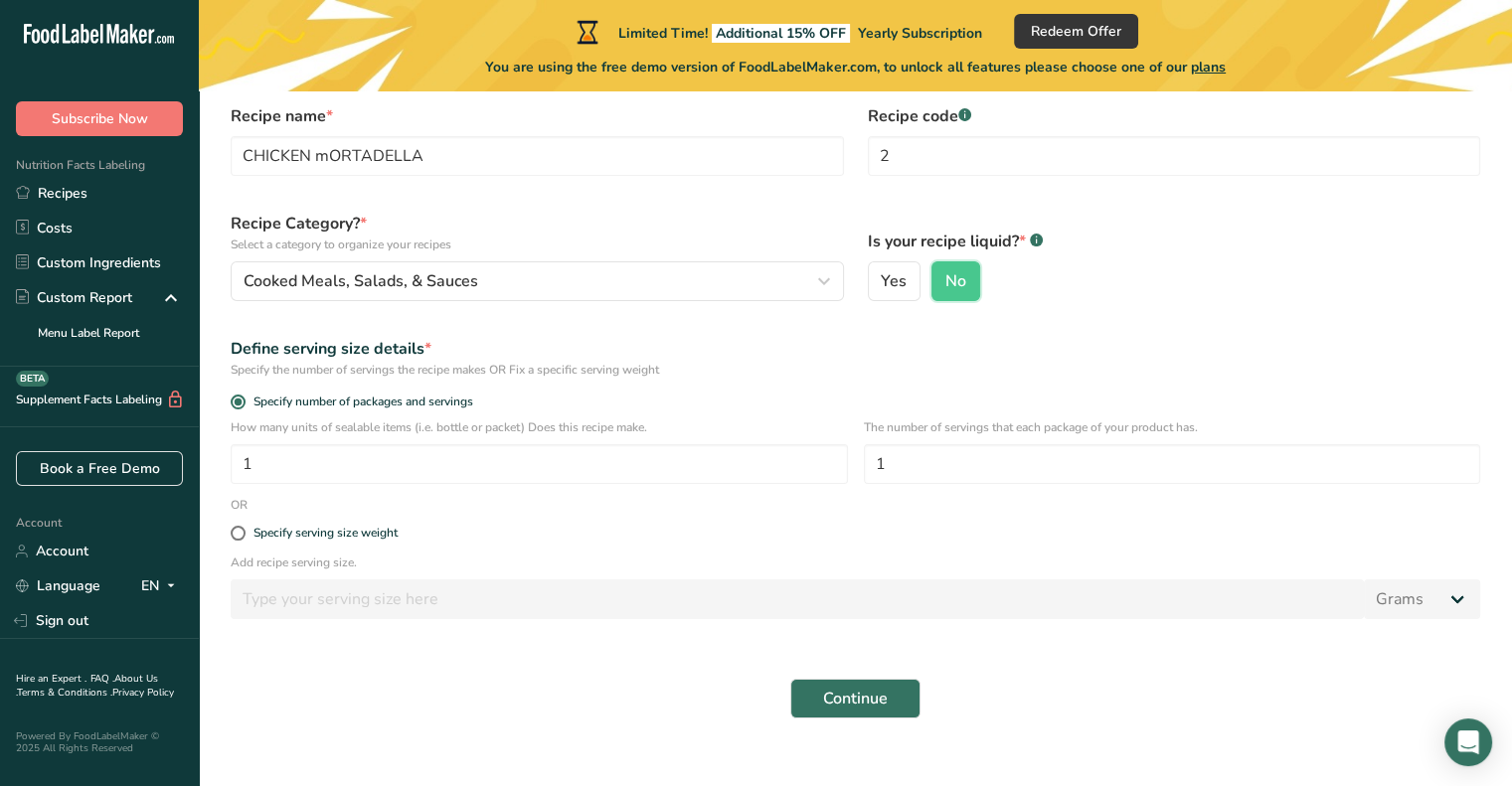 scroll, scrollTop: 119, scrollLeft: 0, axis: vertical 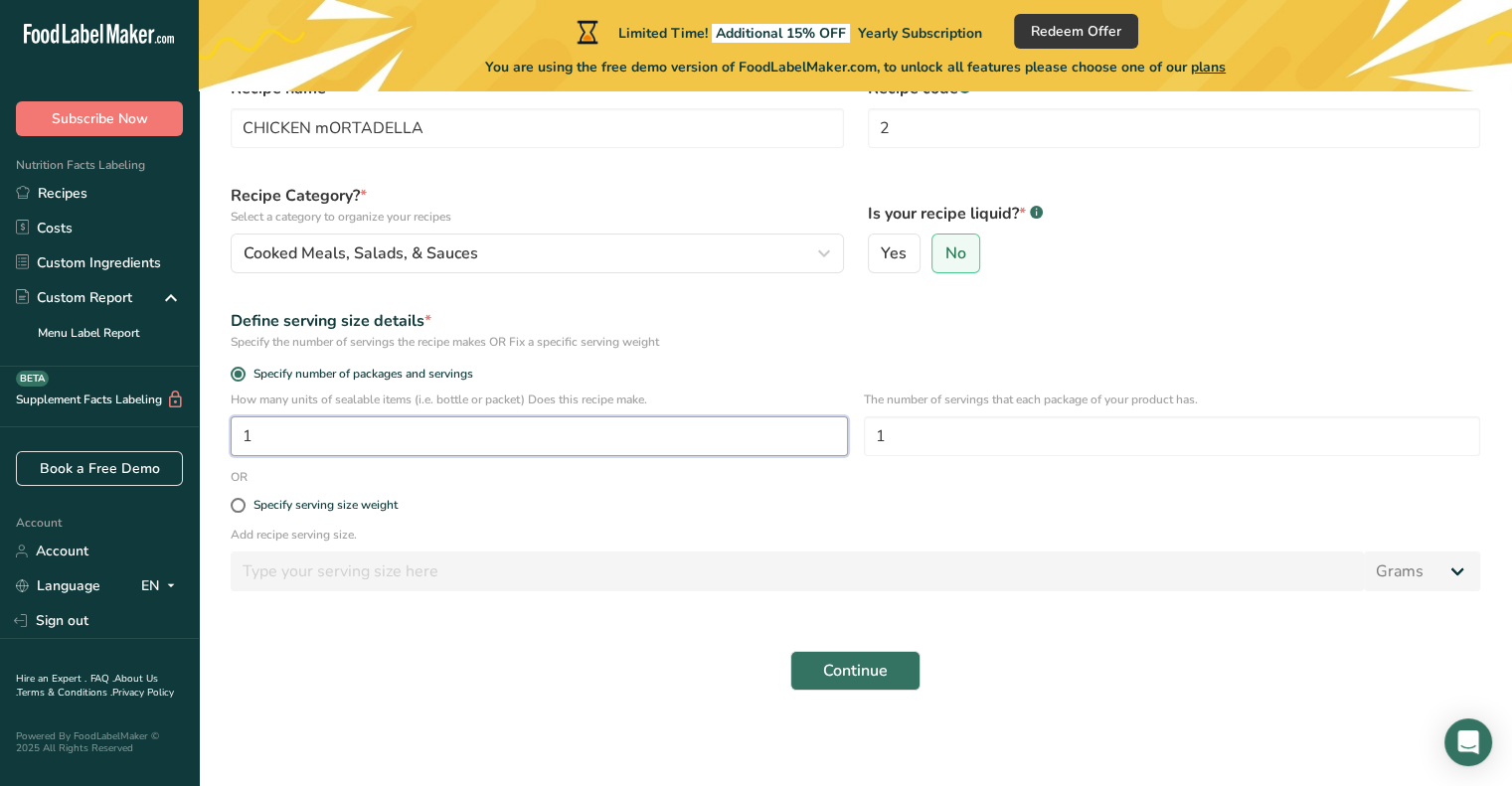 click on "1" at bounding box center [539, 436] 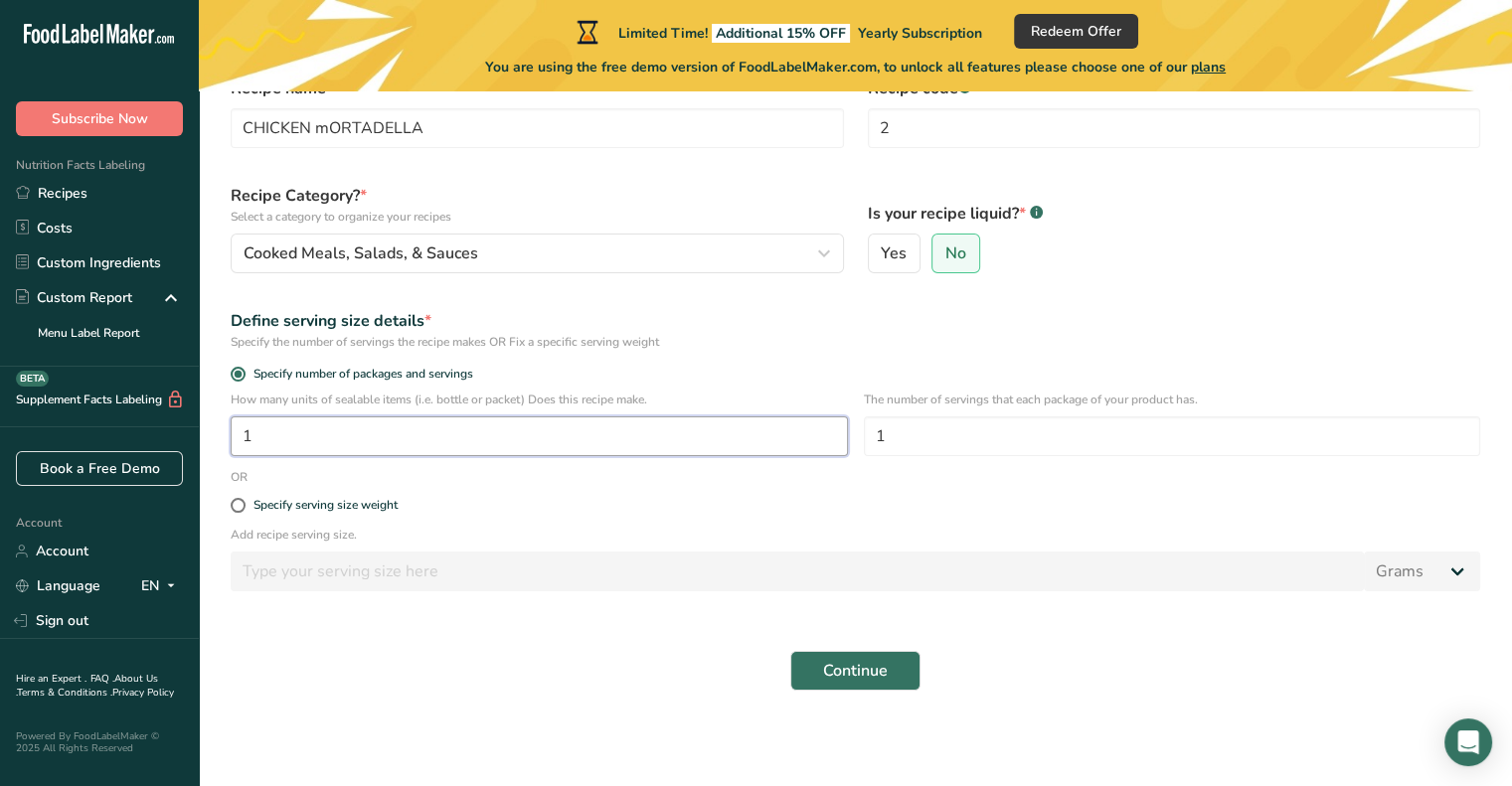 click on "1" at bounding box center (539, 436) 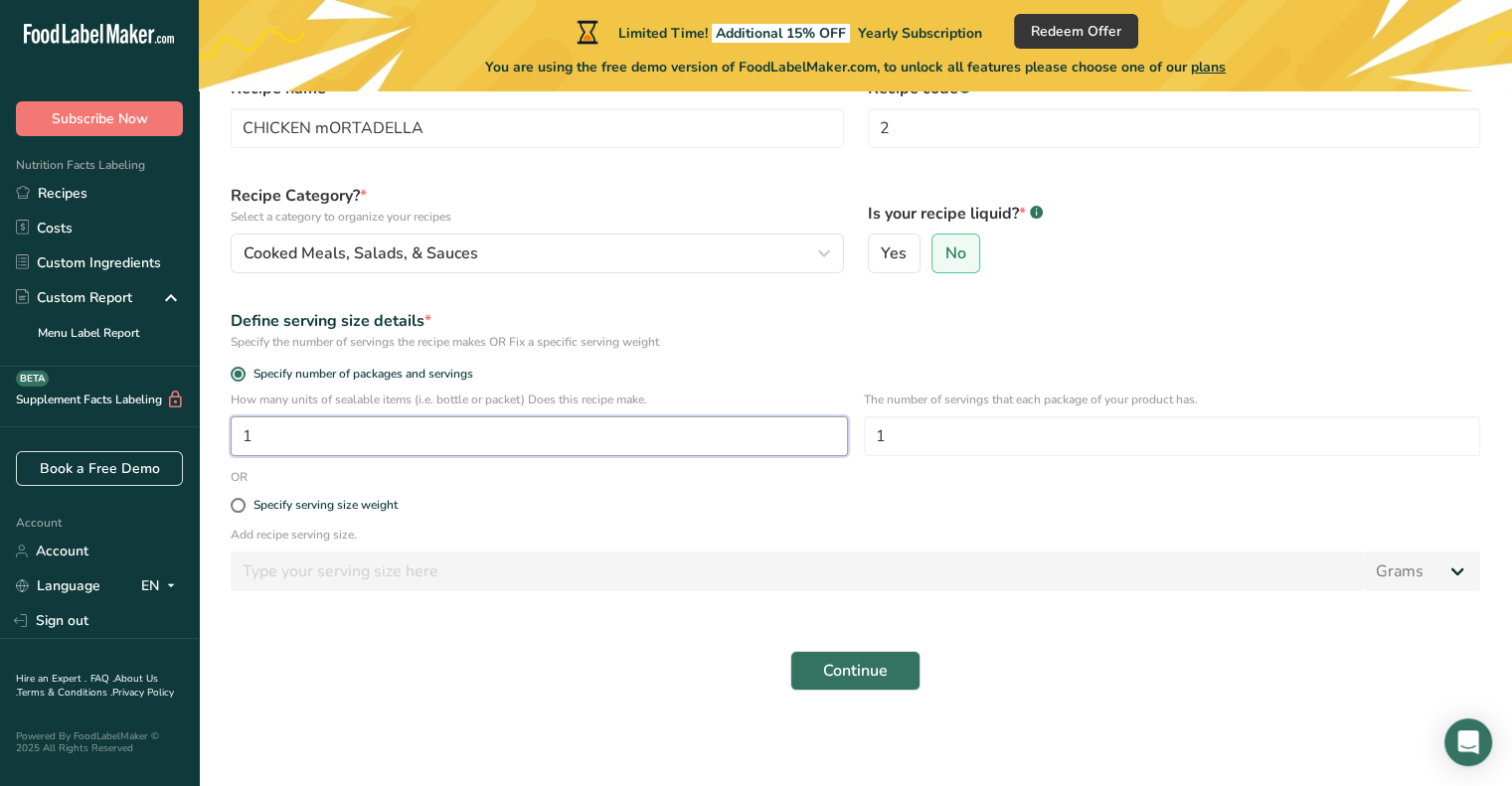 click on "1" at bounding box center [539, 436] 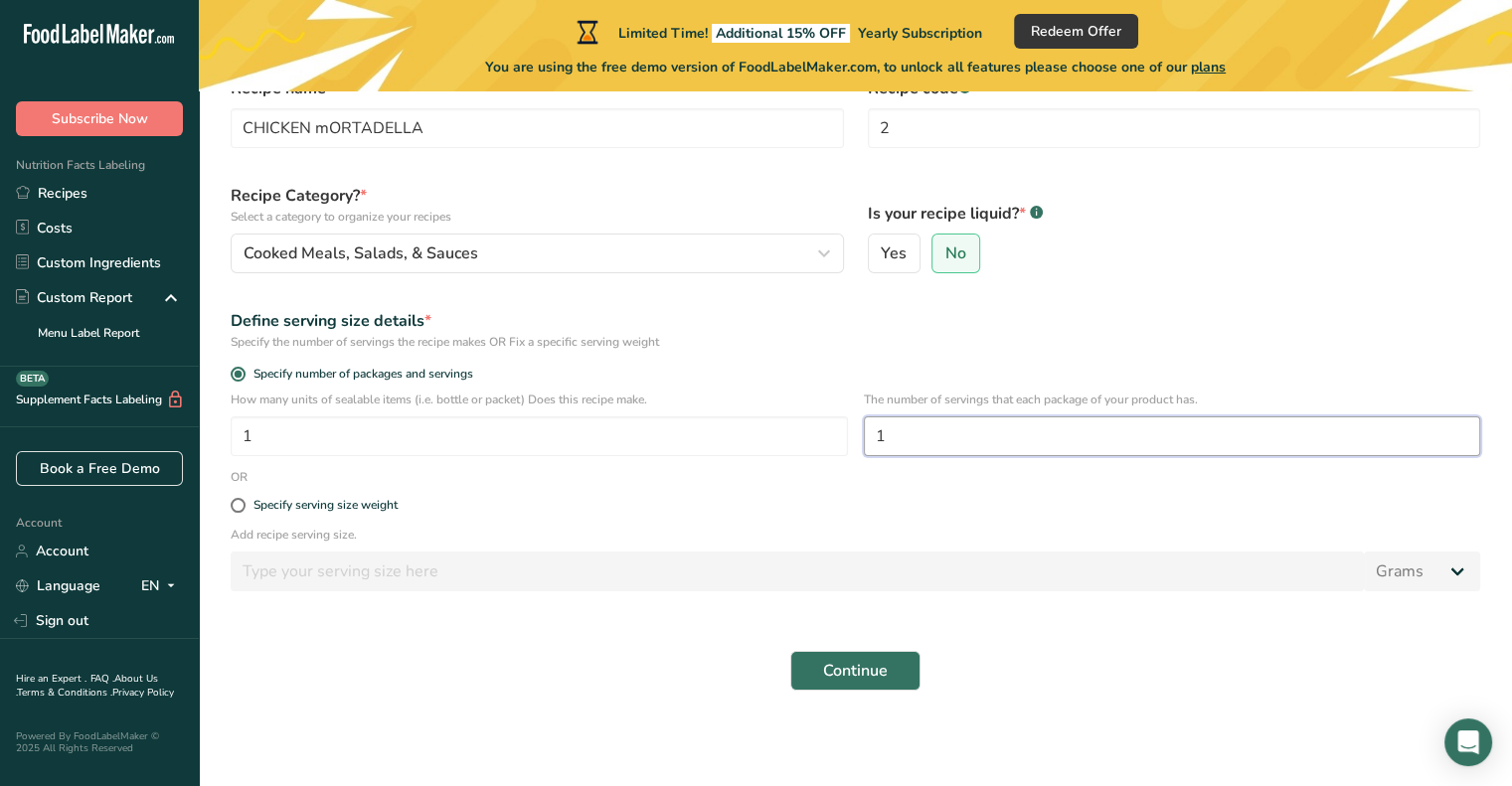click on "1" at bounding box center [1172, 436] 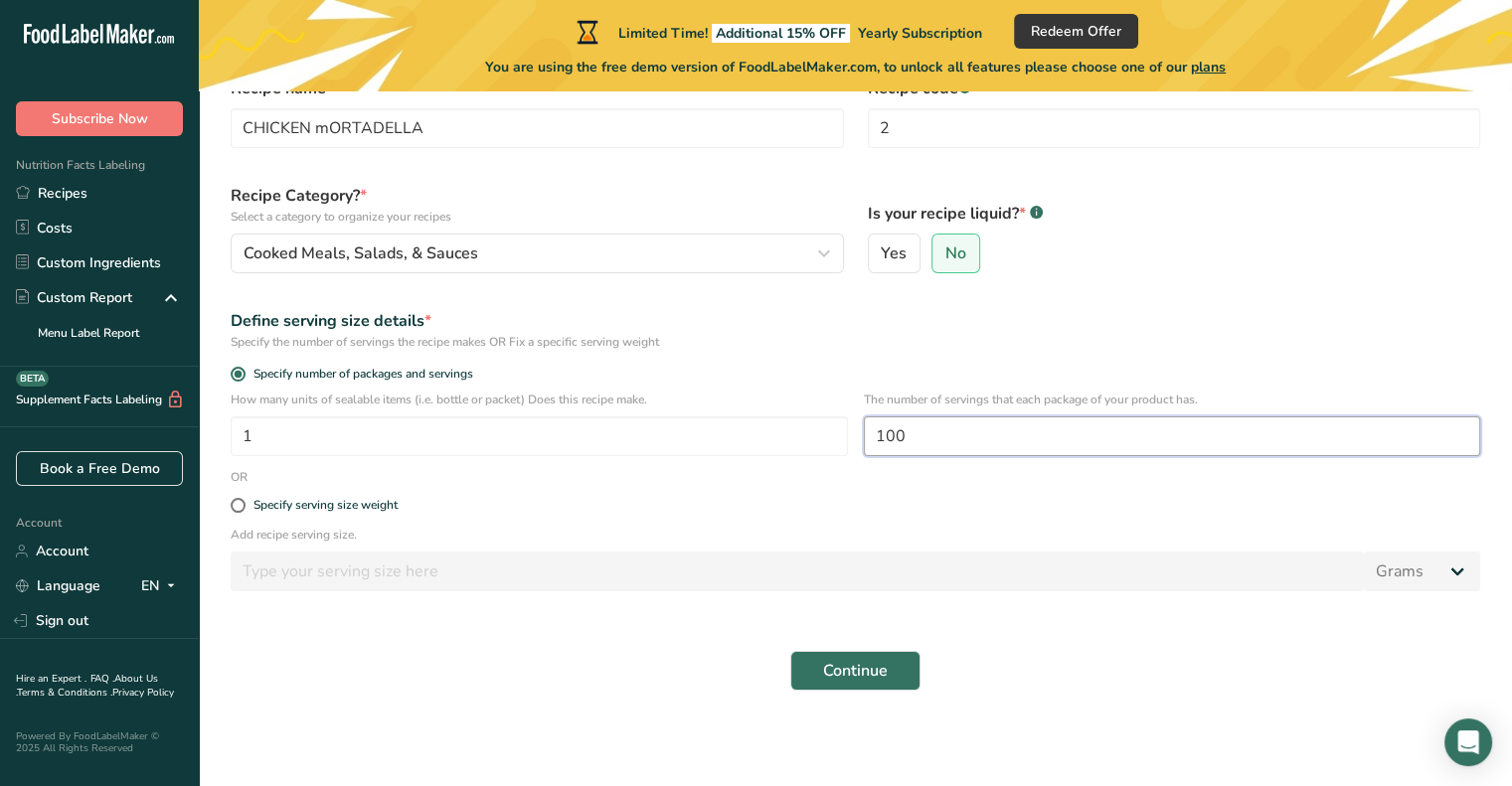 click on "100" at bounding box center [1172, 436] 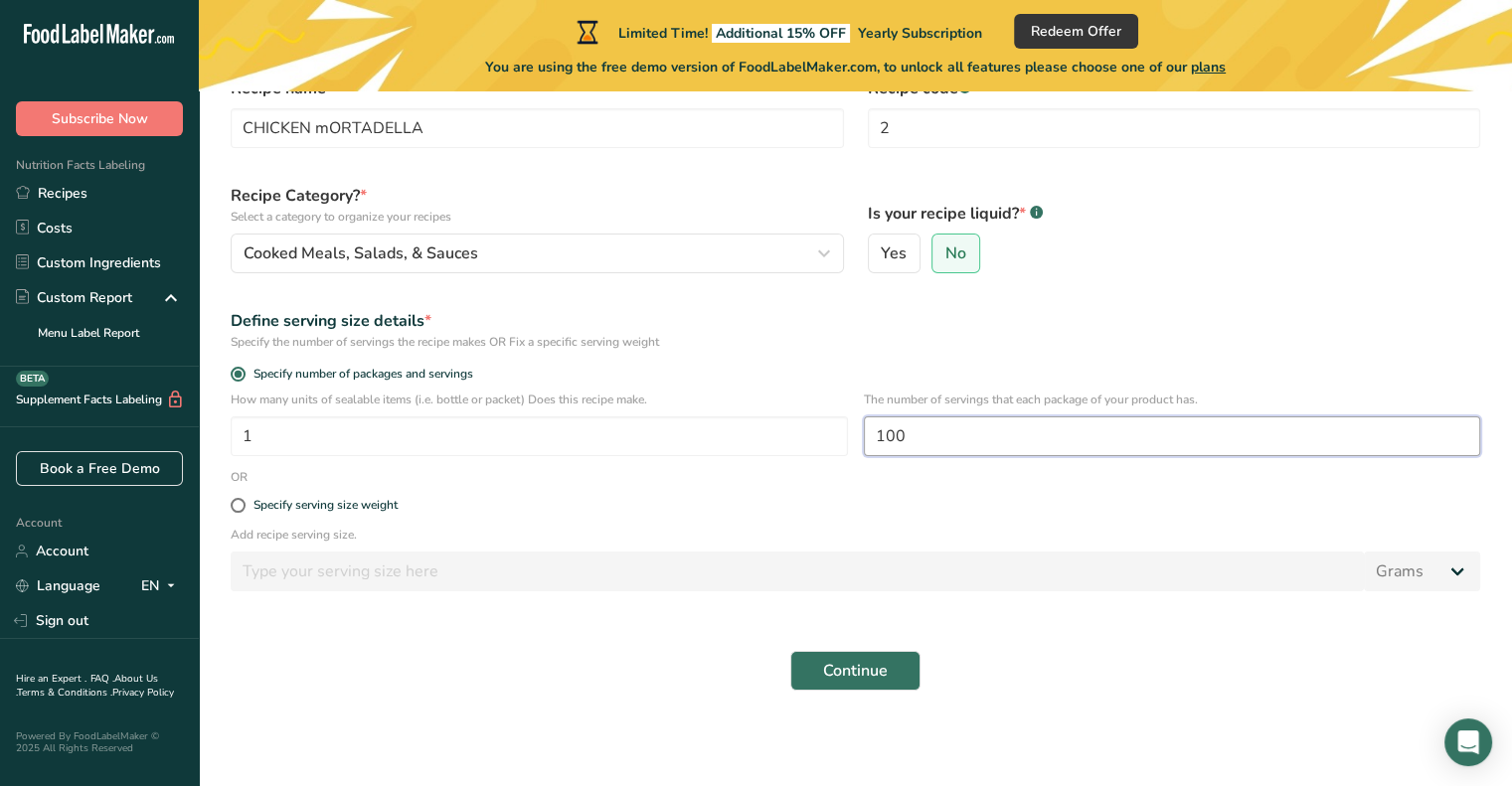 click on "100" at bounding box center [1172, 436] 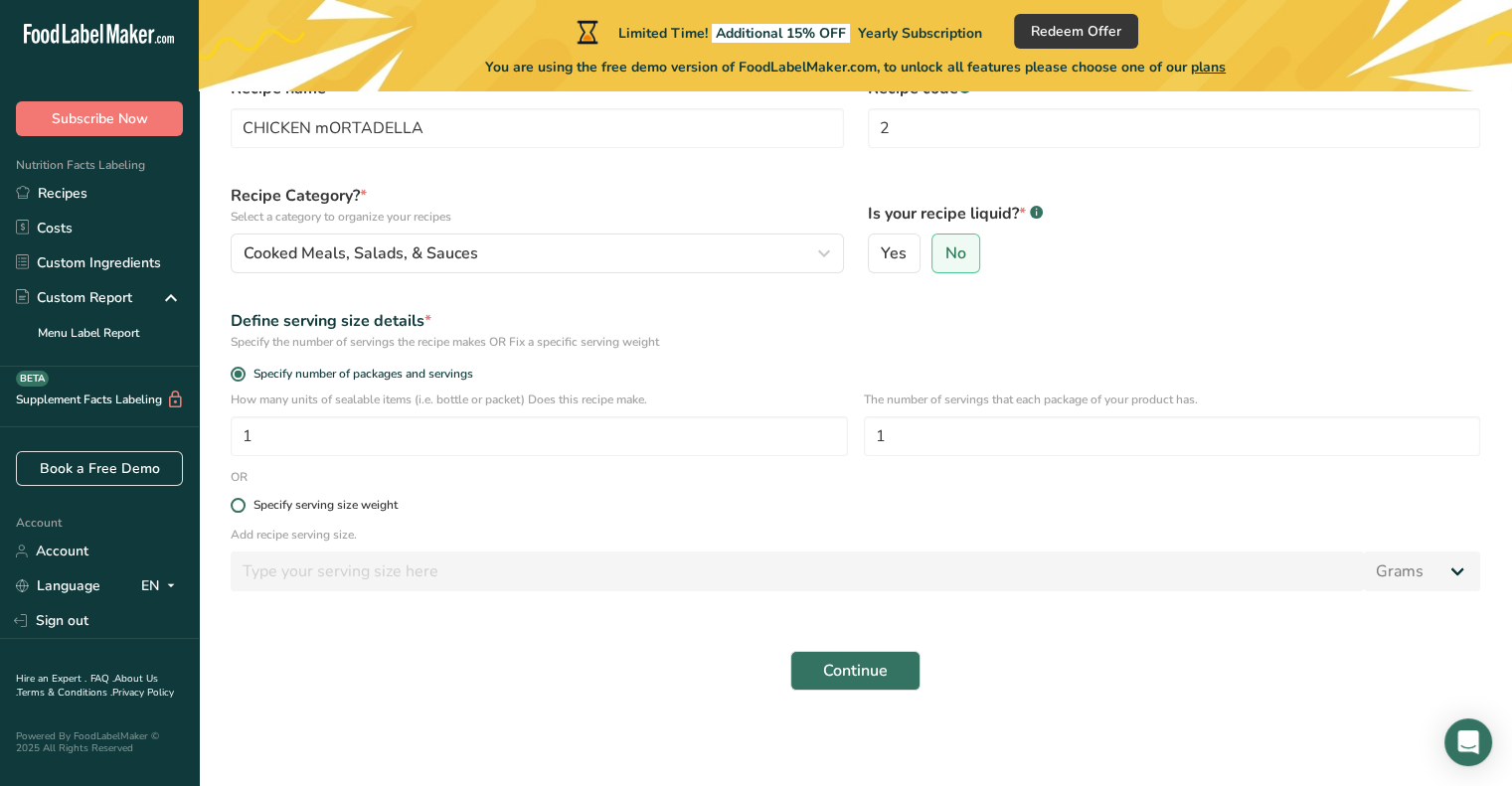 click on "Specify serving size weight" at bounding box center [325, 505] 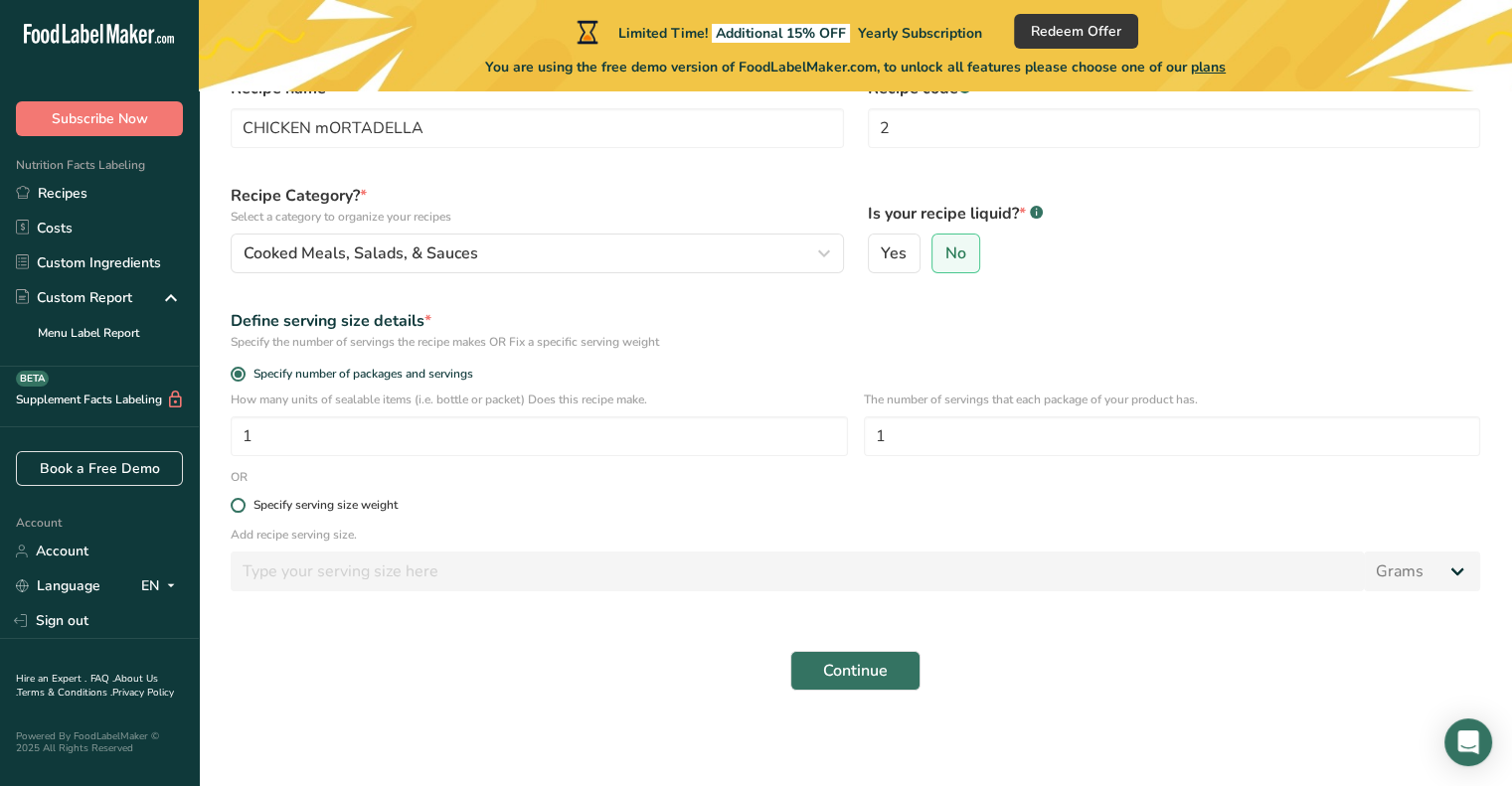click on "Specify serving size weight" at bounding box center (237, 505) 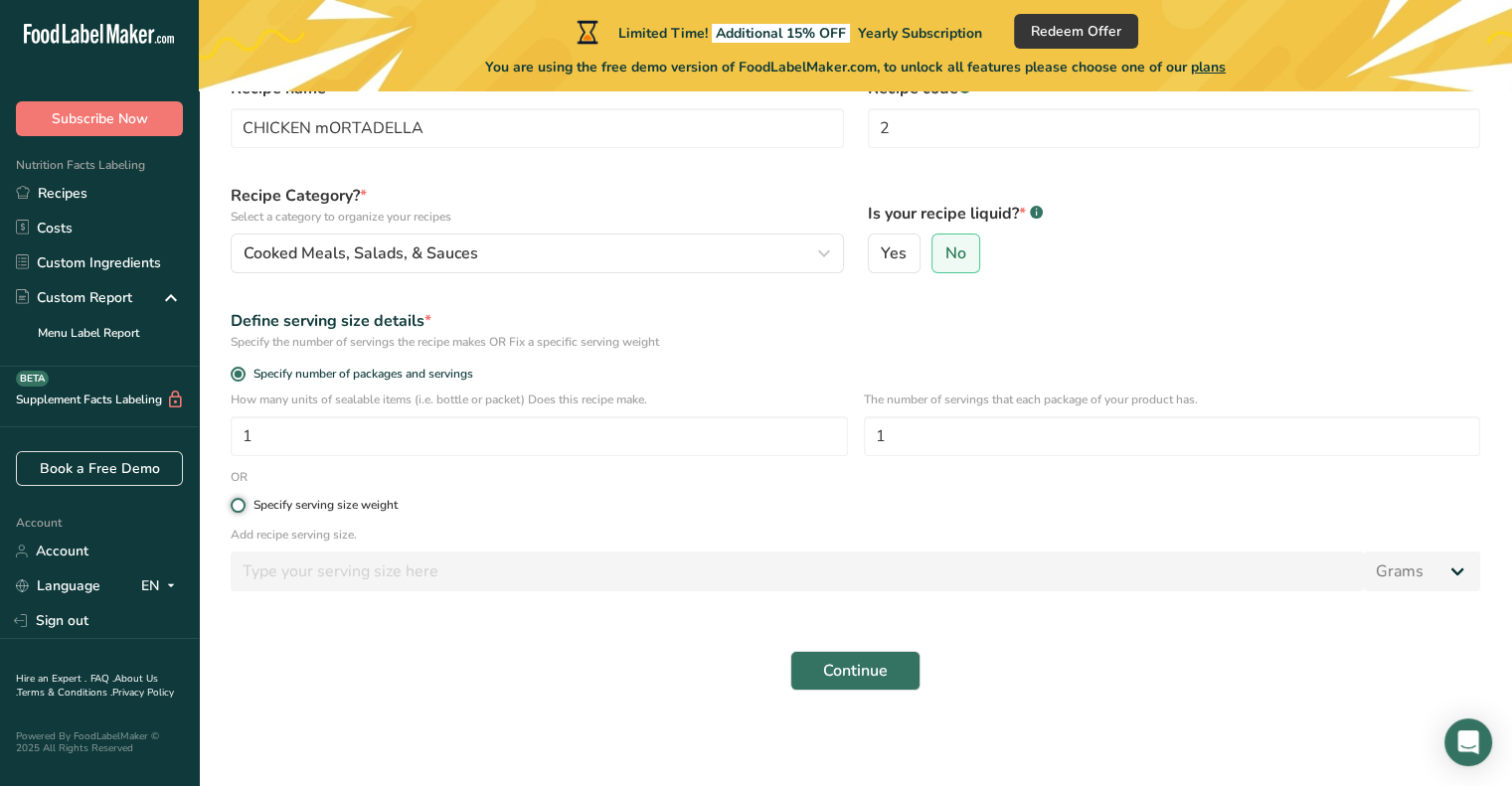 radio on "true" 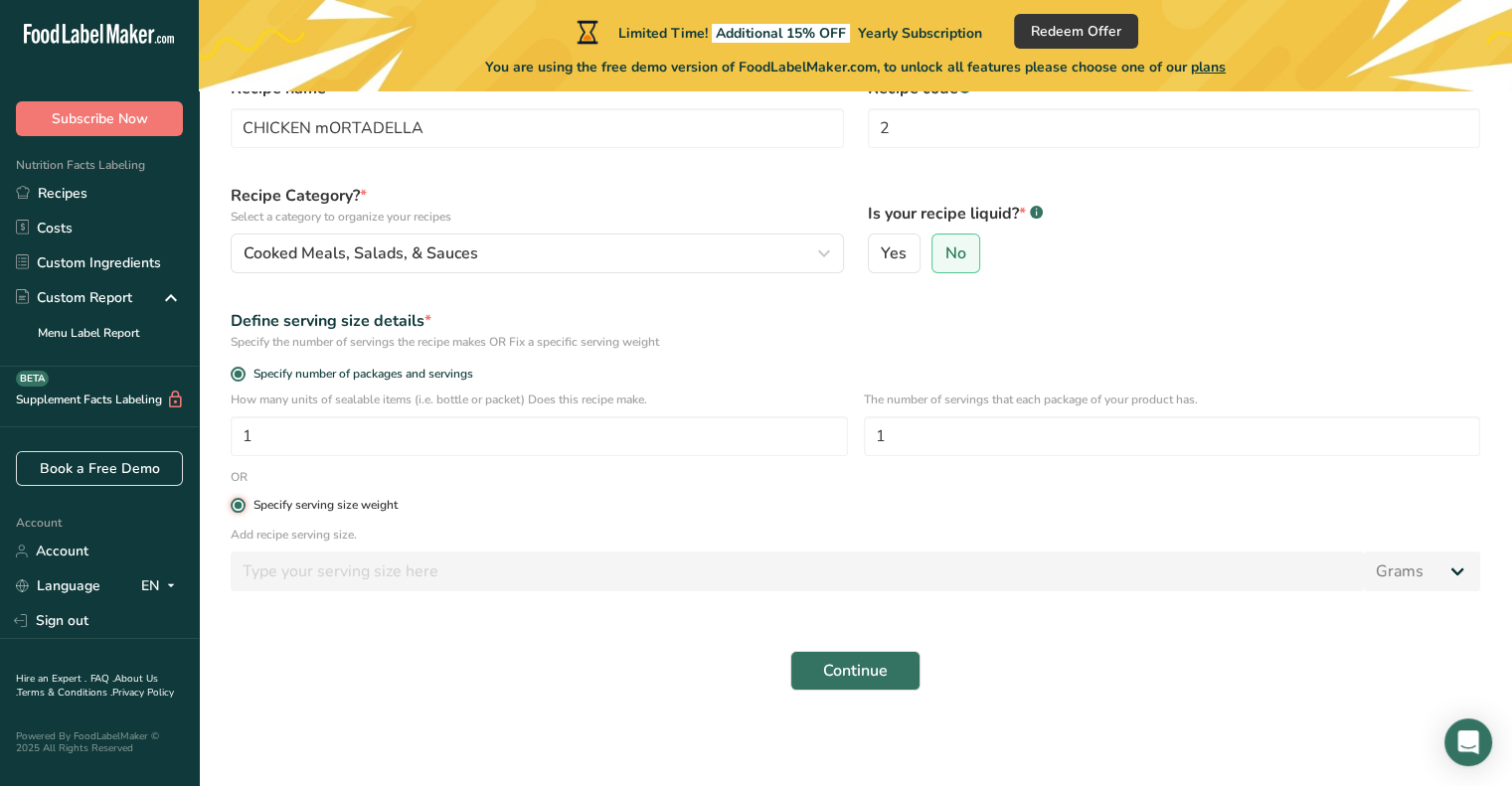 radio on "false" 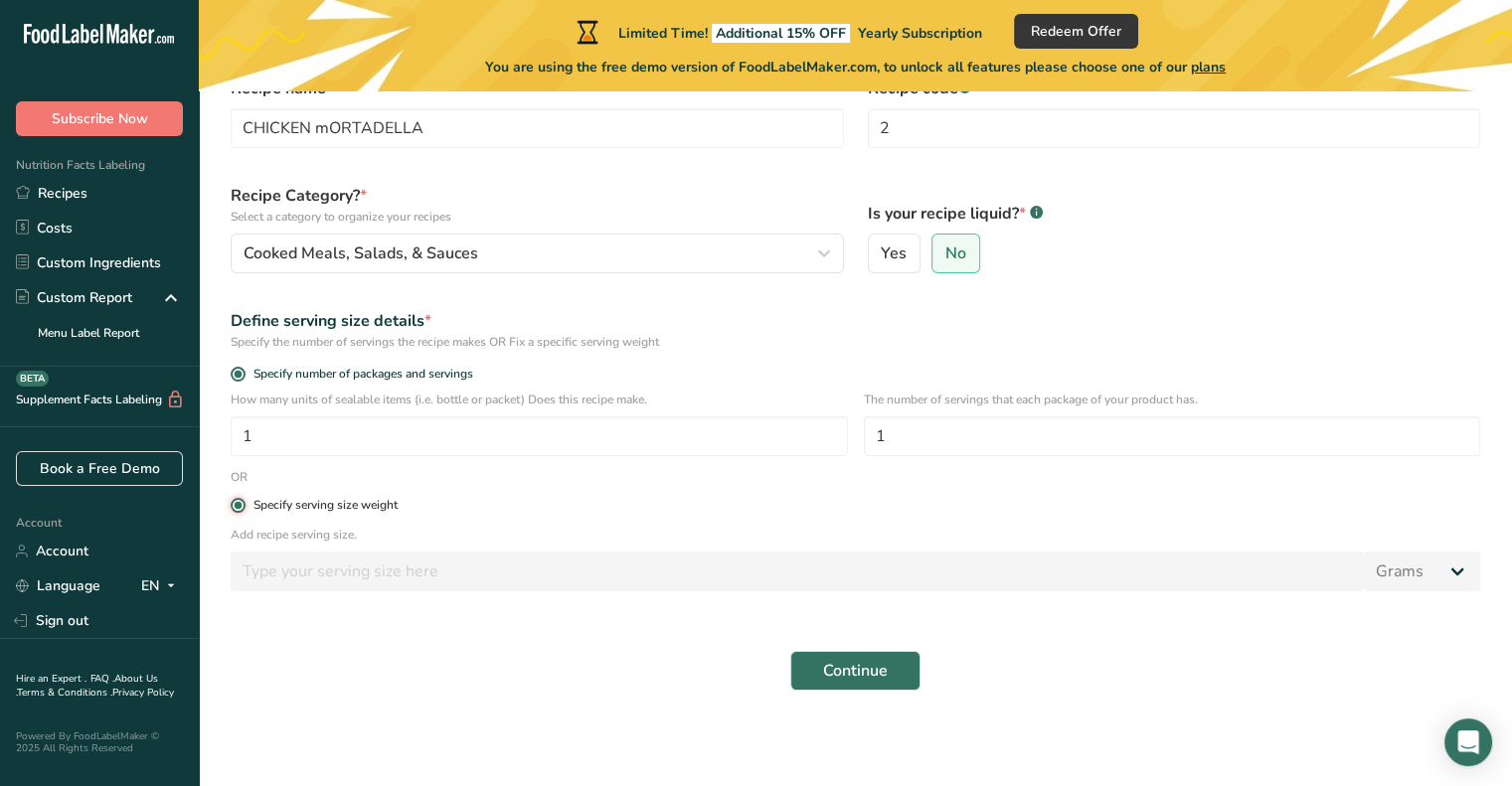 type 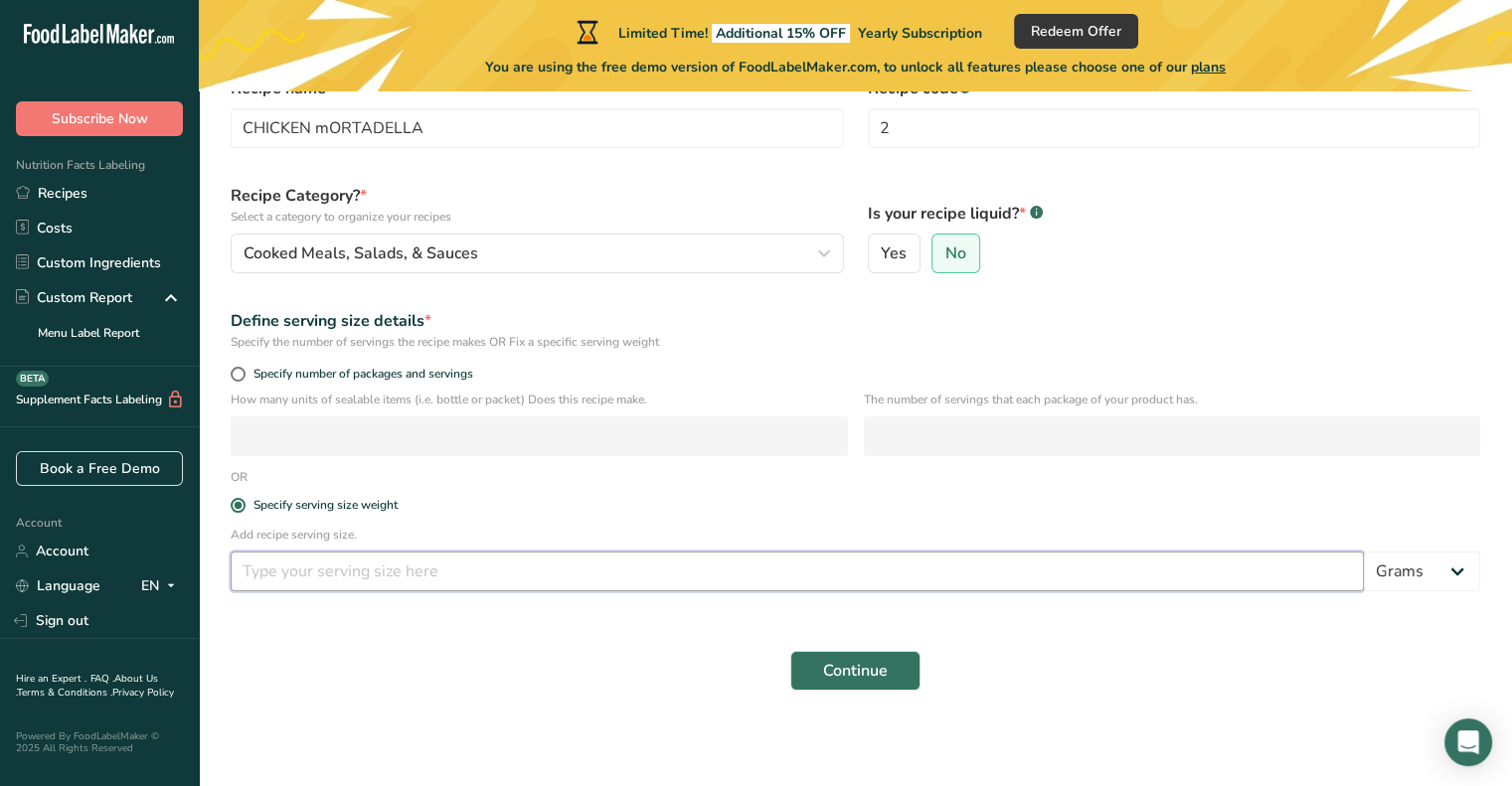 click at bounding box center (797, 571) 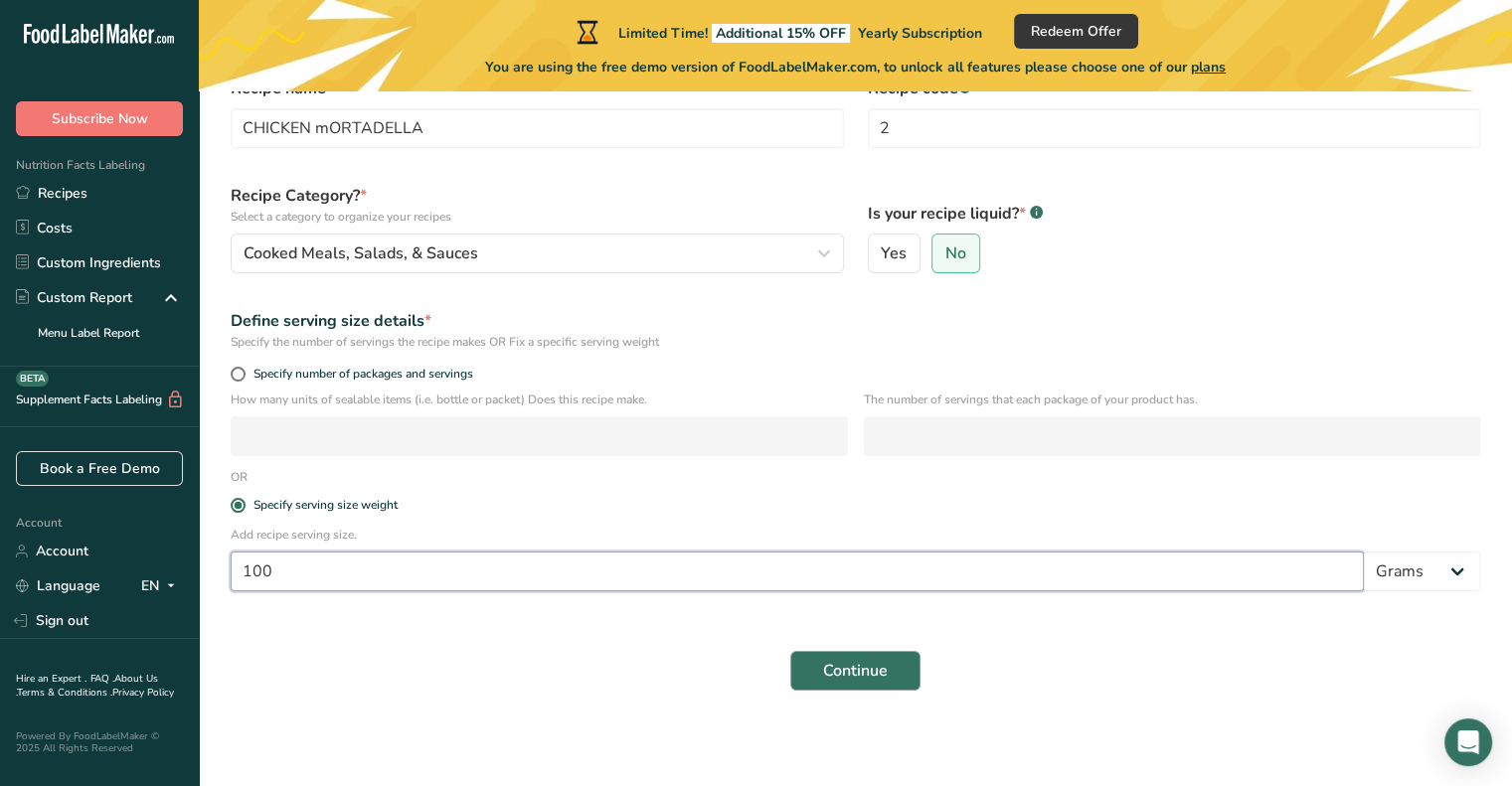 type on "100" 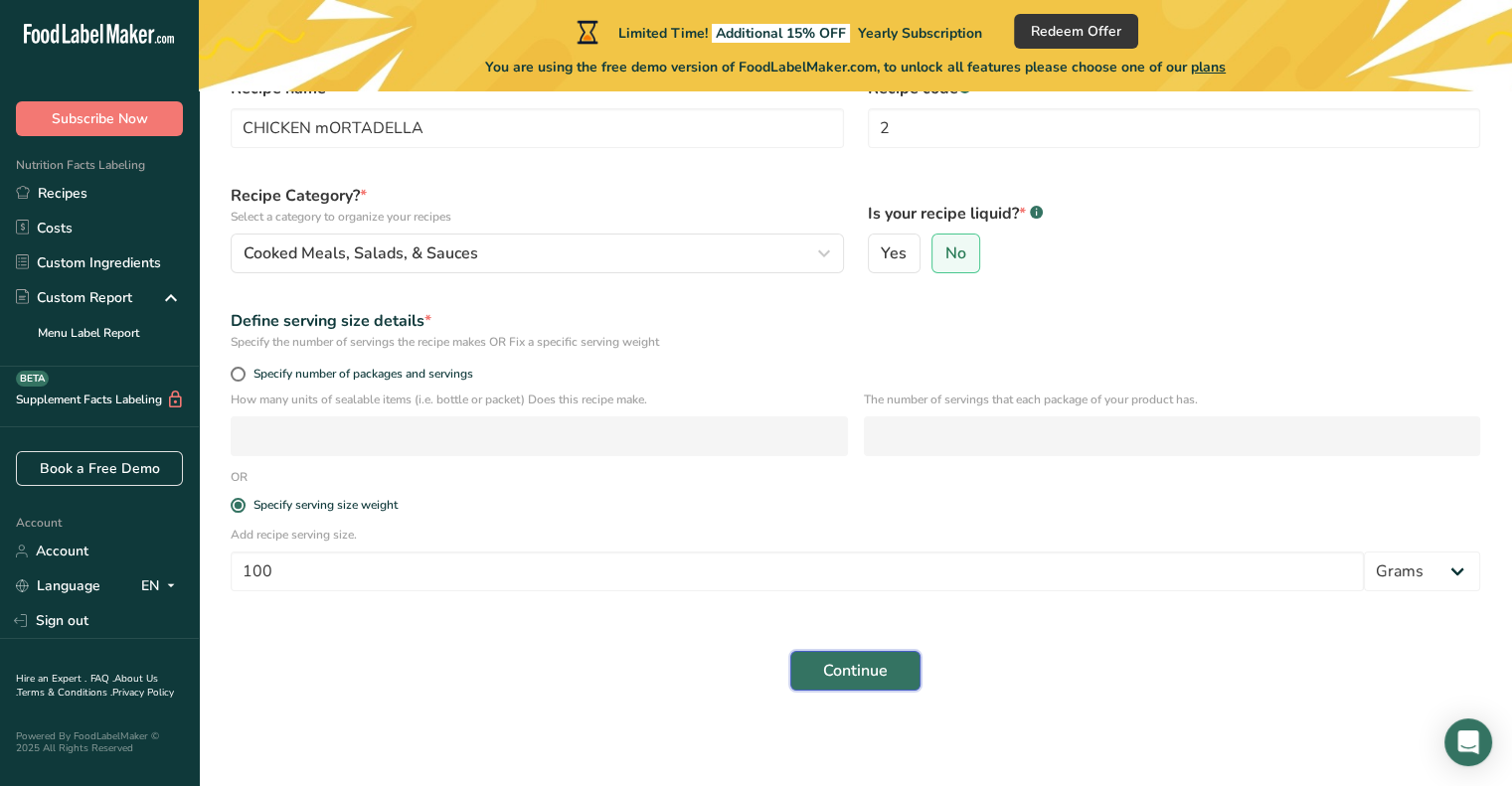 click on "Continue" at bounding box center [855, 671] 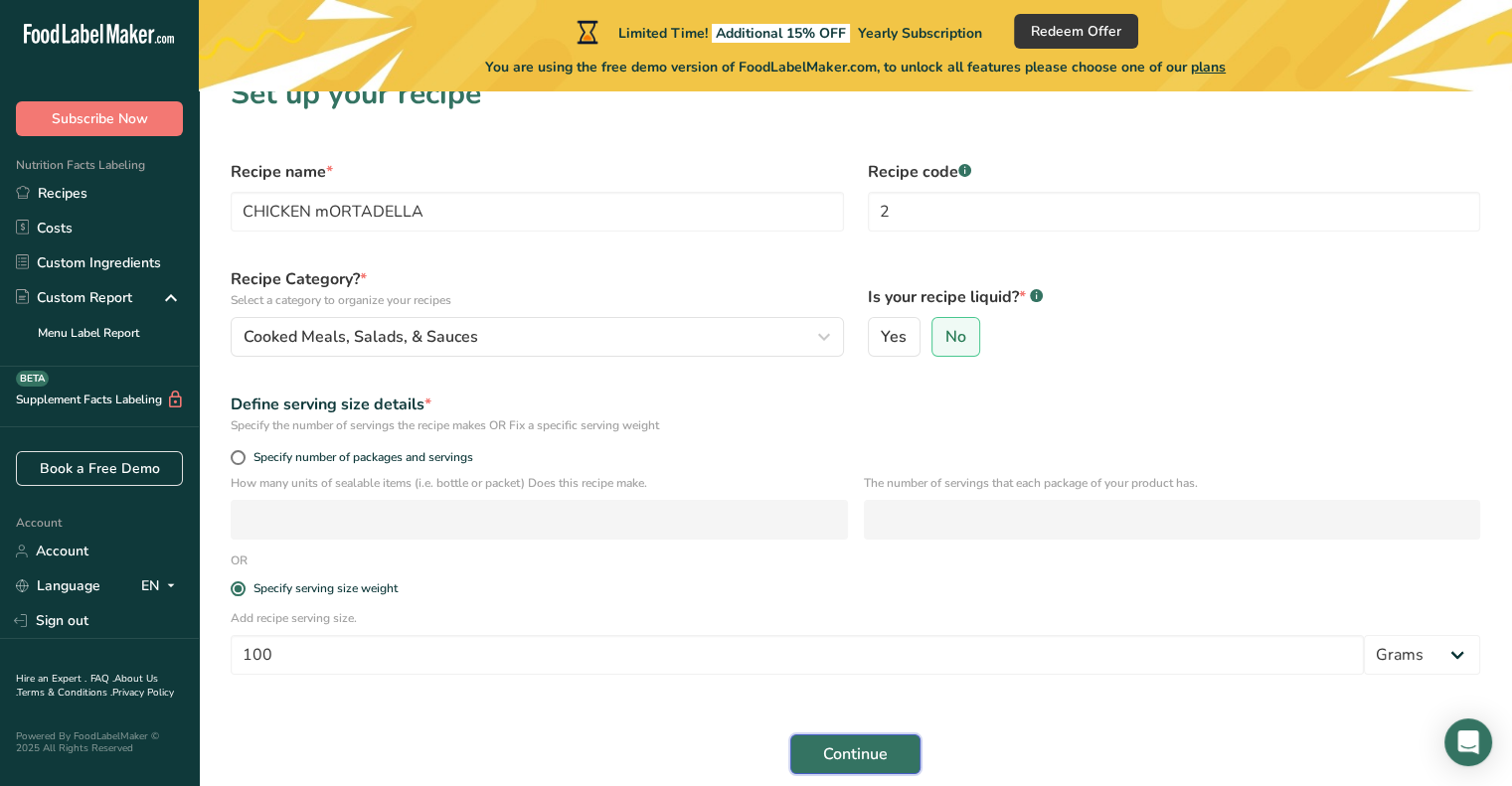 scroll, scrollTop: 119, scrollLeft: 0, axis: vertical 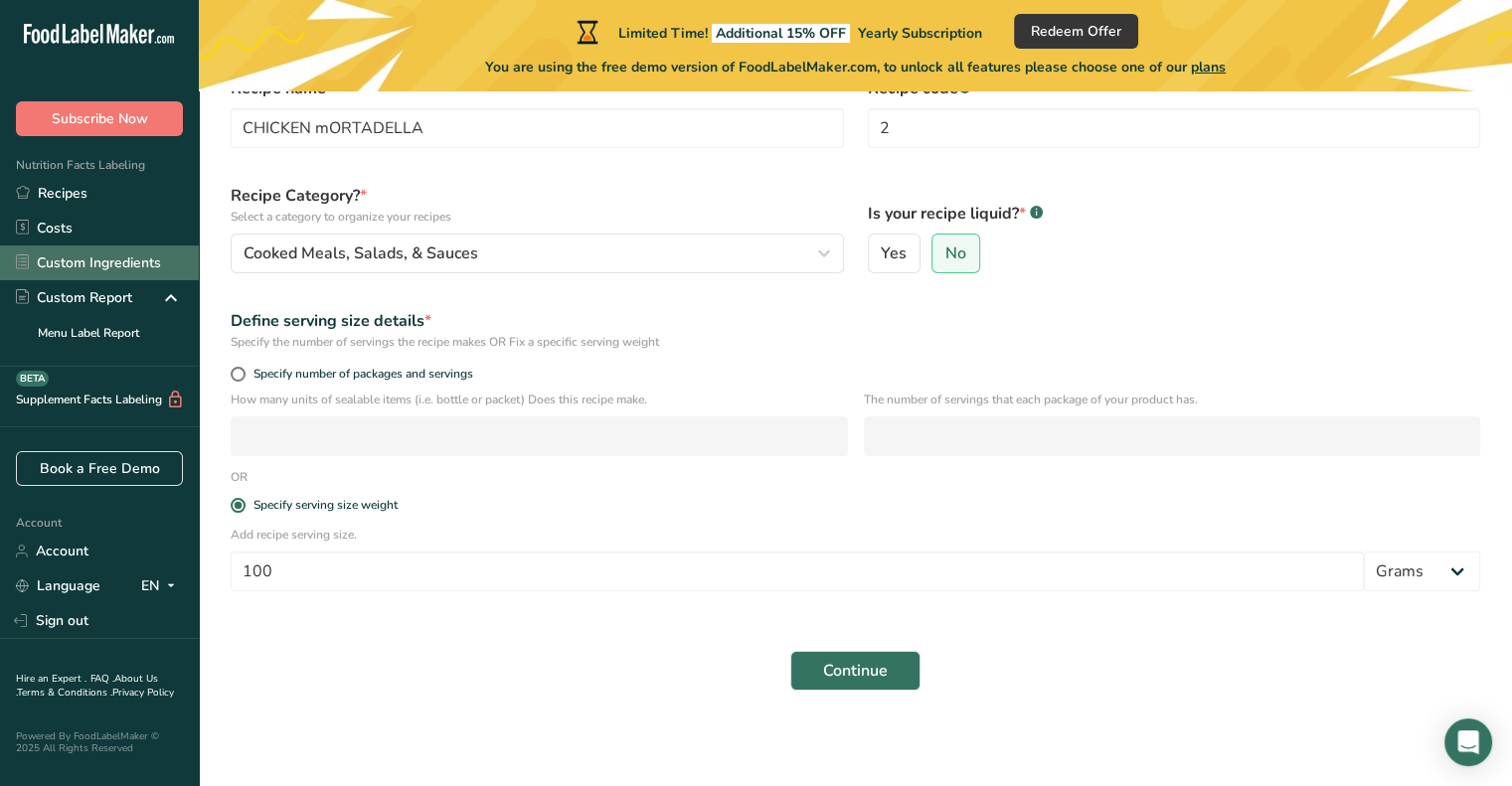 click on "Custom Ingredients" at bounding box center [99, 262] 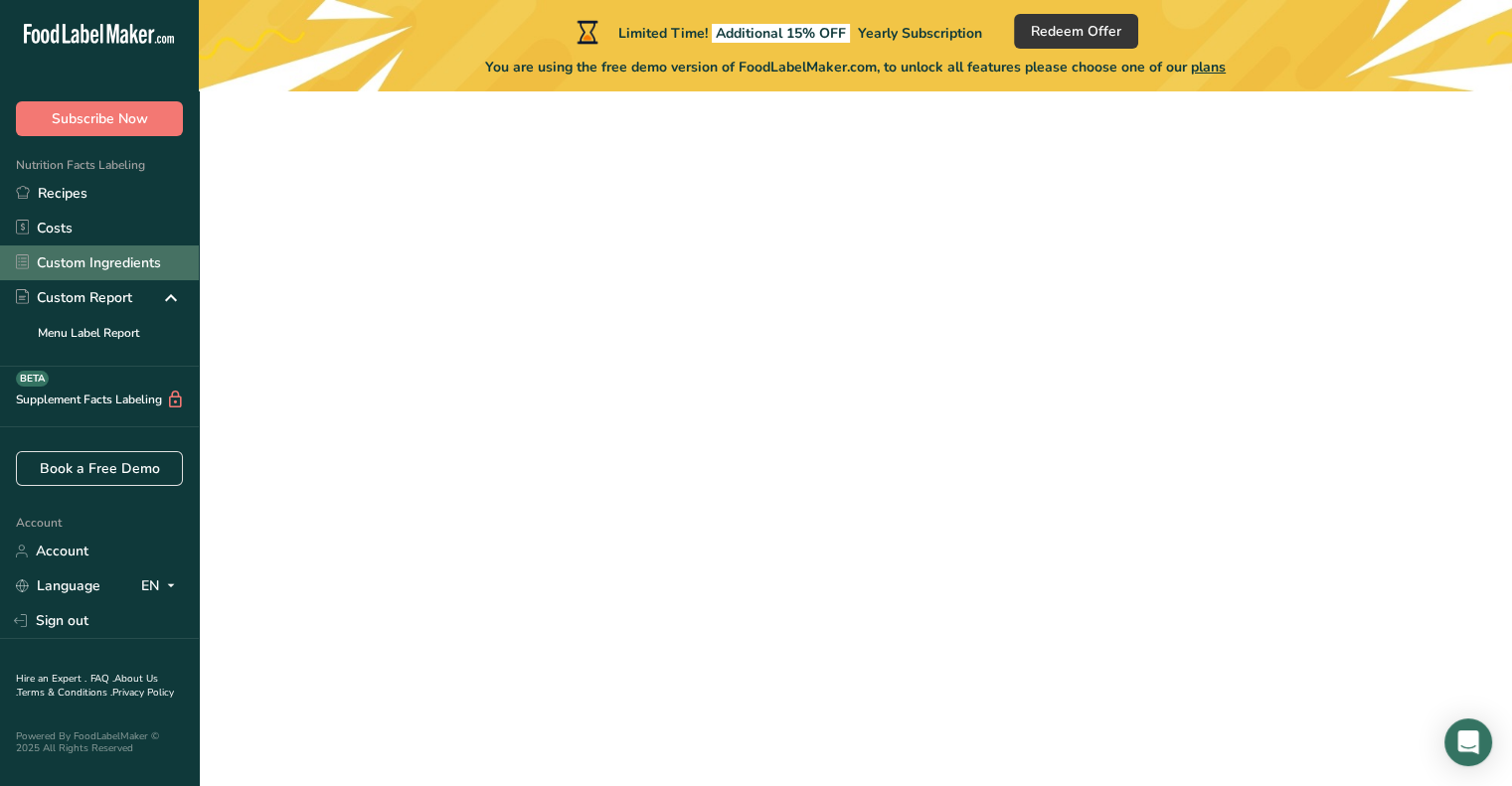 scroll, scrollTop: 0, scrollLeft: 0, axis: both 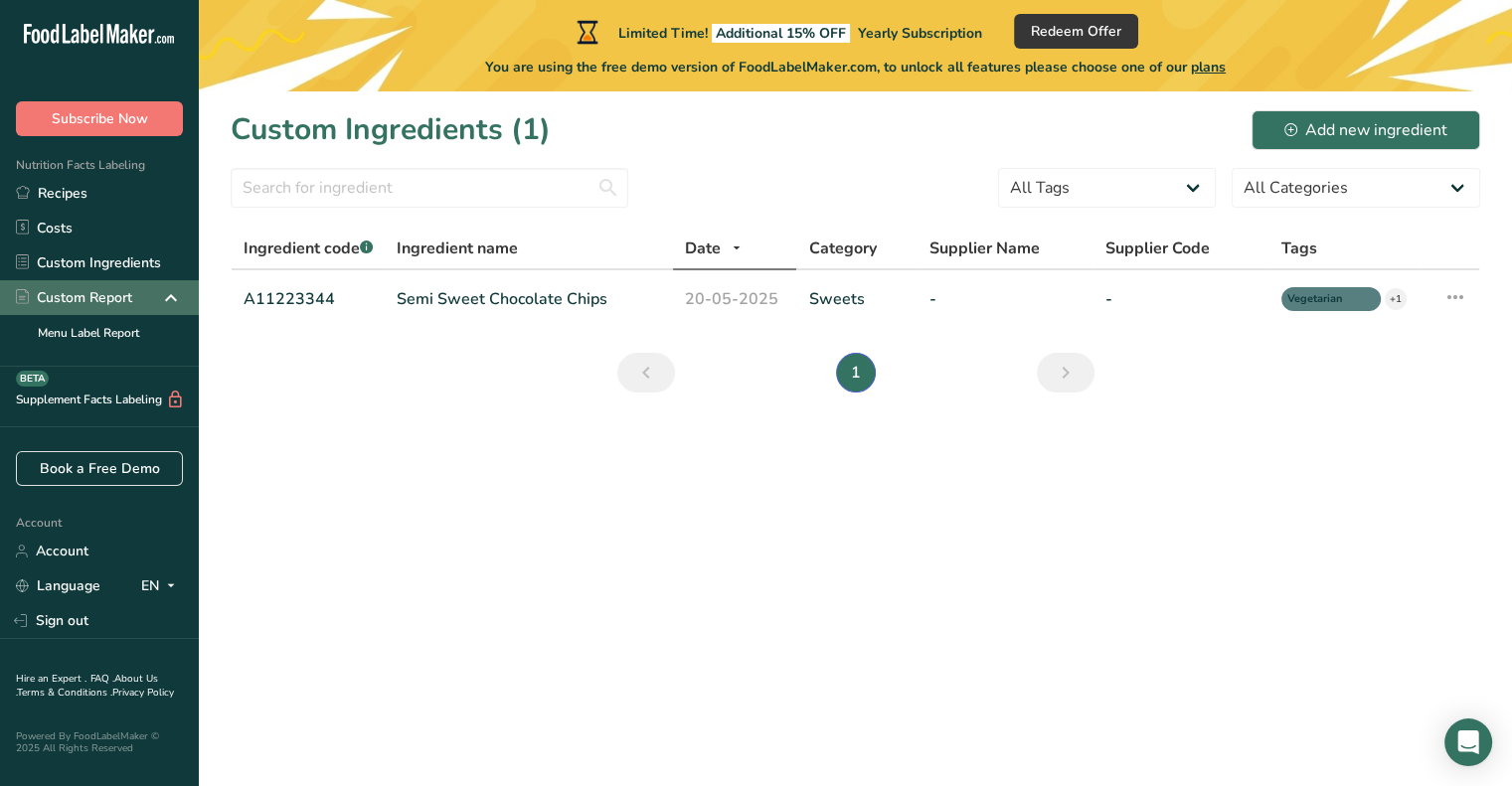 click on "Custom Report" at bounding box center [99, 297] 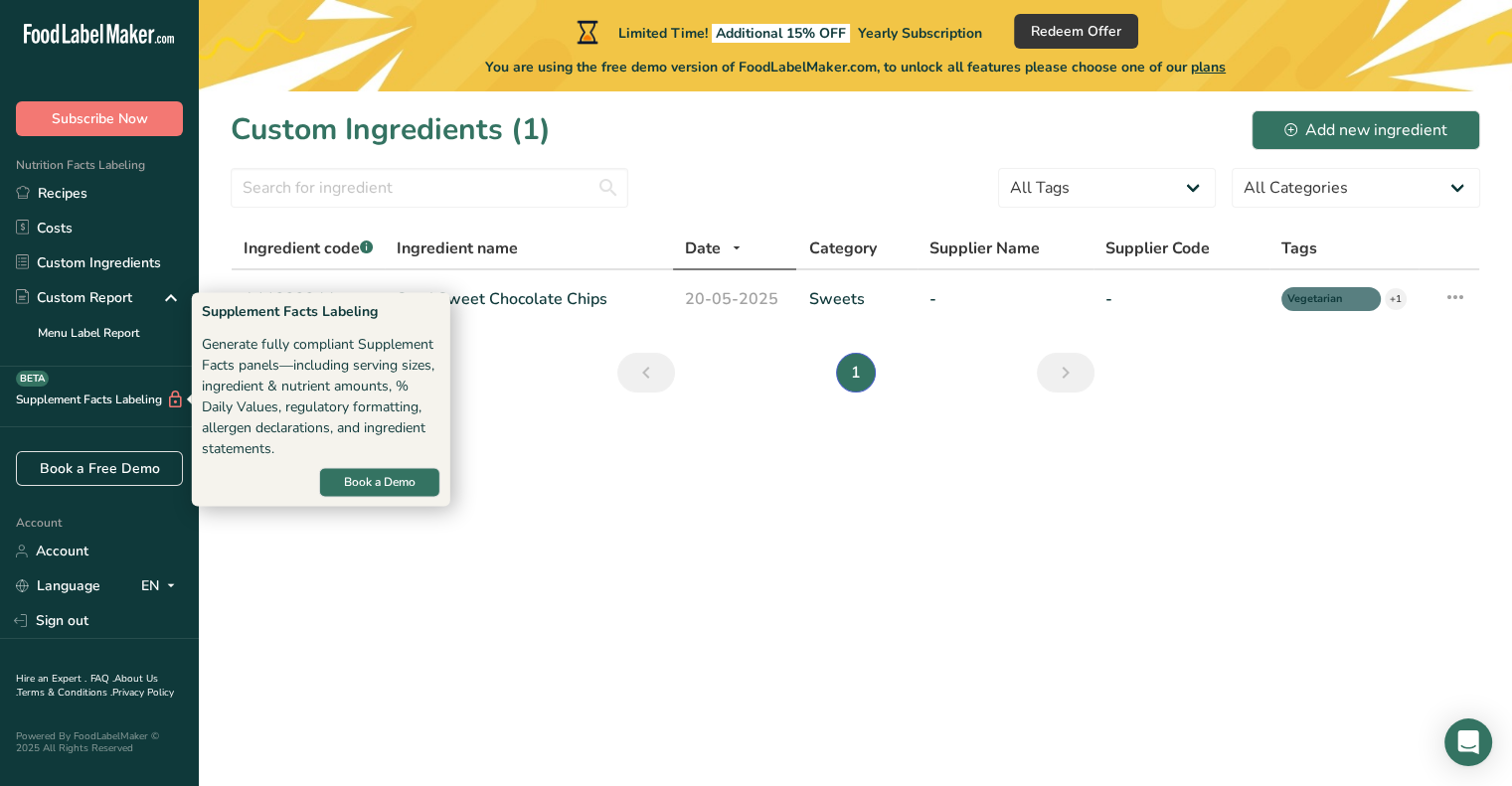 click on "Supplement Facts Labeling
BETA" at bounding box center [92, 399] 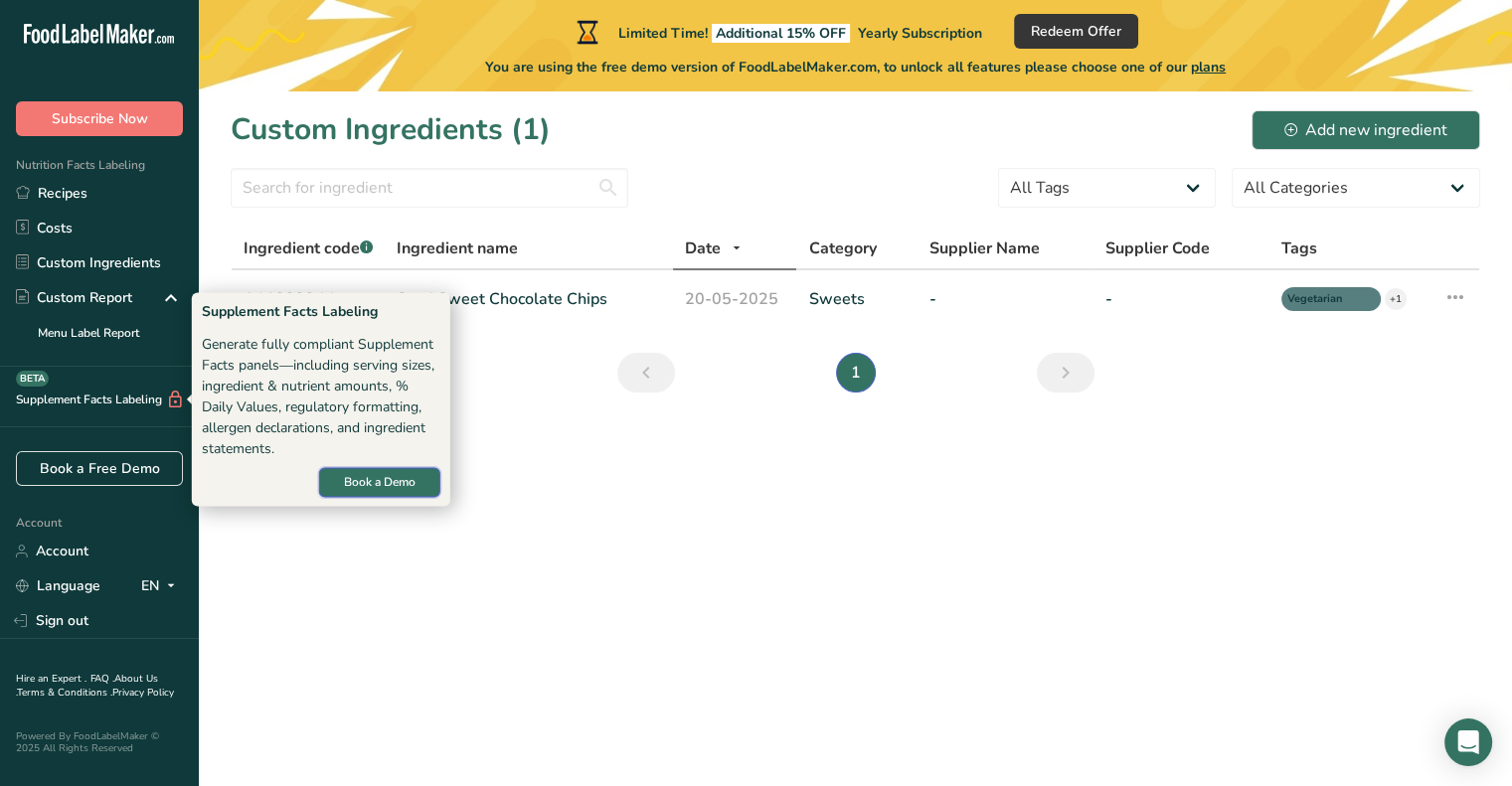 click on "Book a Demo" at bounding box center [380, 482] 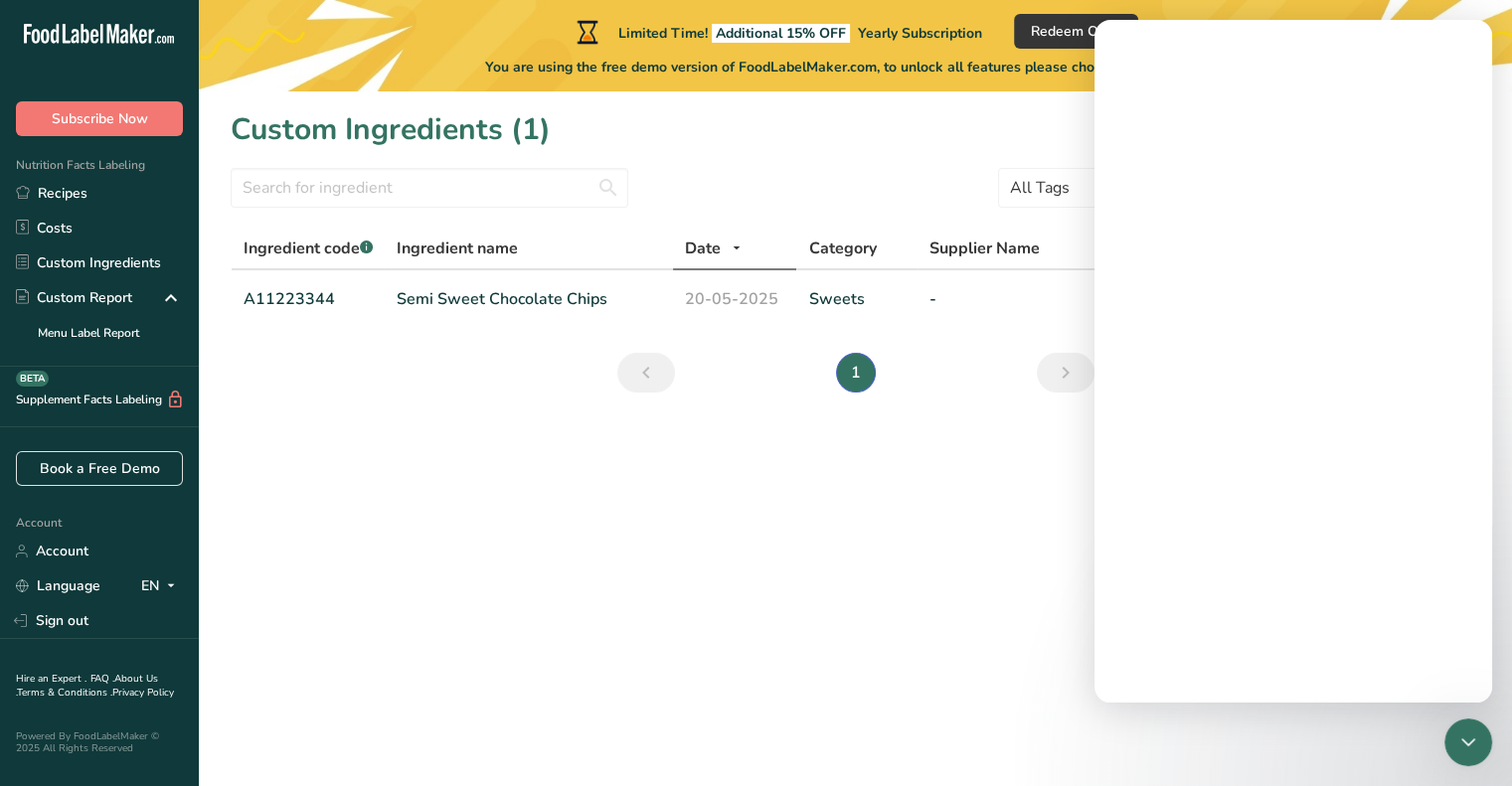scroll, scrollTop: 0, scrollLeft: 0, axis: both 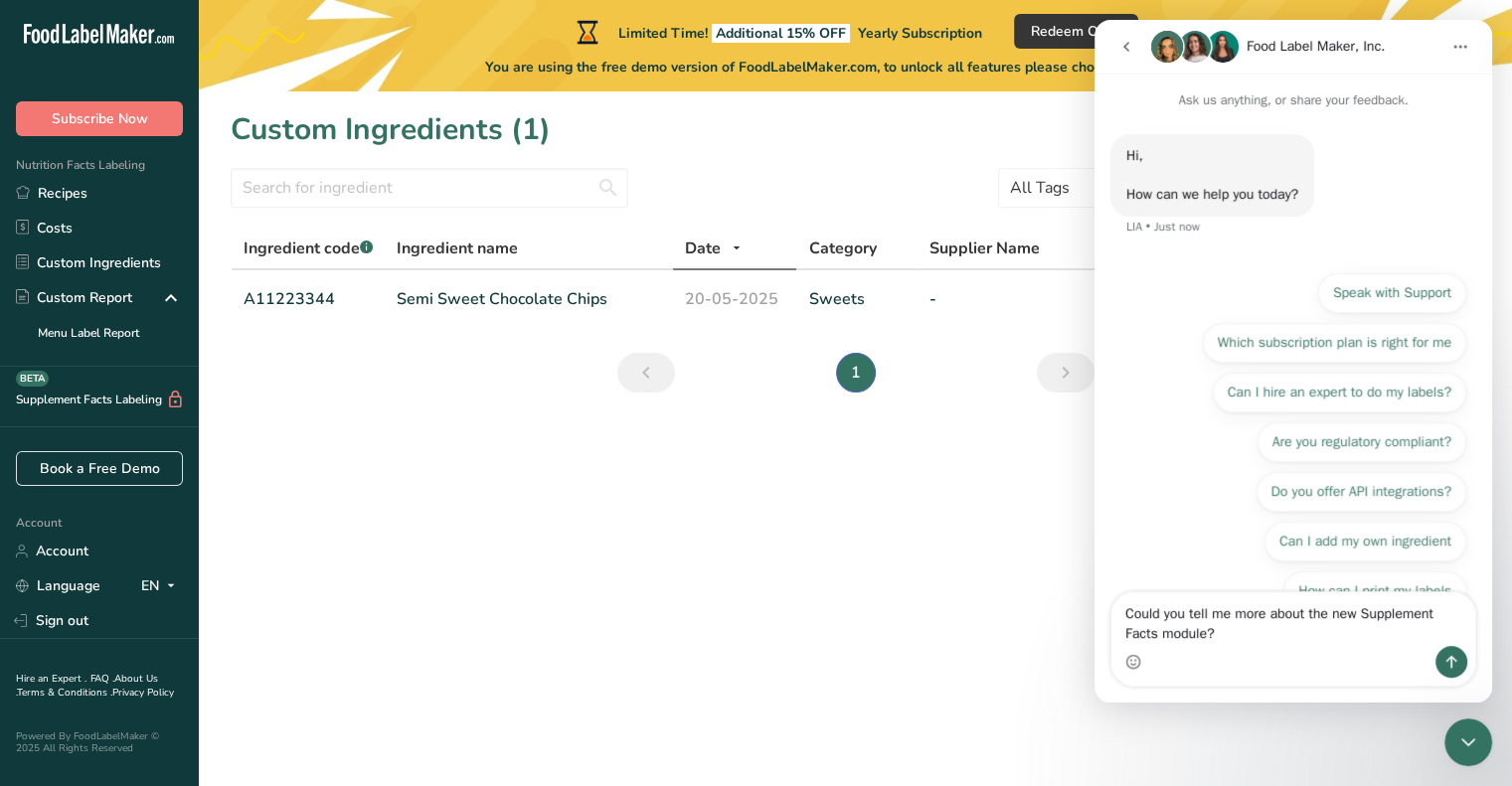 click on "Limited Time!
Additional 15% OFF
Yearly Subscription
Redeem Offer
You are using the free demo version of FoodLabelMaker.com, to unlock all features please choose one of our
plans
Custom Ingredients
(1)
Add new ingredient
All Tags
Source of Antioxidants
Prebiotic Effect
Source of Omega 3
Plant-based Protein
Dairy free
Gluten free
Vegan
Vegetarian
Soy free
Source of Healthy Fats
Source of B-Vitamins
Organic
Organic Certified
Non-GMO" at bounding box center [756, 393] 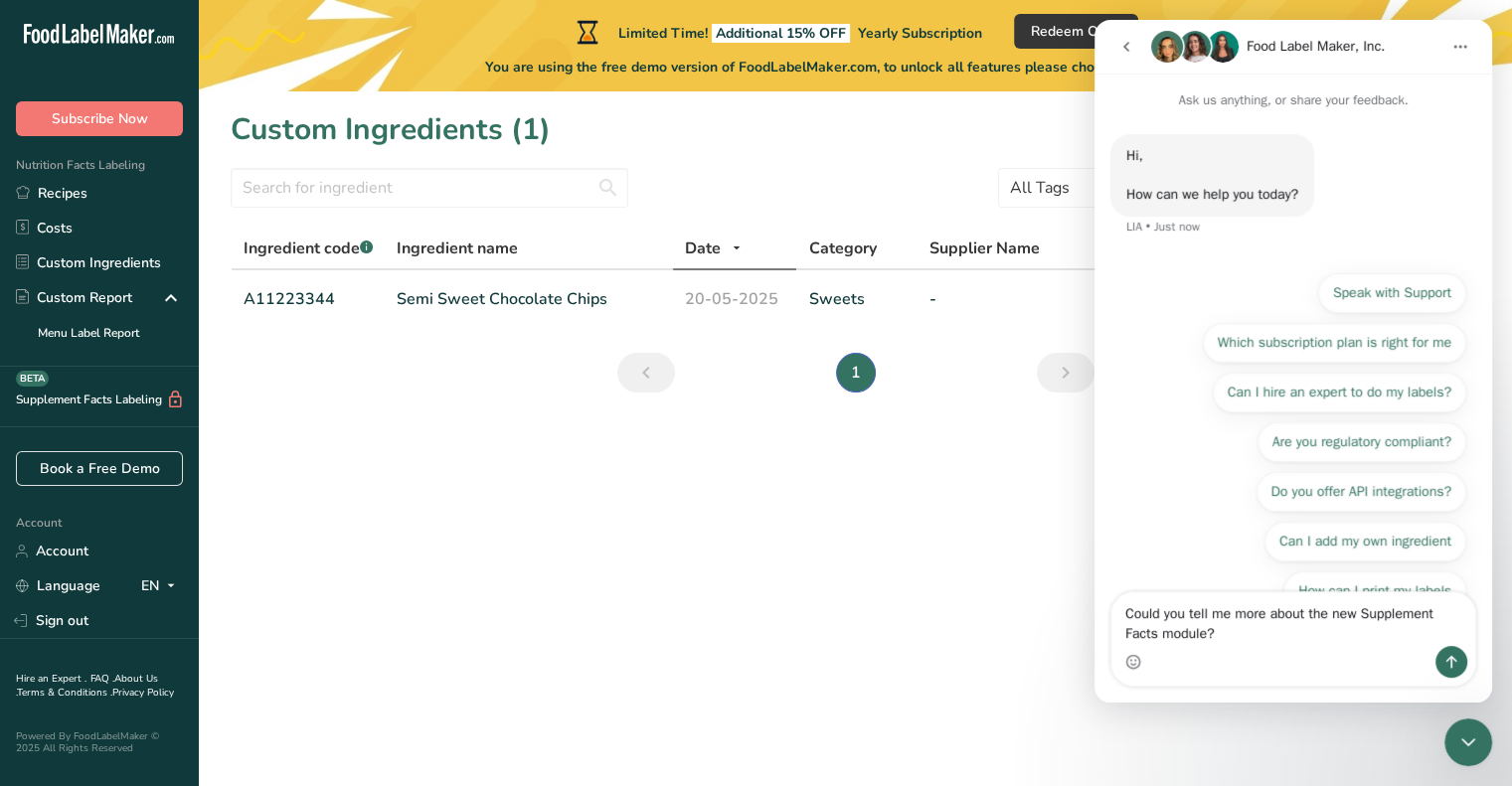 click 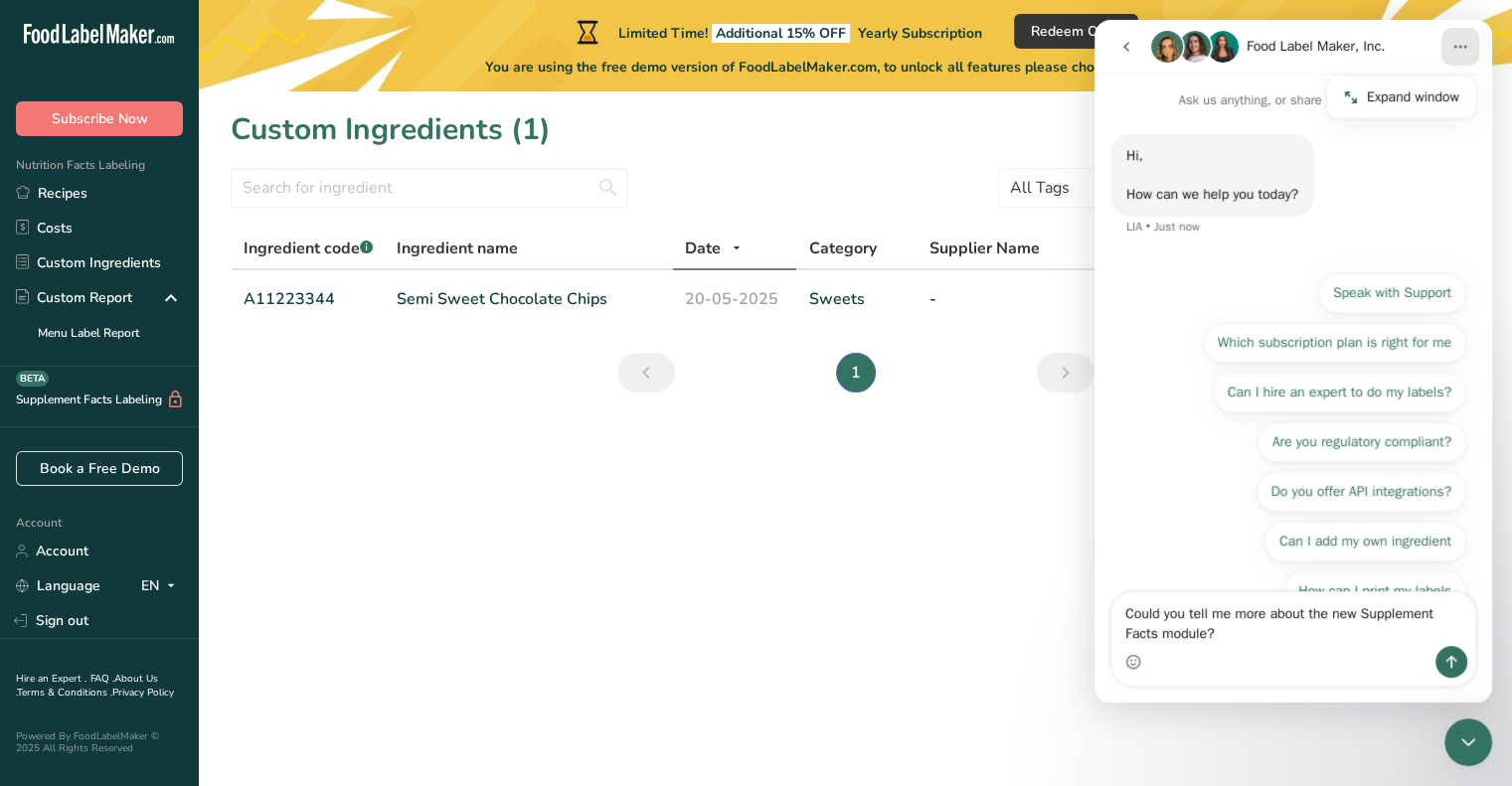 click 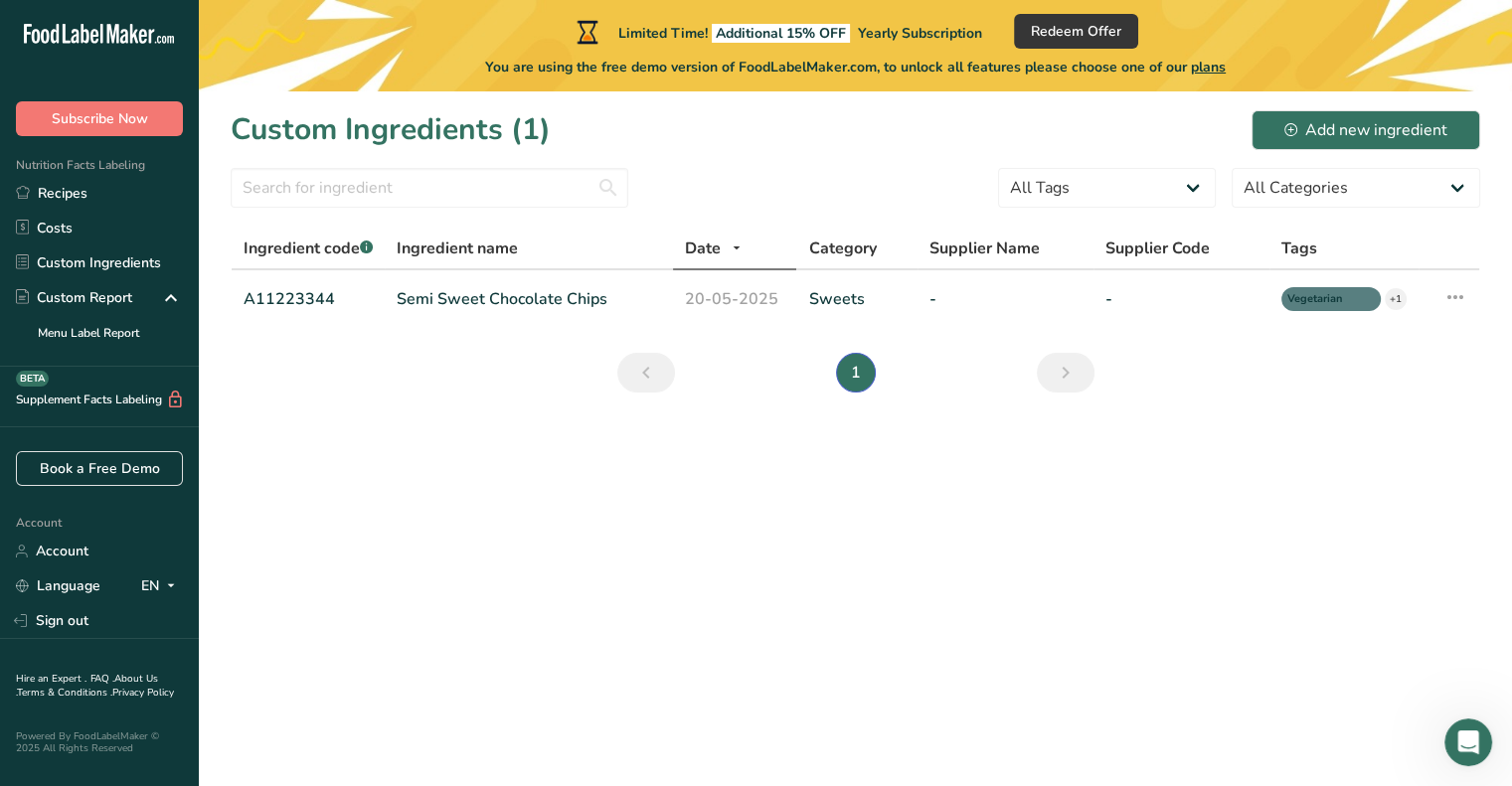 scroll, scrollTop: 0, scrollLeft: 0, axis: both 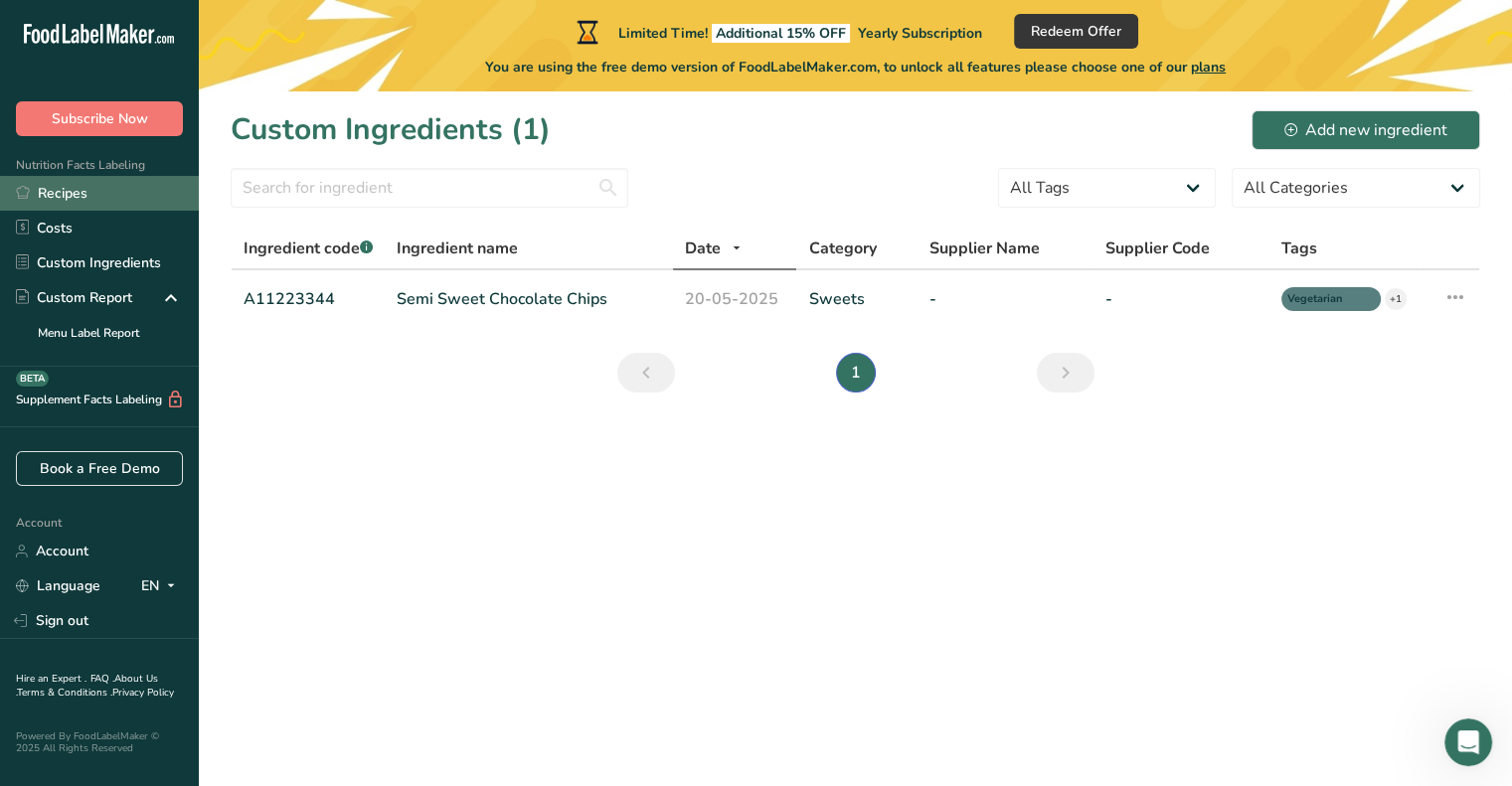 click on "Recipes" at bounding box center (99, 193) 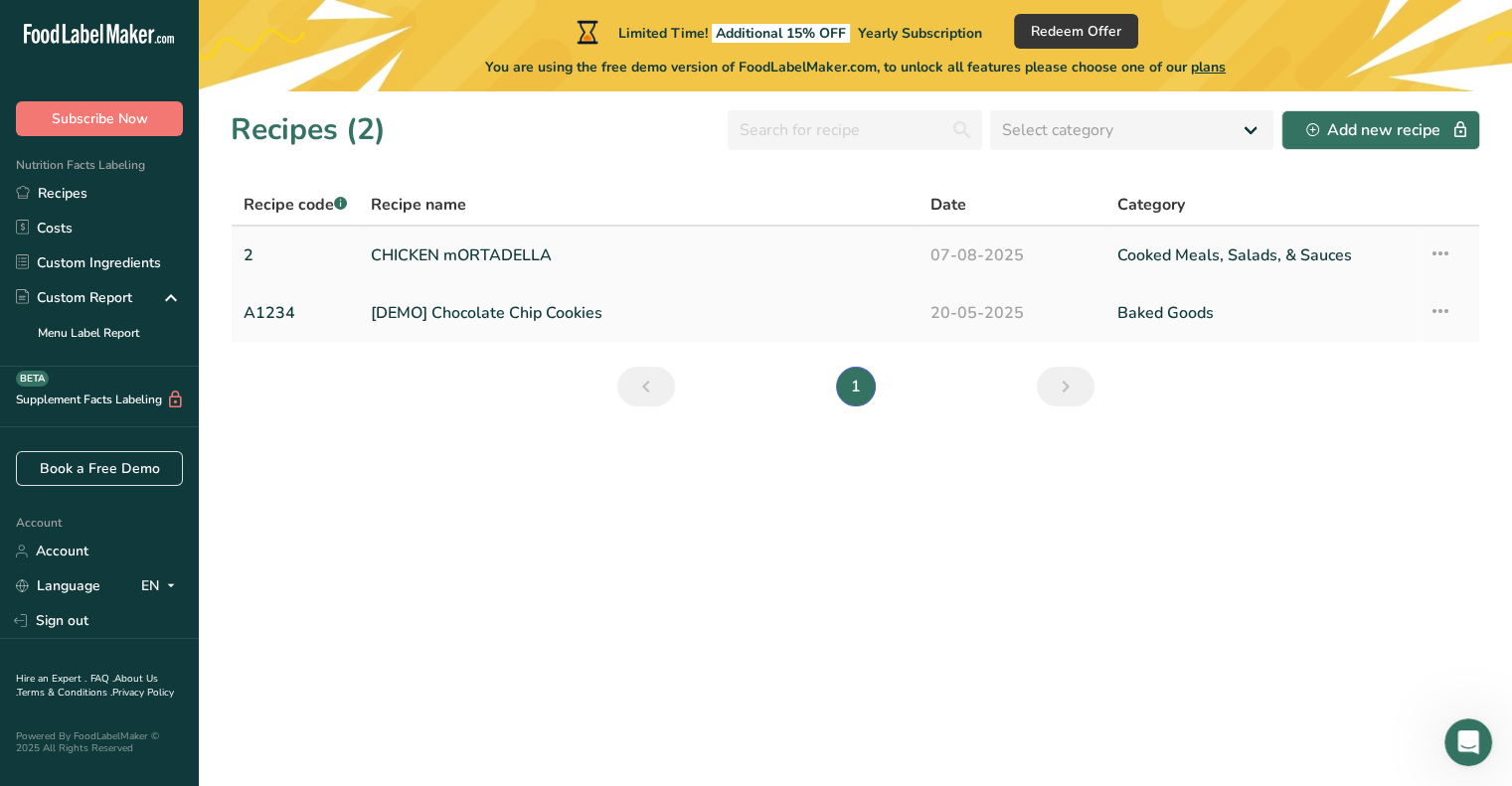 click on "CHICKEN mORTADELLA" at bounding box center [638, 255] 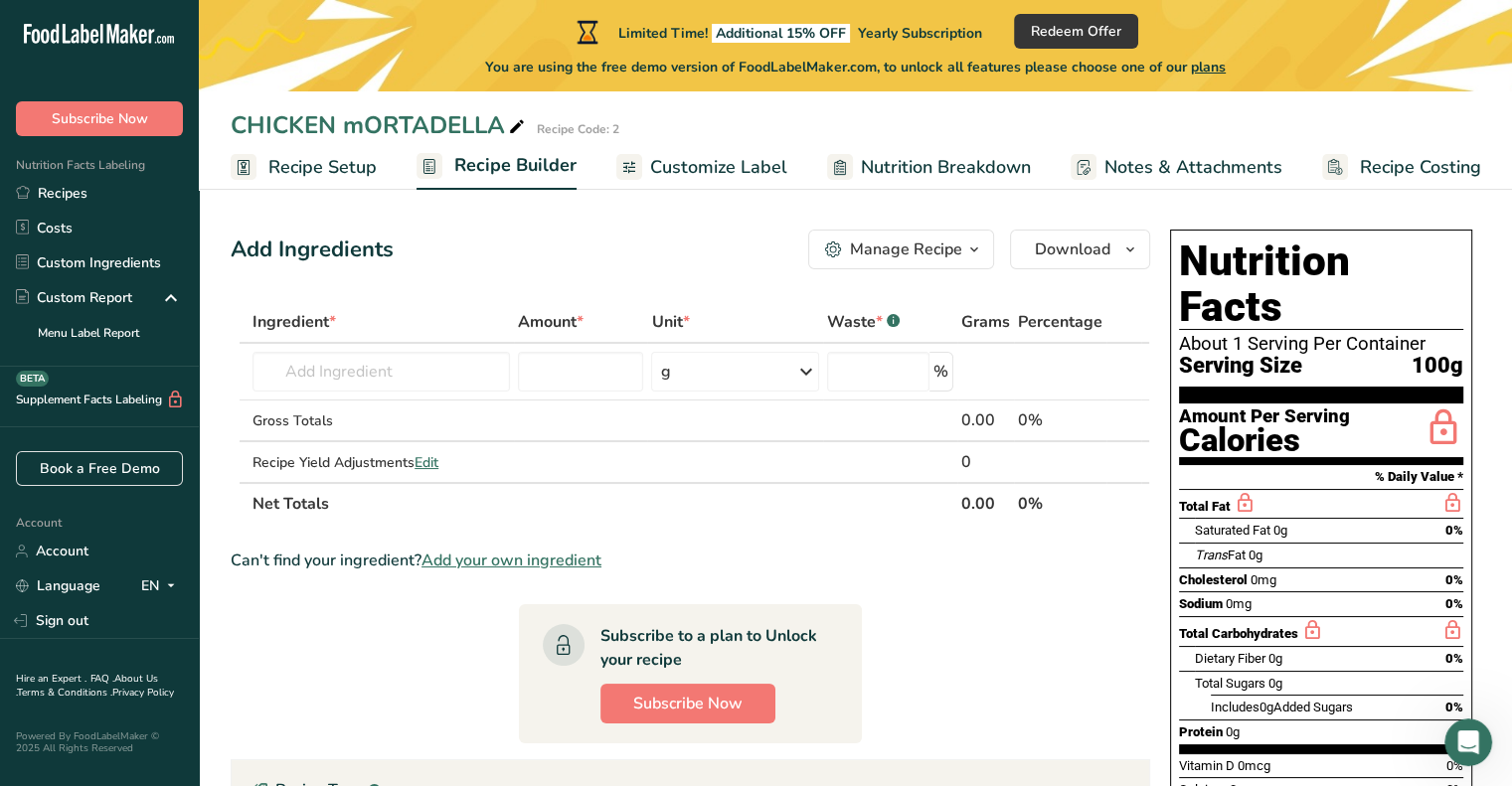 scroll, scrollTop: 0, scrollLeft: 0, axis: both 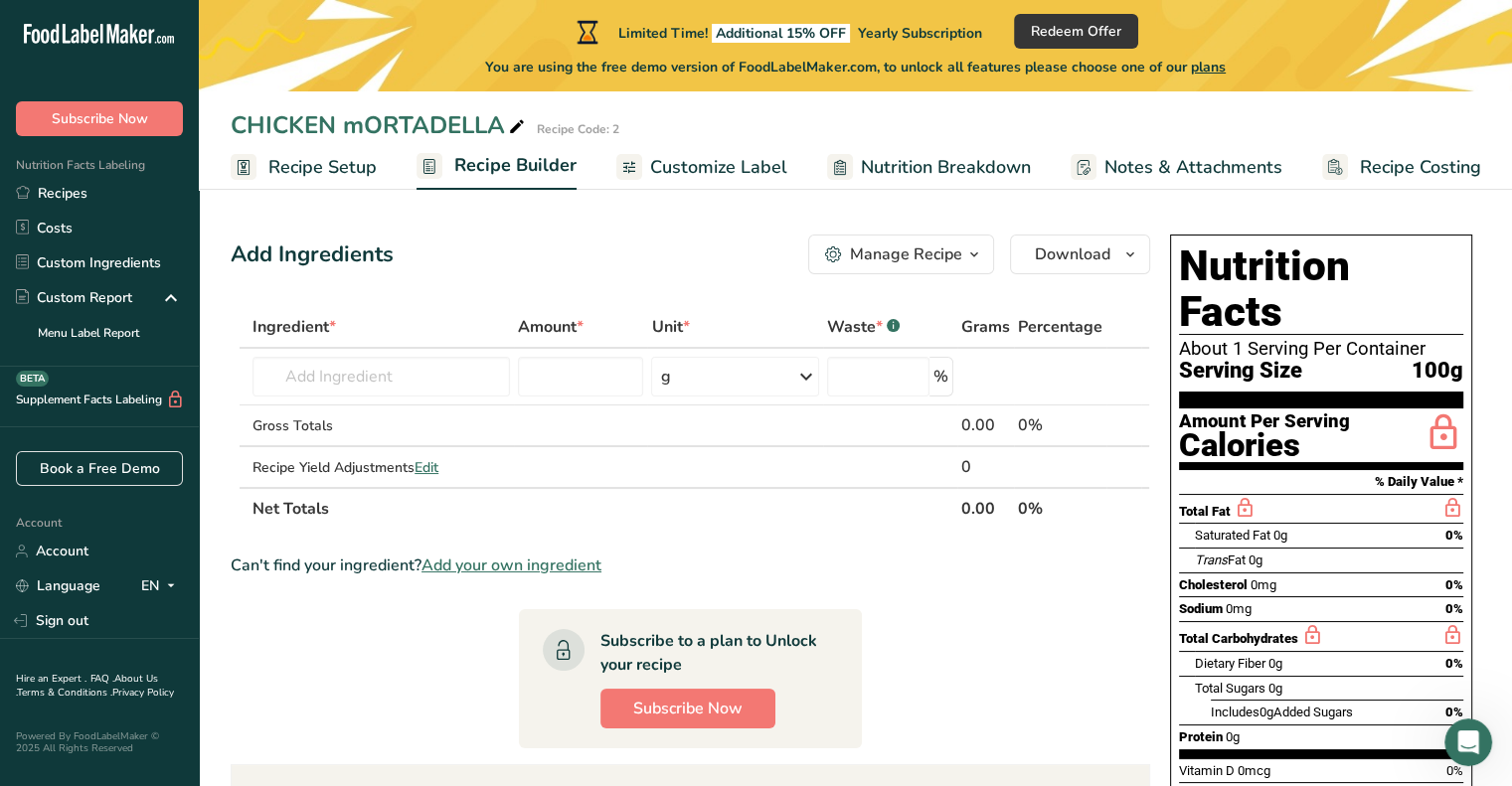 click on "Customize Label" at bounding box center [719, 167] 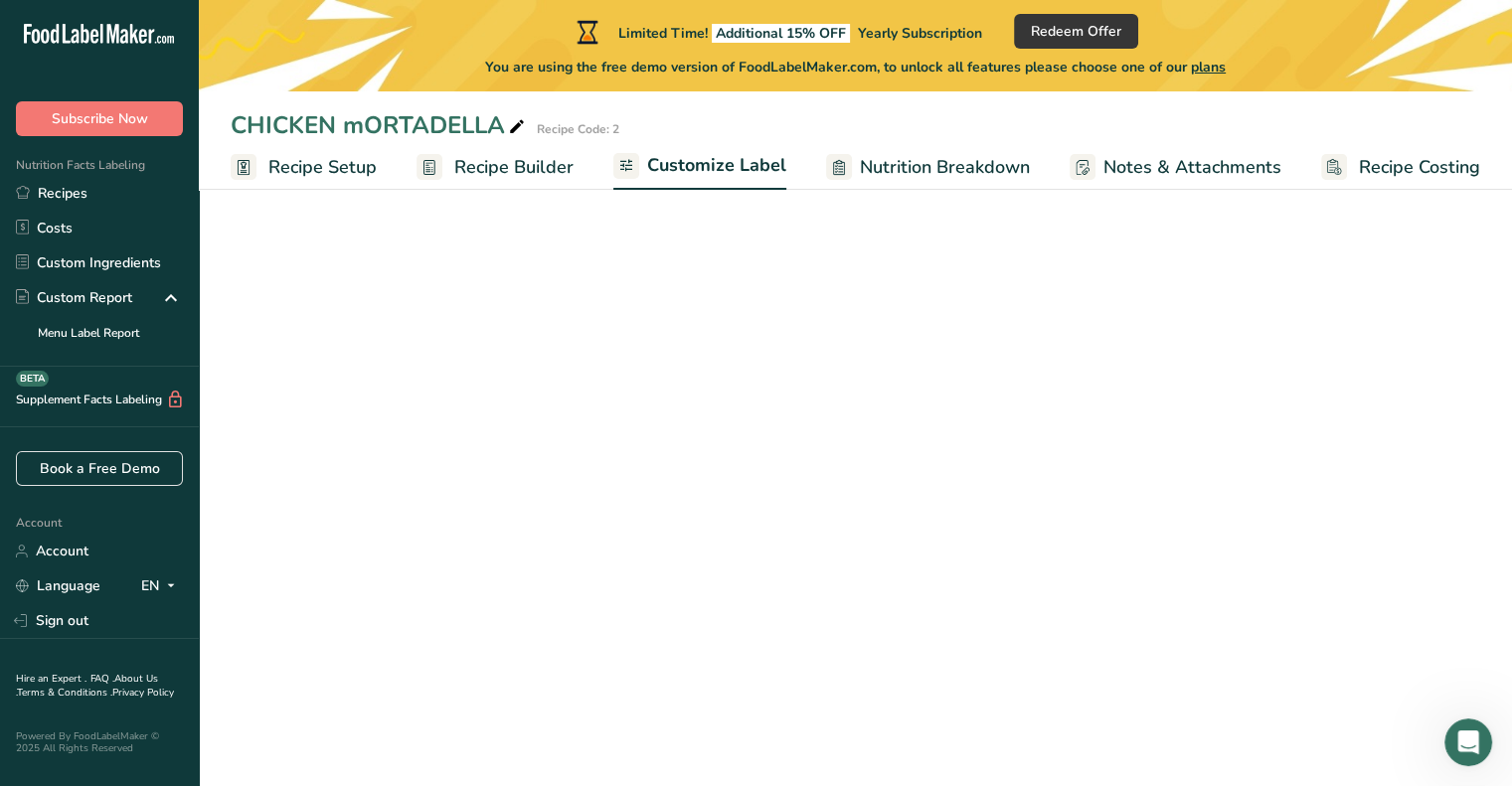 scroll, scrollTop: 0, scrollLeft: 0, axis: both 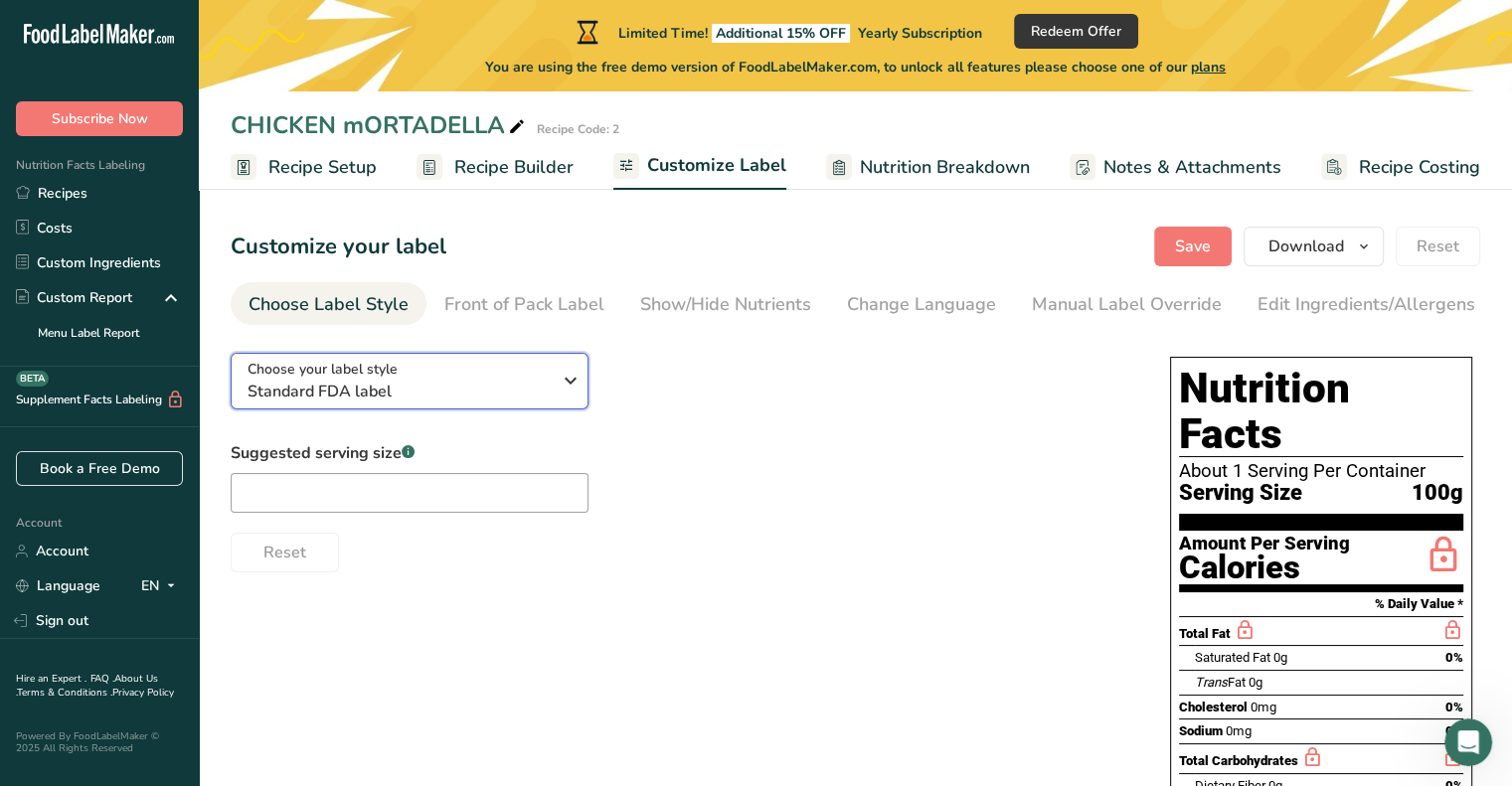 click at bounding box center [571, 381] 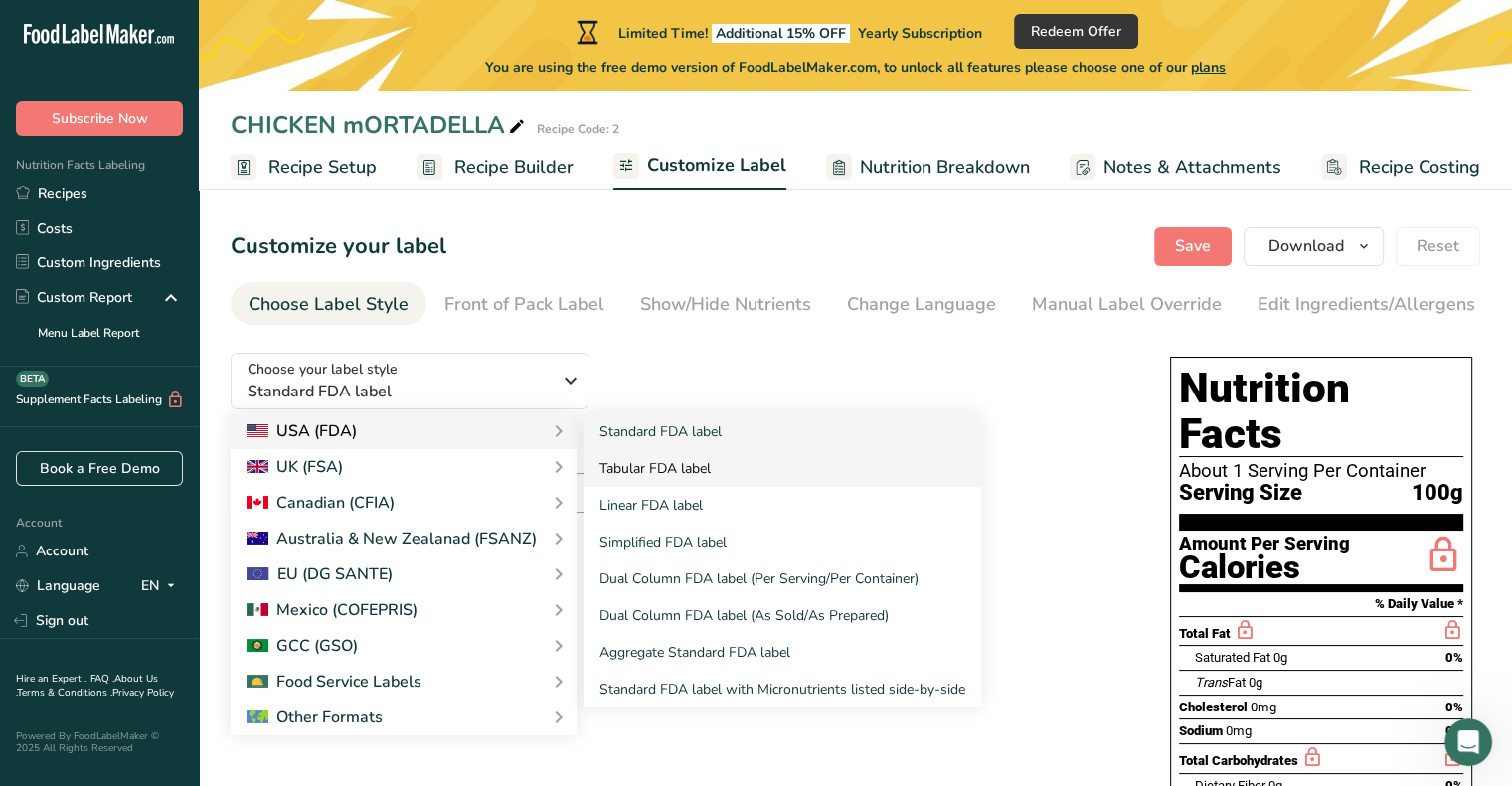 click on "Tabular FDA label" at bounding box center [782, 468] 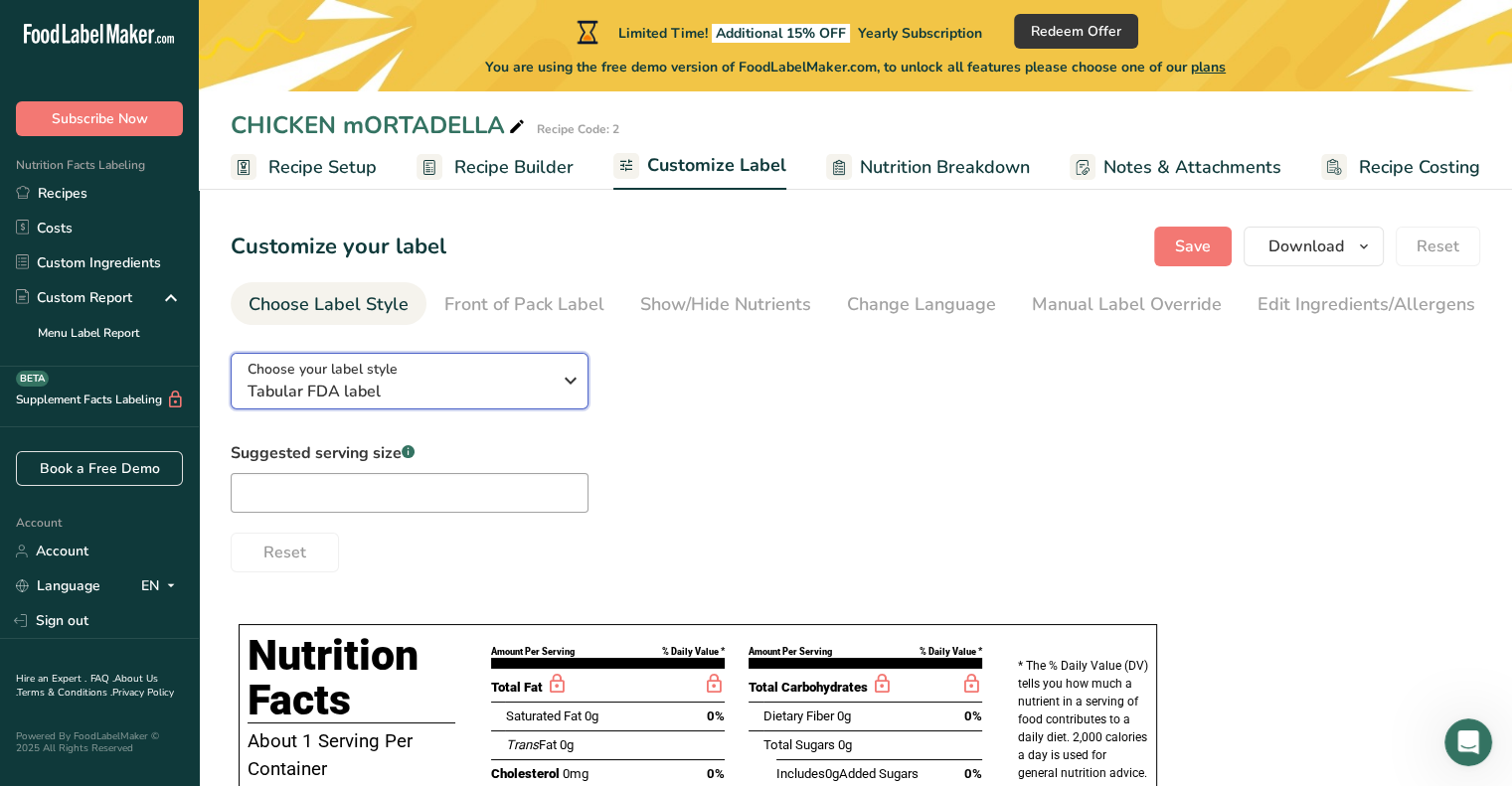 click at bounding box center [571, 381] 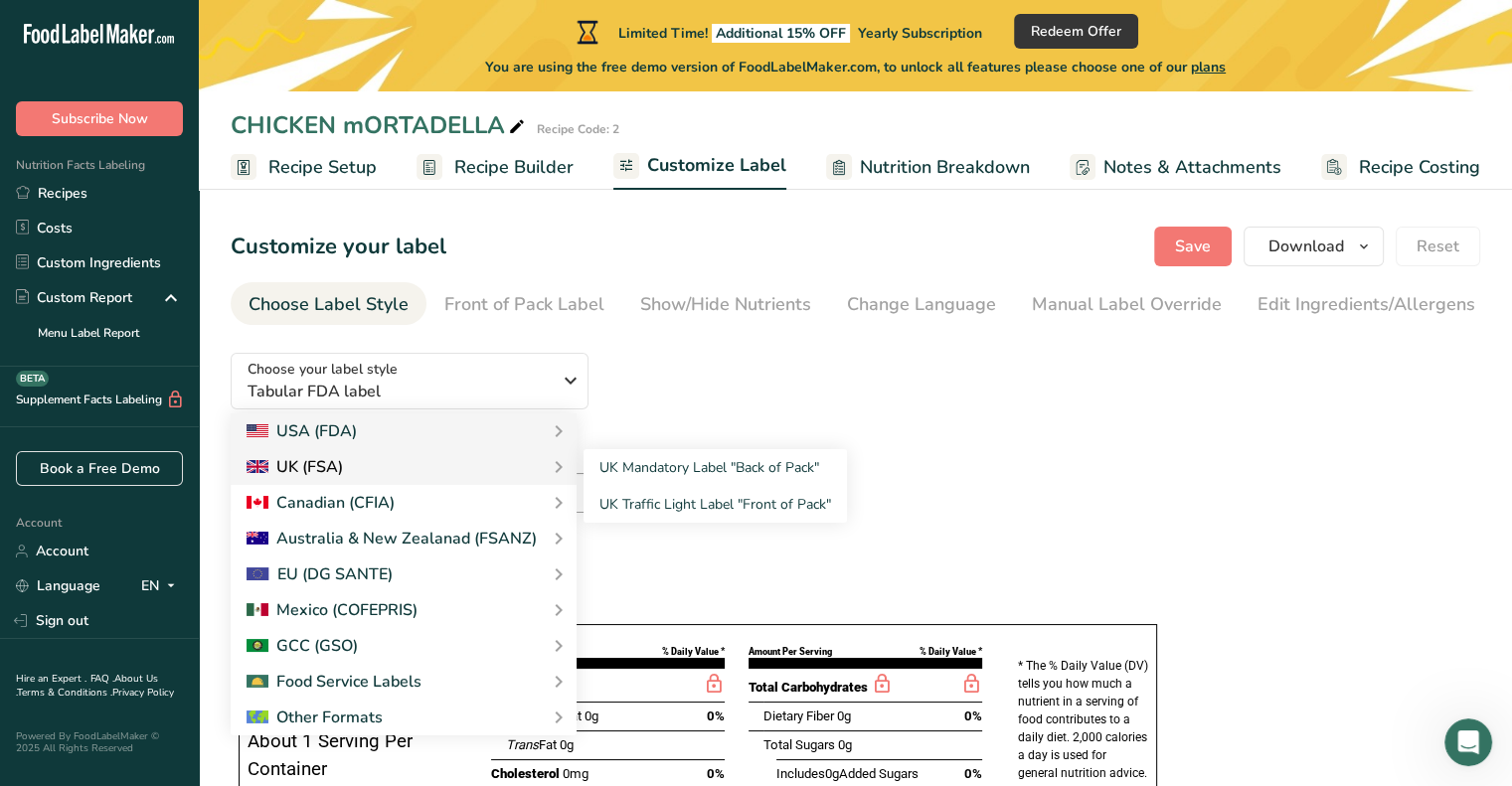 click on "UK (FSA)" at bounding box center (404, 467) 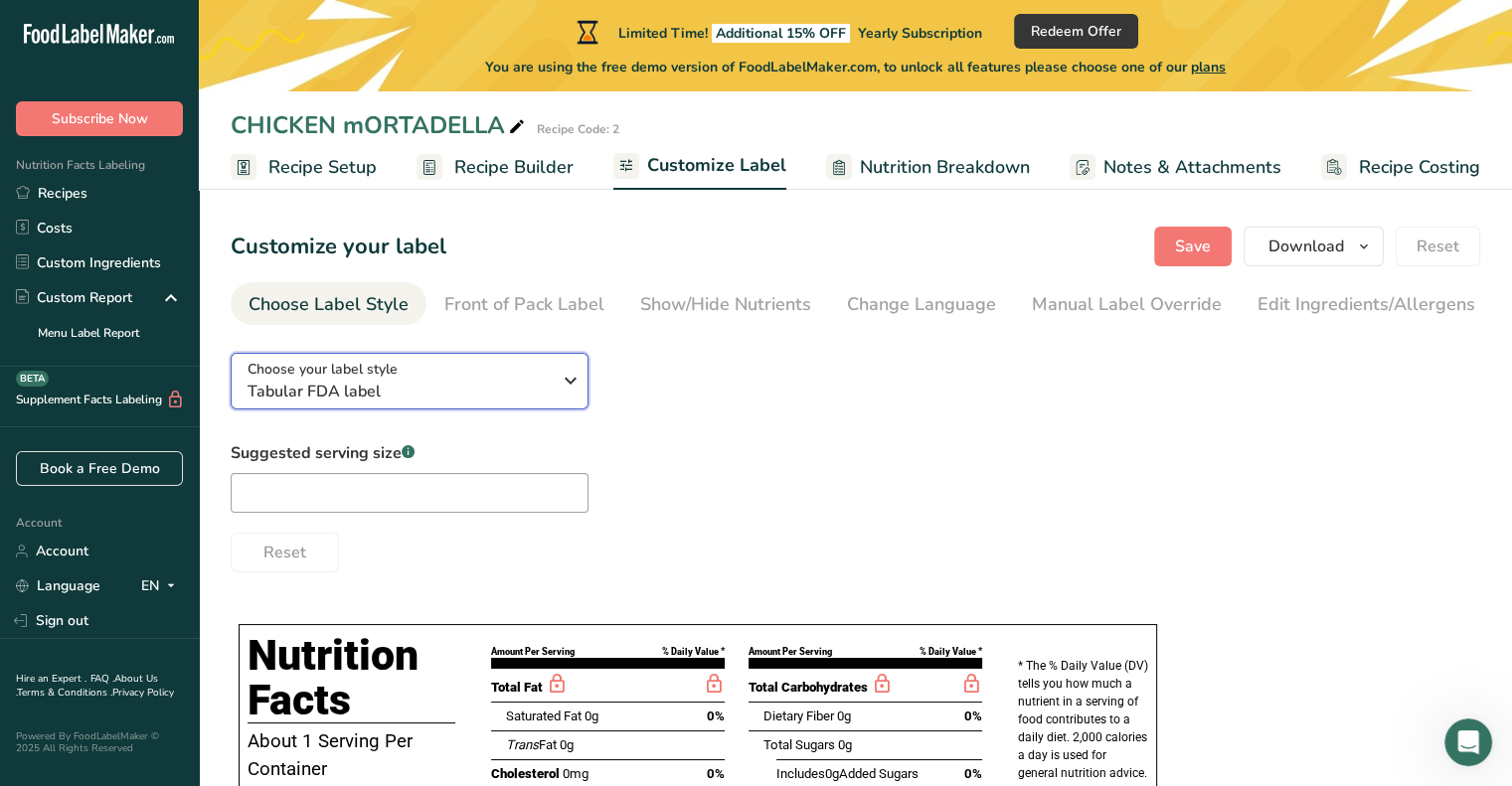 click on "Choose your label style
Tabular FDA label" at bounding box center (407, 381) 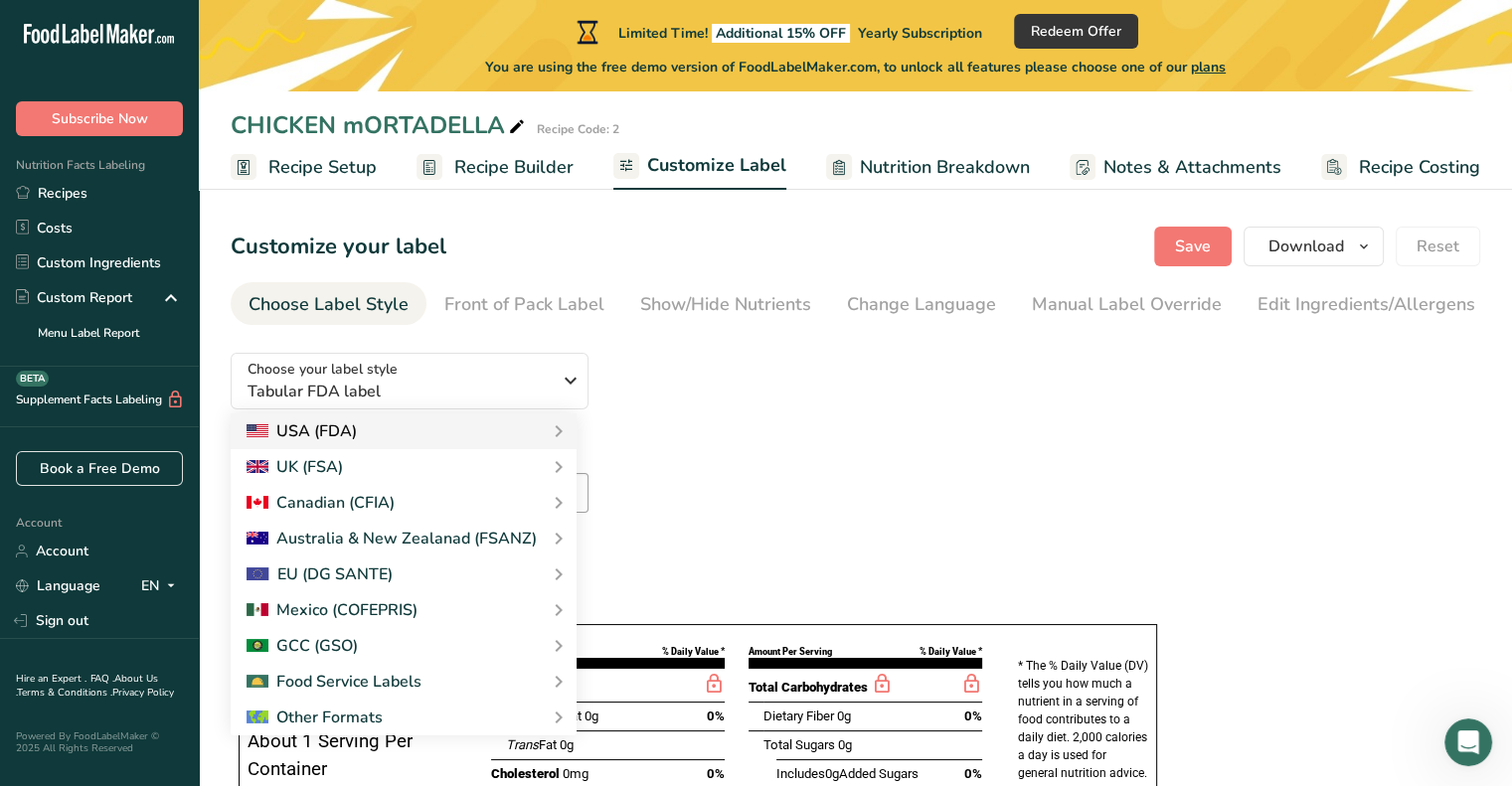 click on "USA (FDA)" at bounding box center [404, 431] 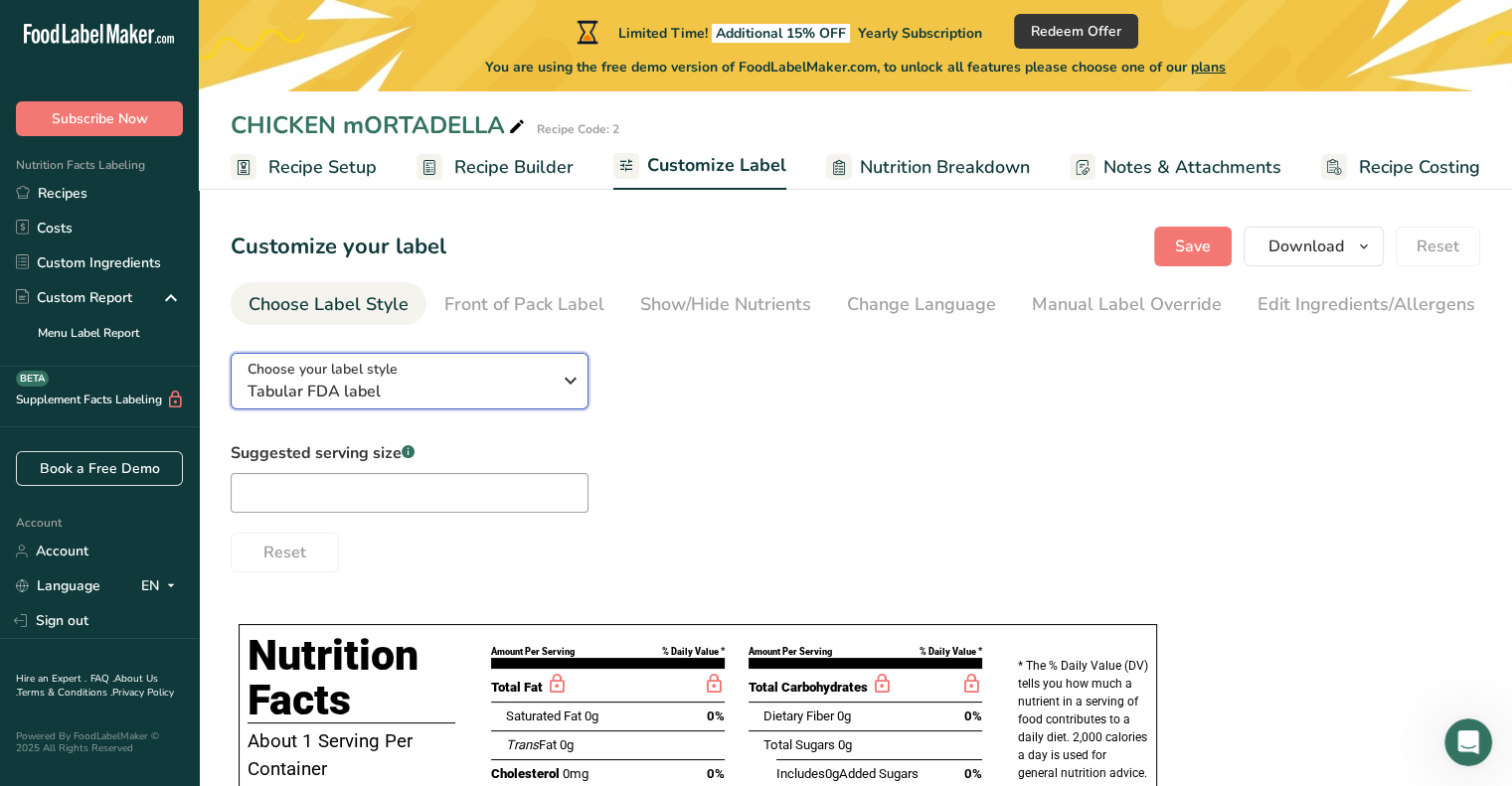 click at bounding box center (571, 381) 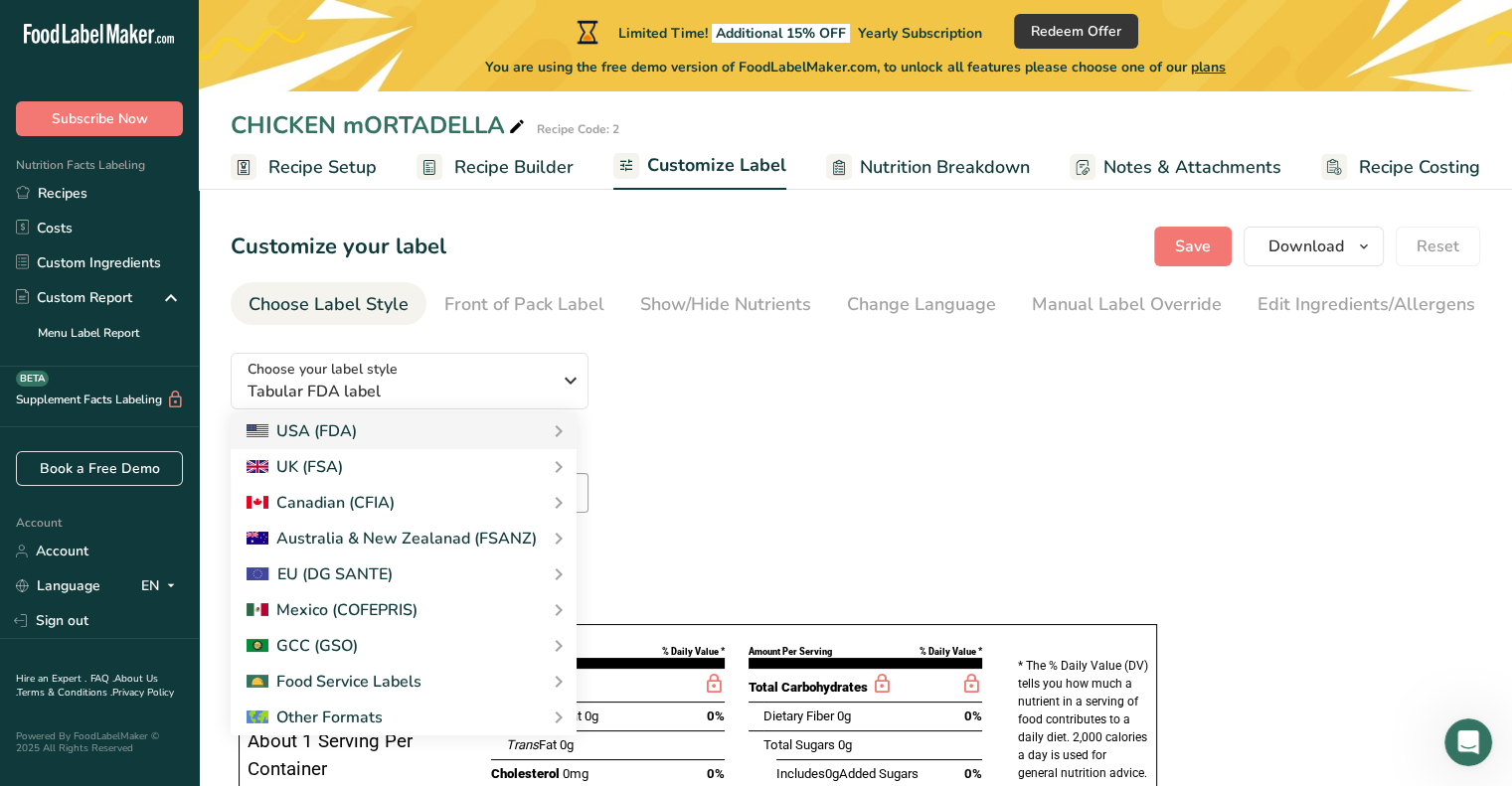 click on "Choose your label style
Tabular FDA label
USA (FDA)
Standard FDA label
Tabular FDA label
Linear FDA label
Simplified FDA label
Dual Column FDA label (Per Serving/Per Container)
Dual Column FDA label (As Sold/As Prepared)
Aggregate Standard FDA label
Standard FDA label with Micronutrients listed side-by-side
UK (FSA)
UK Mandatory Label "Back of Pack"
UK Traffic Light Label  "Front of Pack"
Canadian (CFIA)
Canadian Standard label
Canadian Dual Column label" at bounding box center [855, 454] 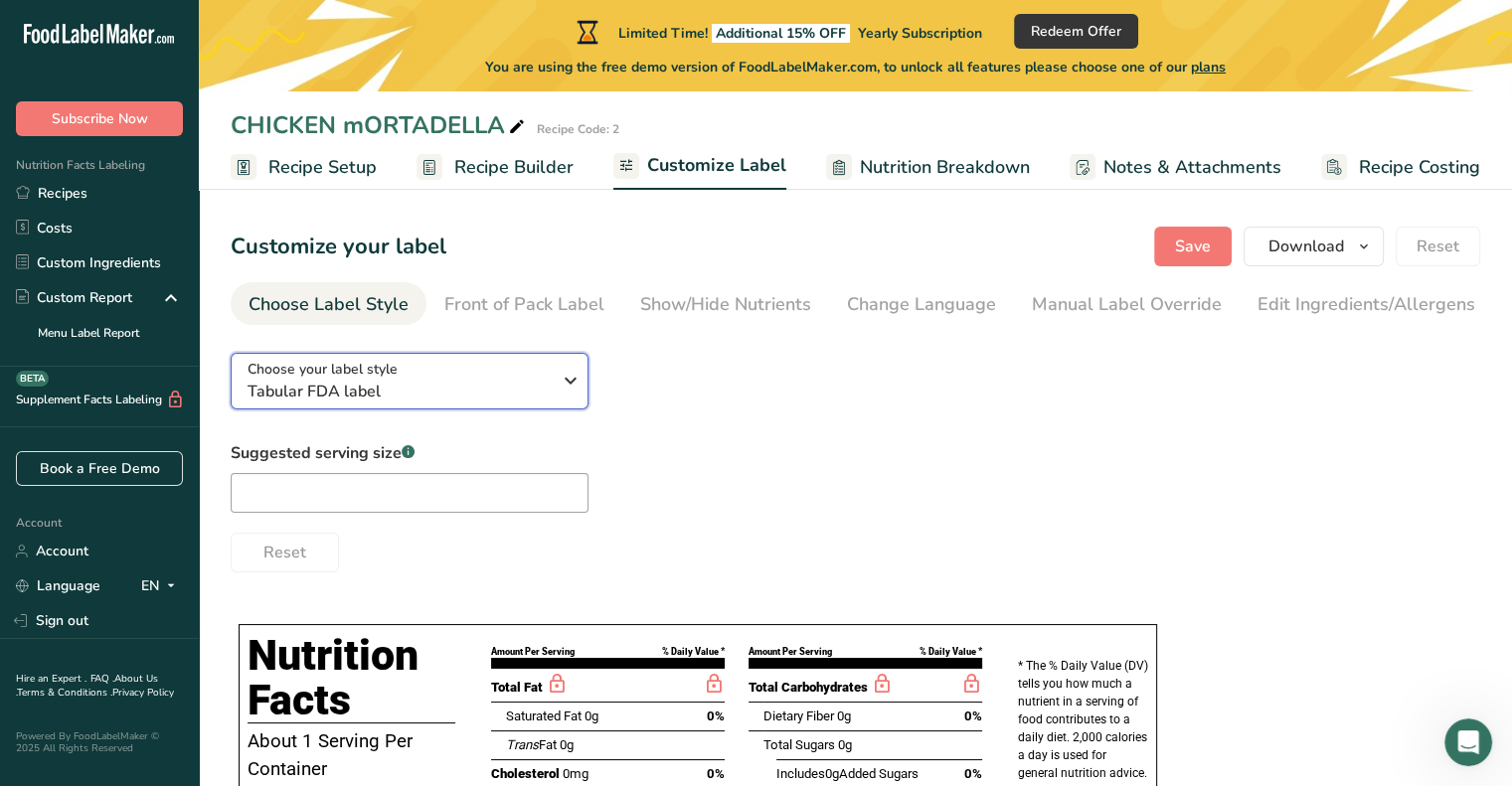 click at bounding box center (571, 381) 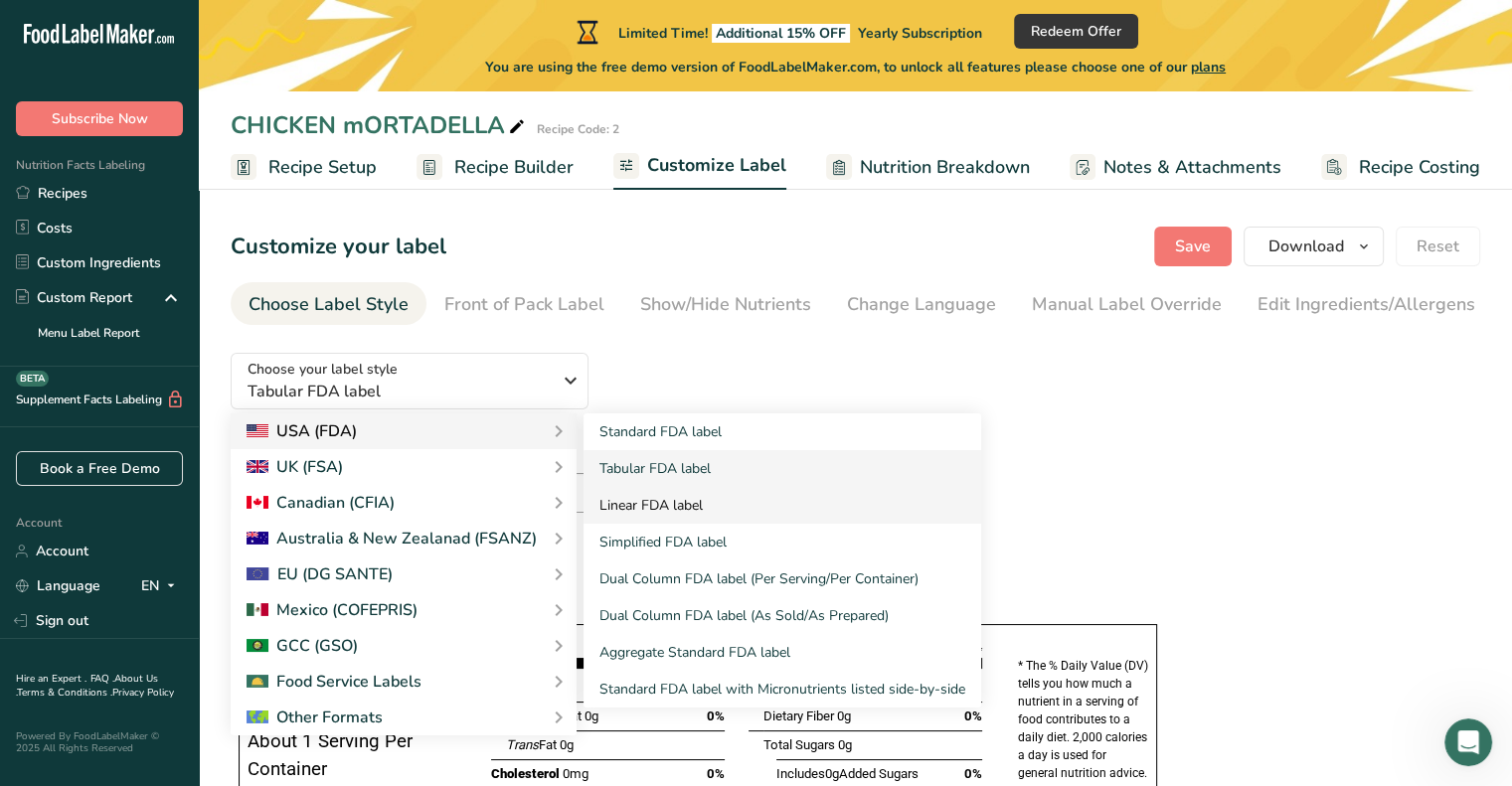 click on "Linear FDA label" at bounding box center (782, 505) 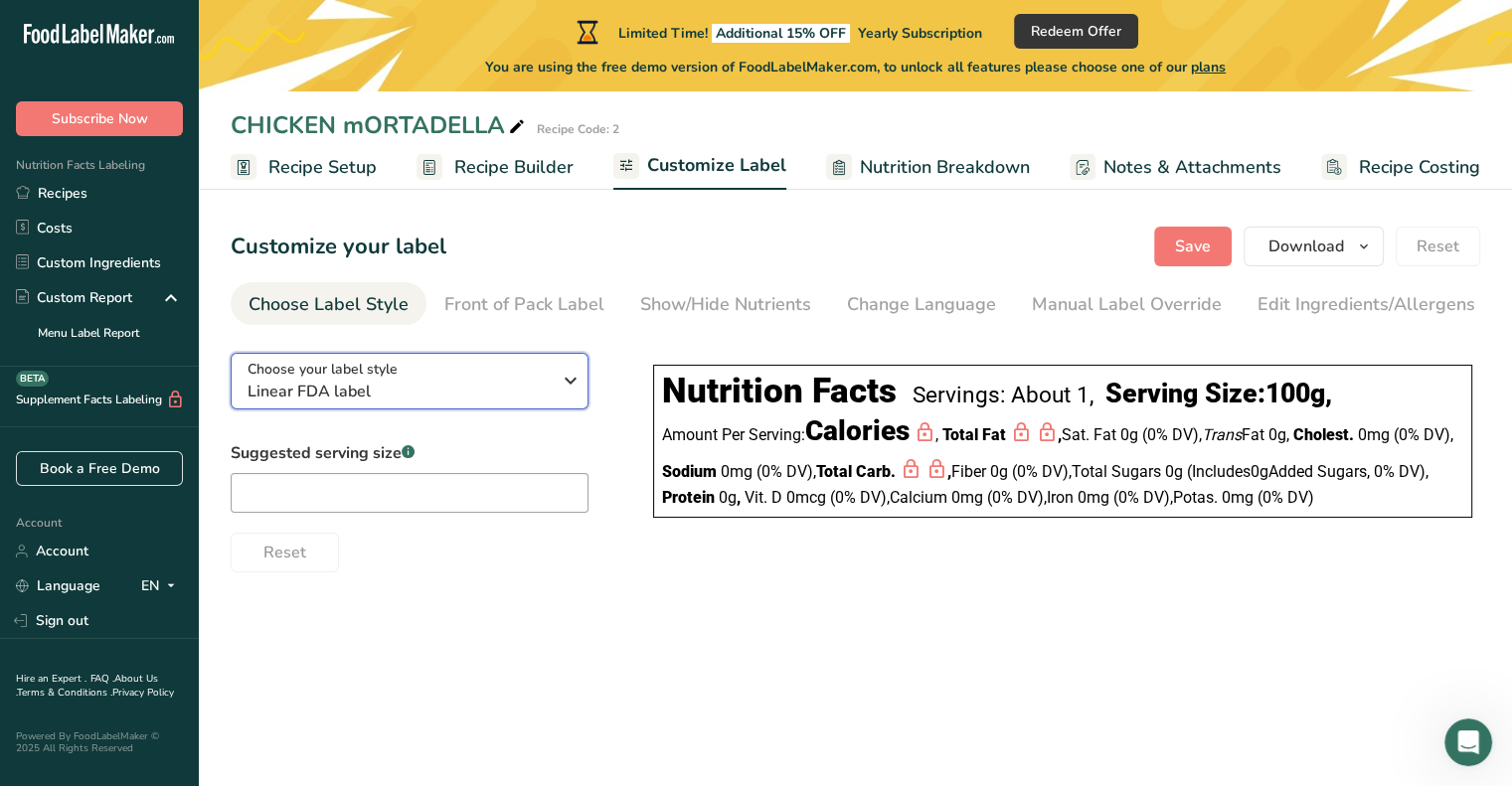 click on "Choose your label style
Linear FDA label" at bounding box center [407, 381] 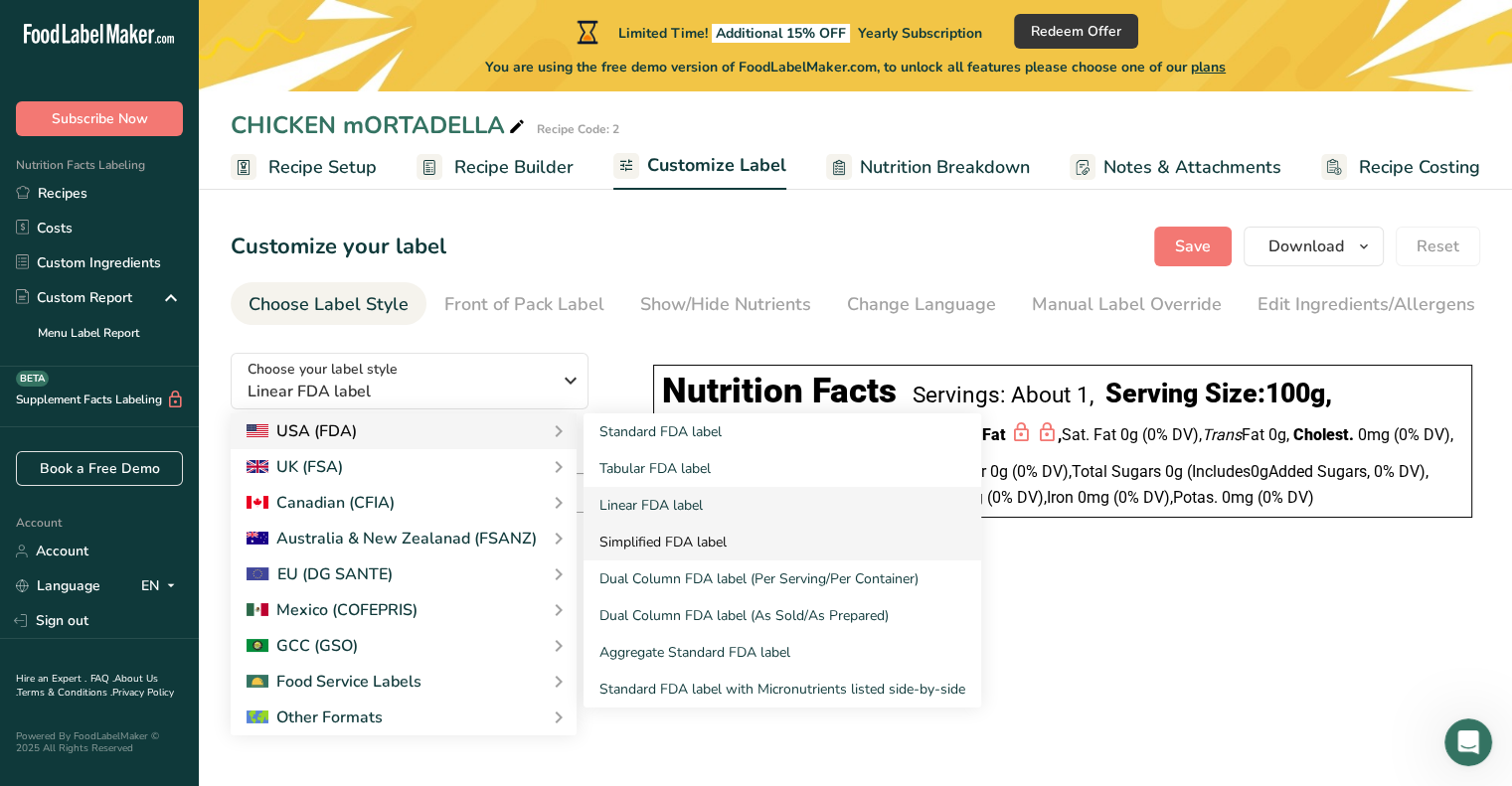 click on "Simplified FDA label" at bounding box center [782, 542] 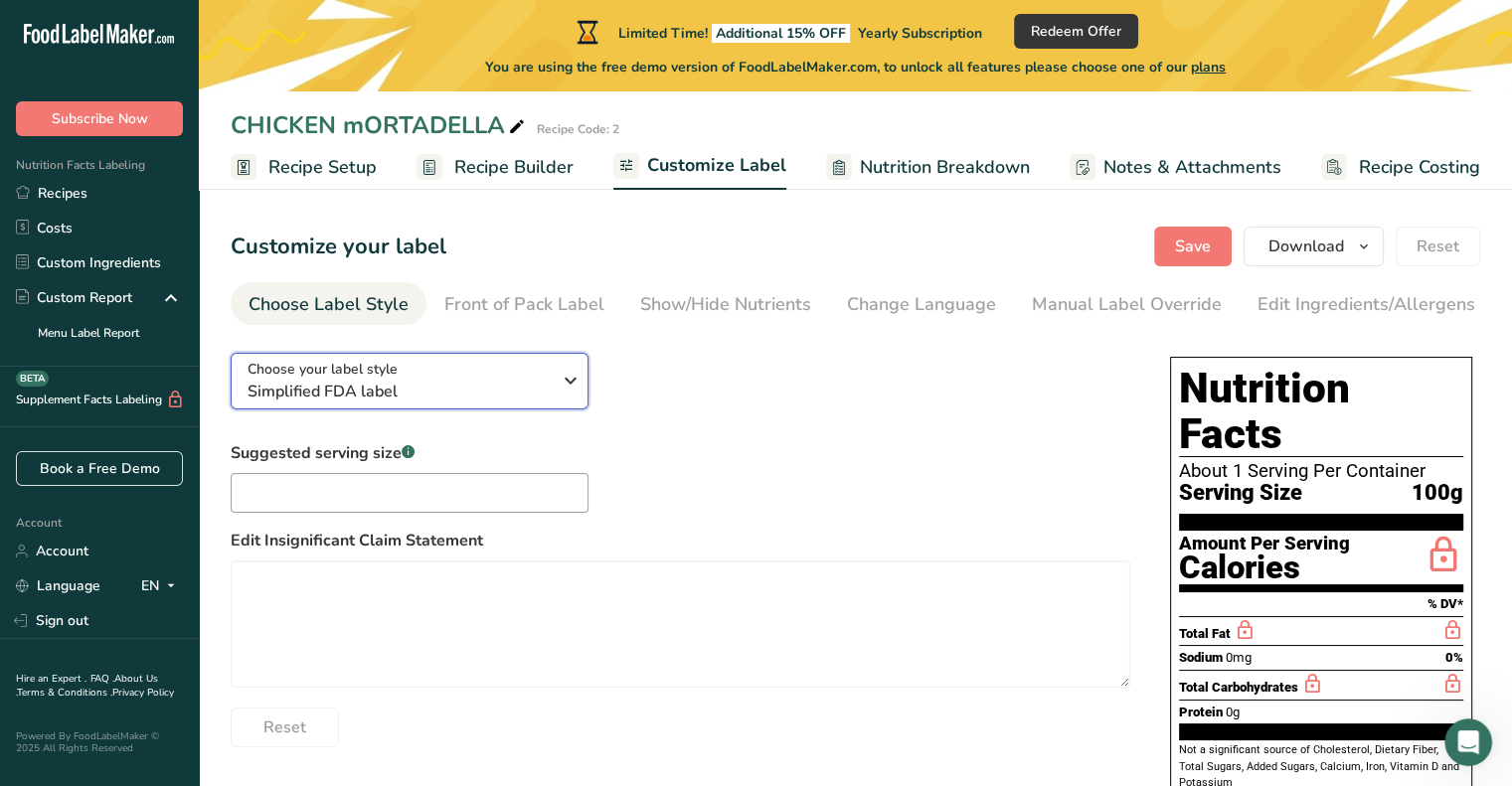 click at bounding box center [571, 381] 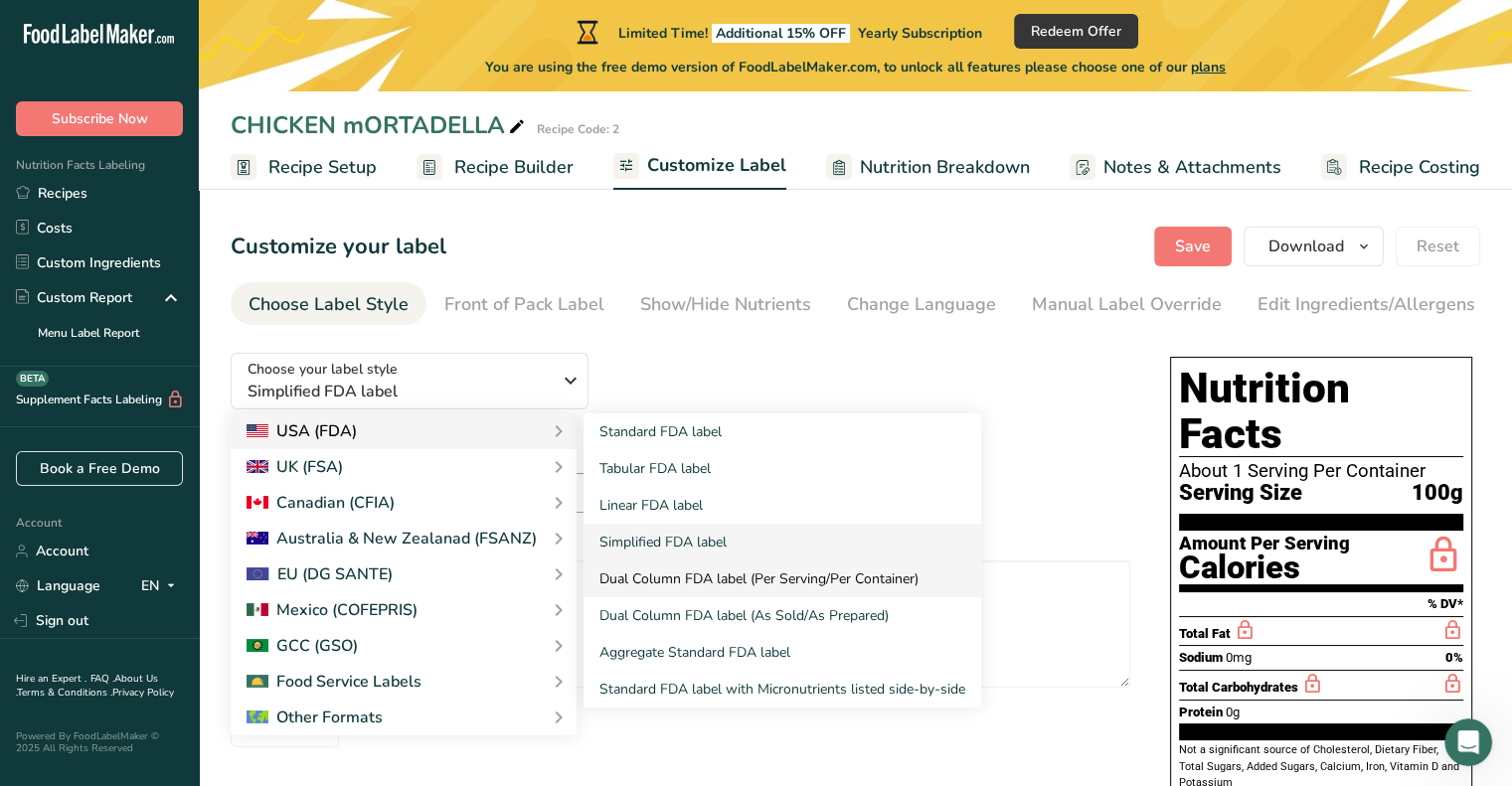 click on "Dual Column FDA label (Per Serving/Per Container)" at bounding box center (782, 578) 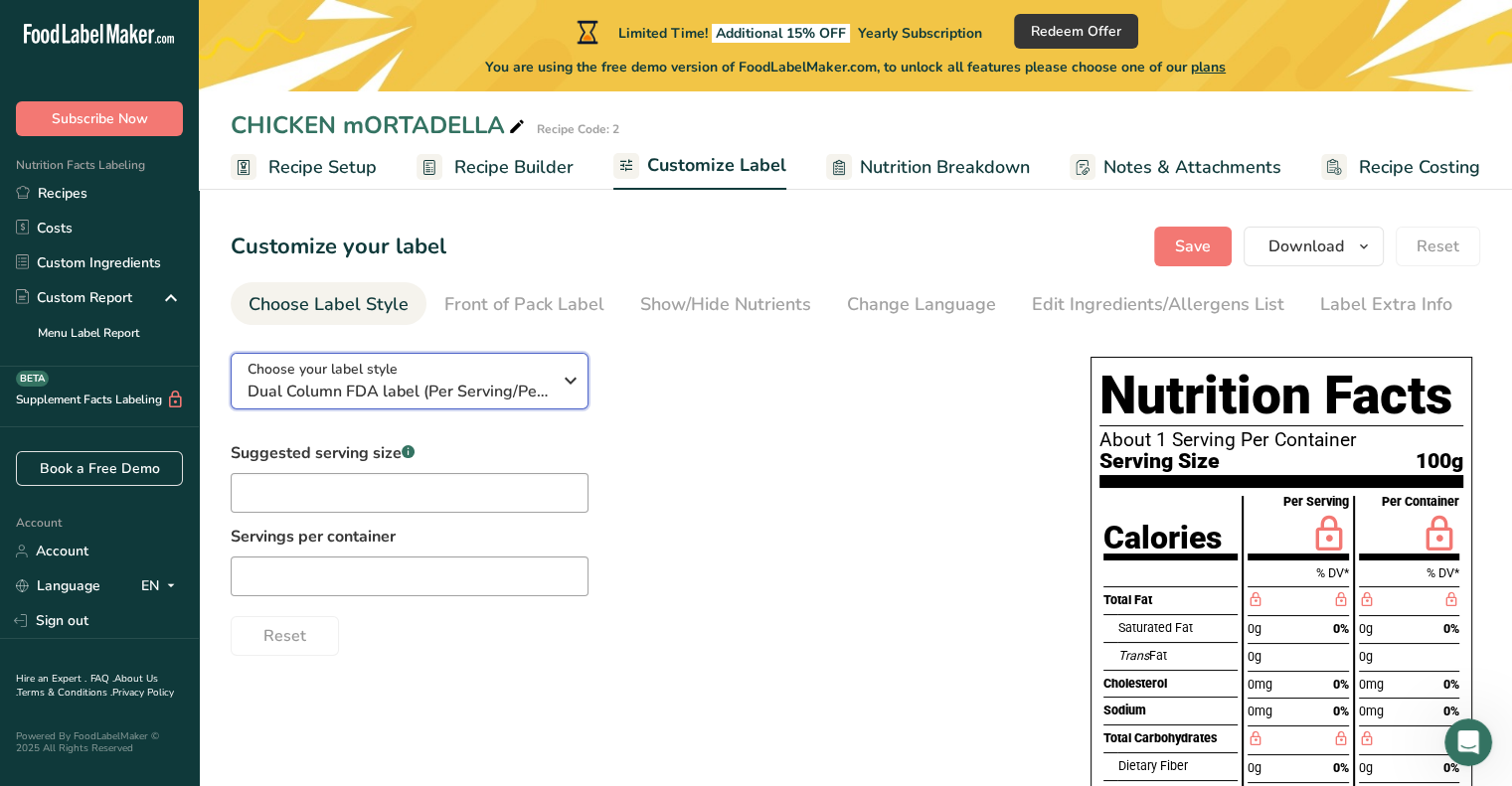 click at bounding box center [571, 381] 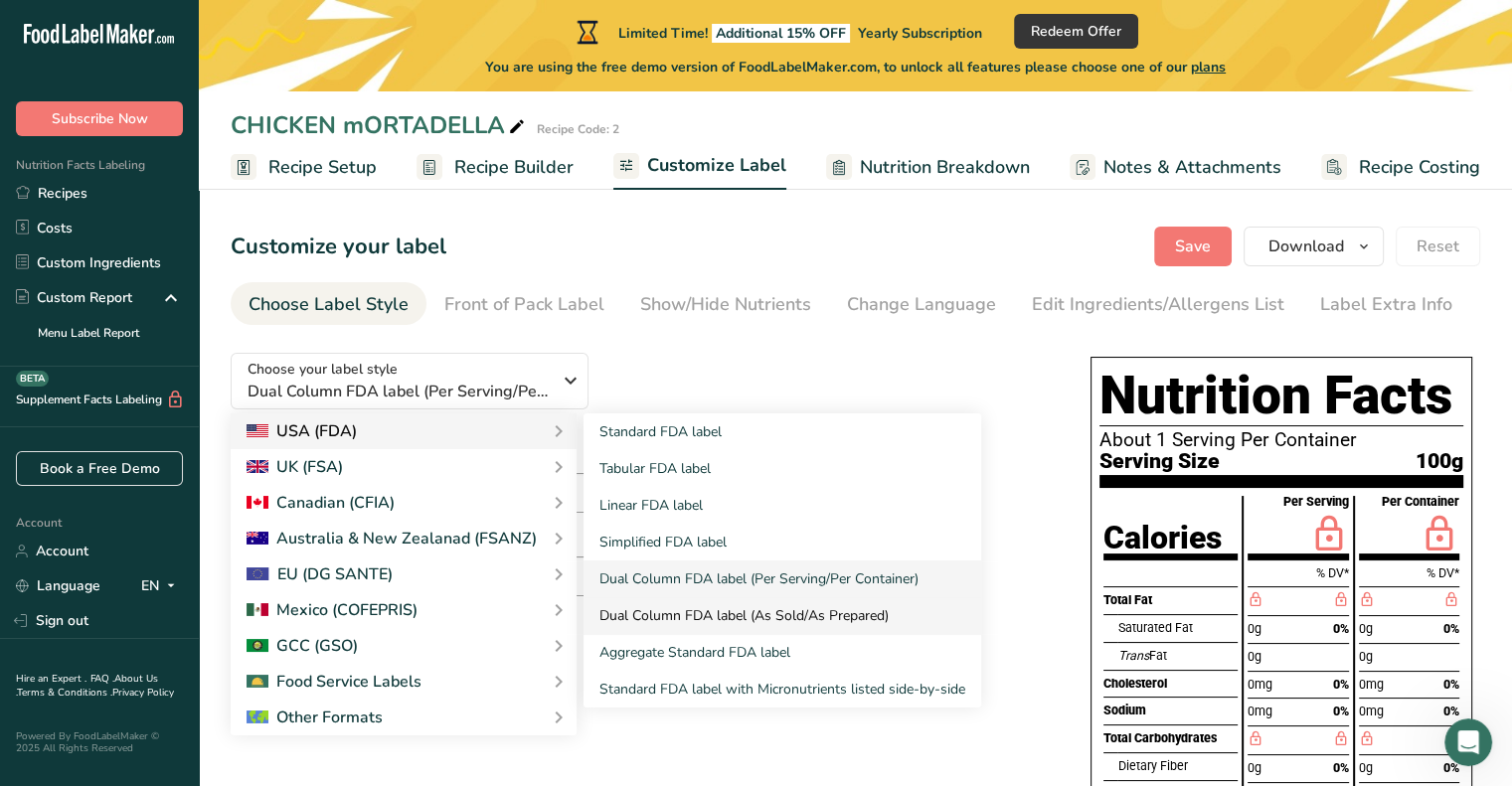 click on "Dual Column FDA label (As Sold/As Prepared)" at bounding box center (782, 615) 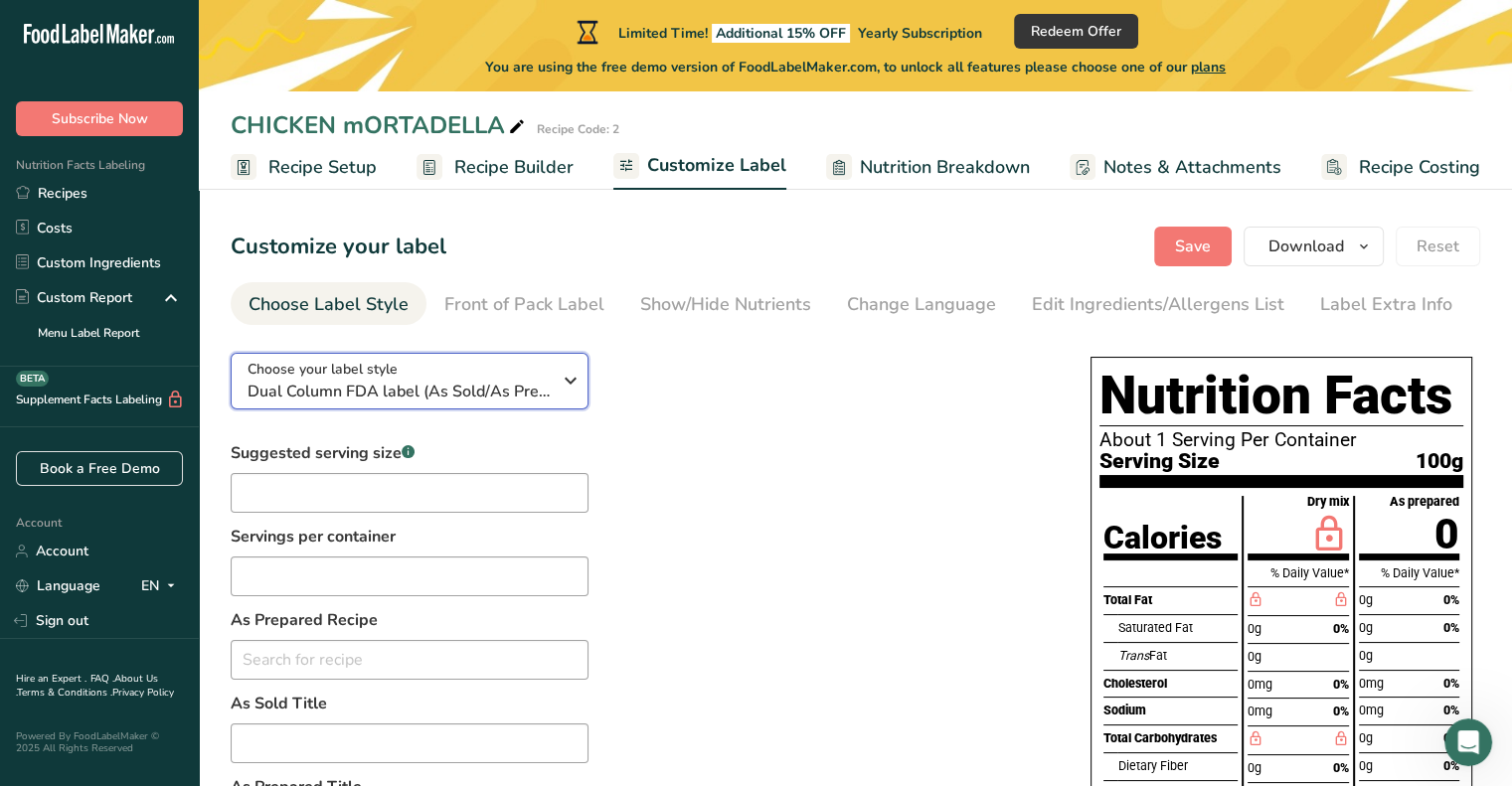 click on "Choose your label style
Dual Column FDA label (As Sold/As Prepared)" at bounding box center [407, 381] 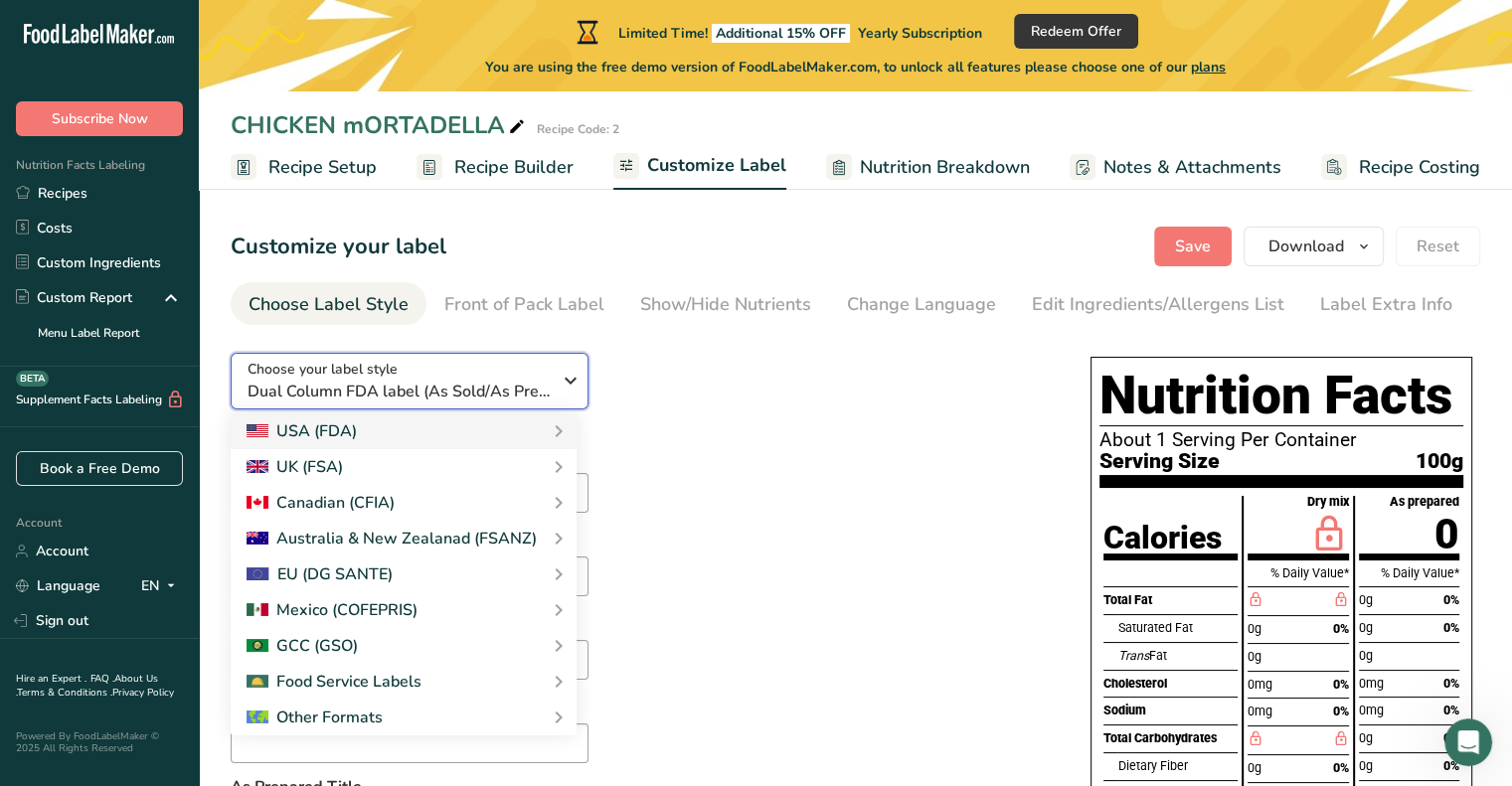click at bounding box center [571, 381] 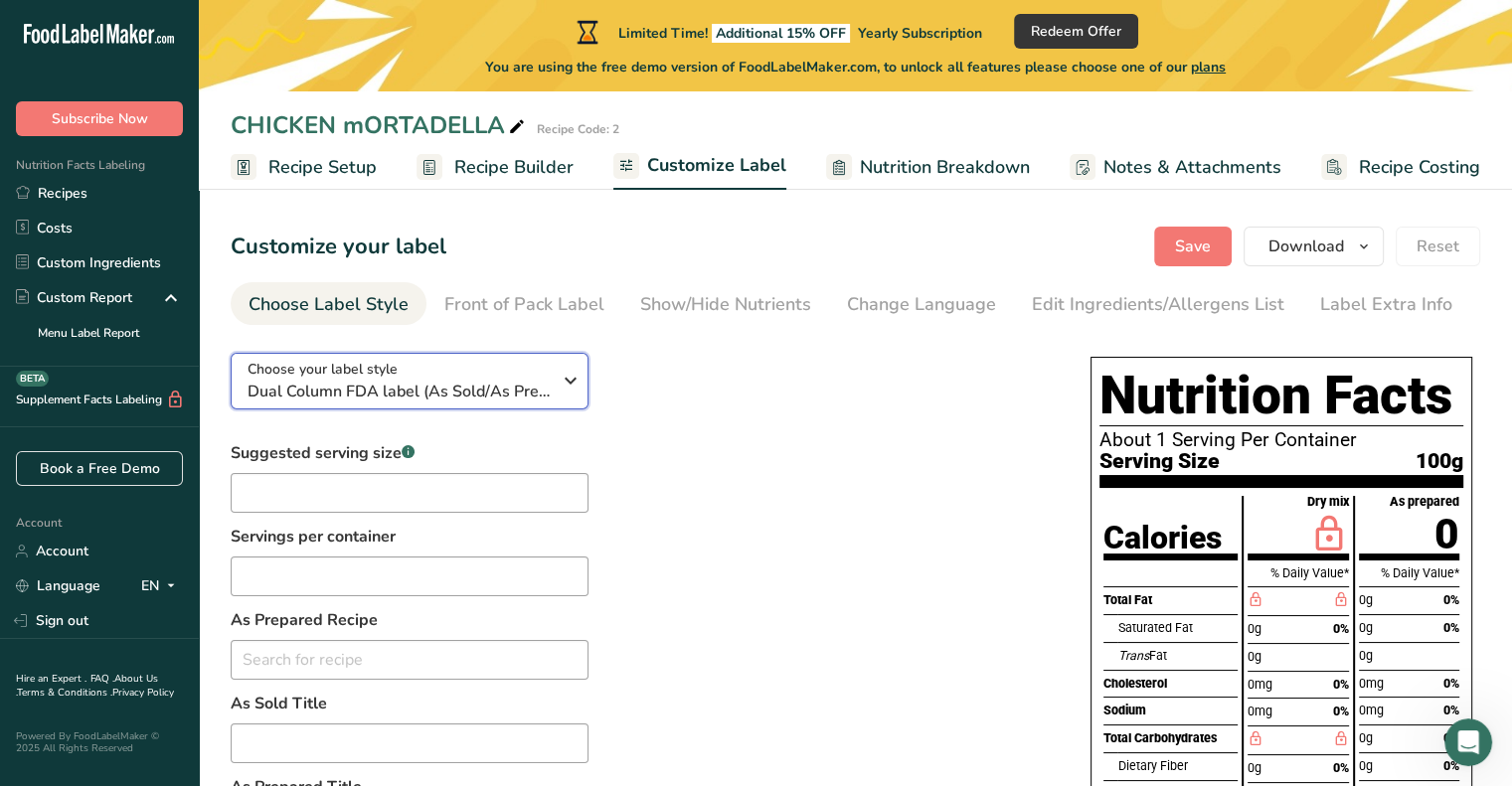 click at bounding box center [571, 381] 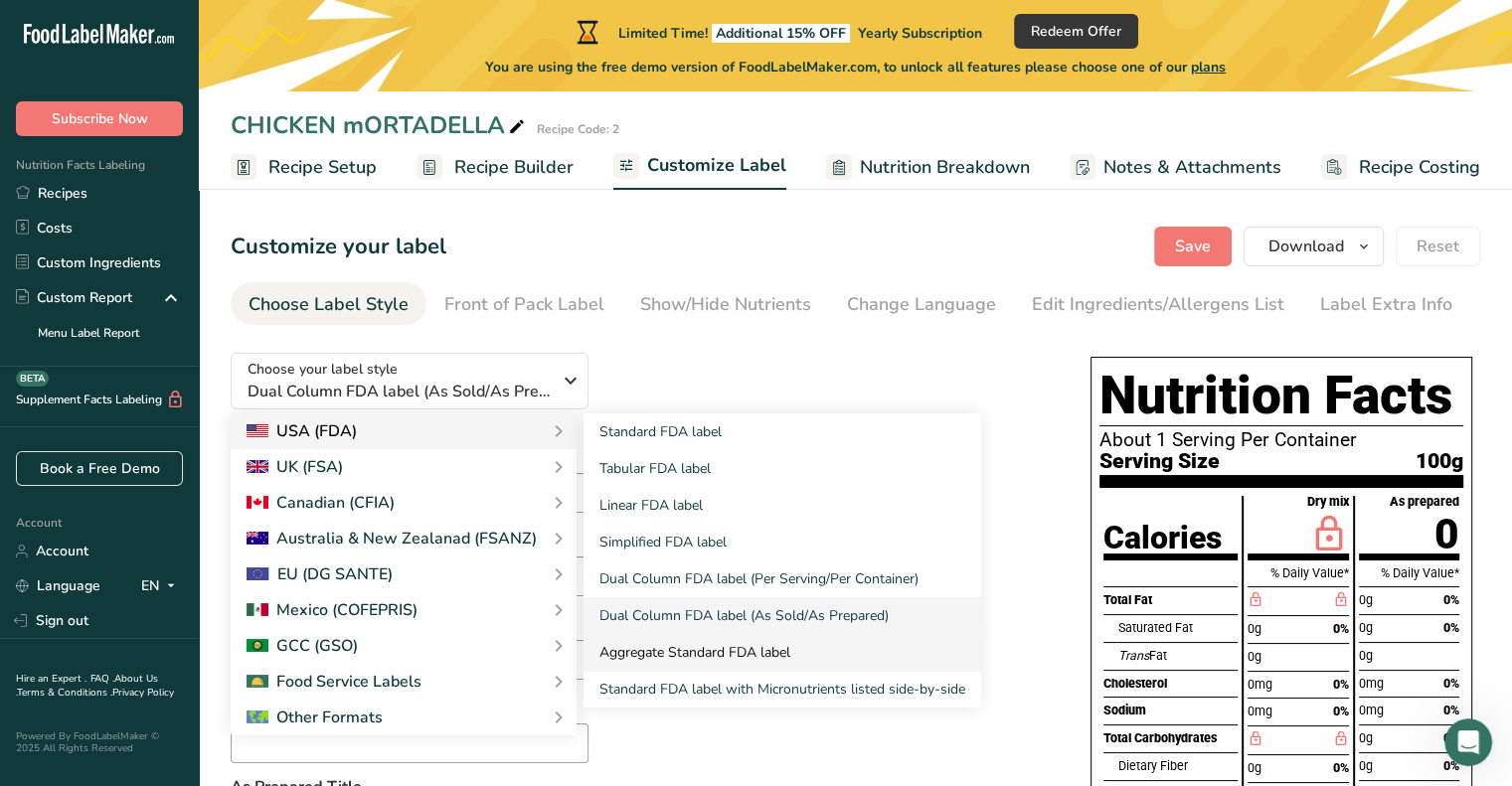 click on "Aggregate Standard FDA label" at bounding box center [782, 652] 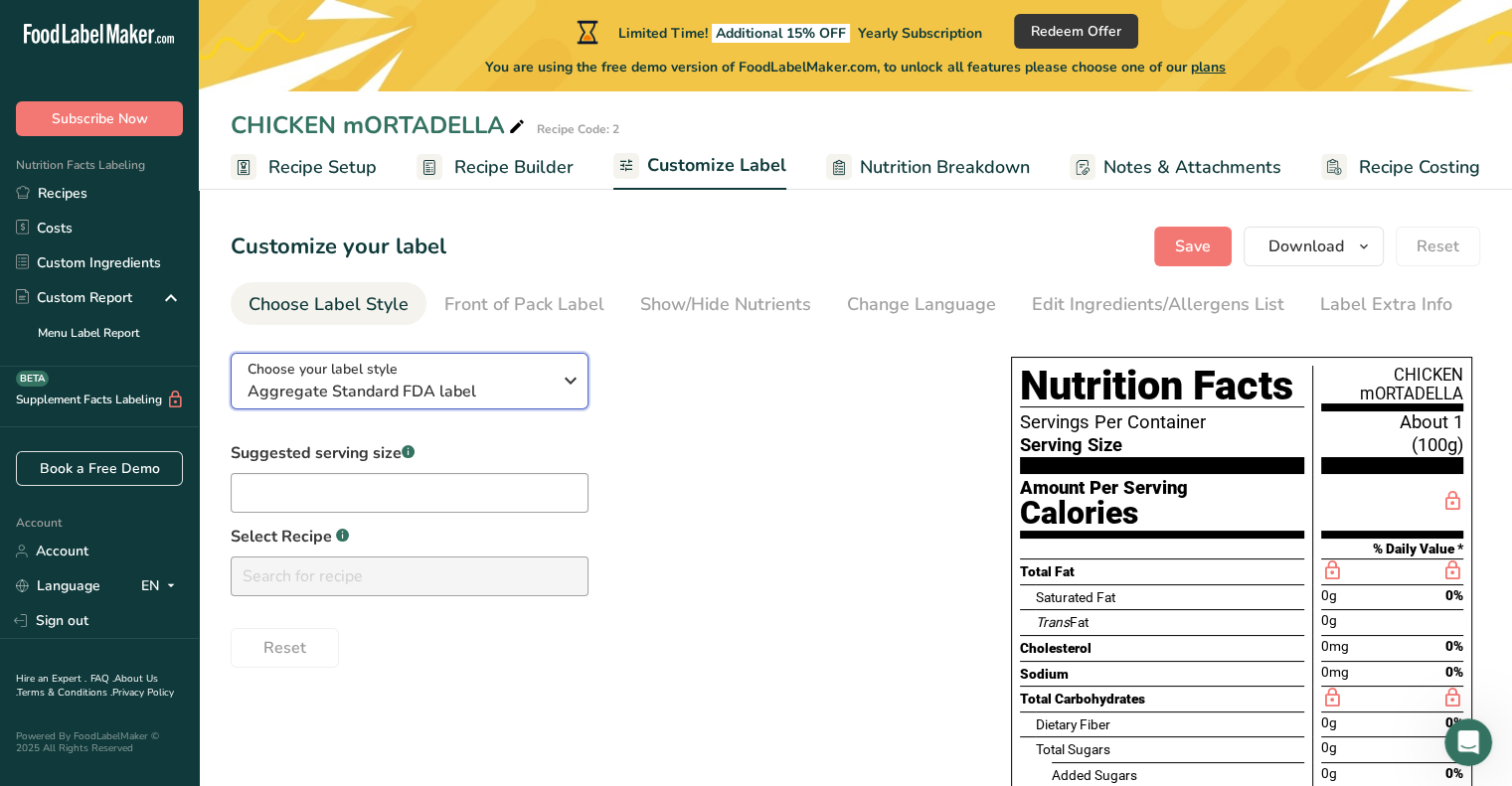 click at bounding box center (571, 381) 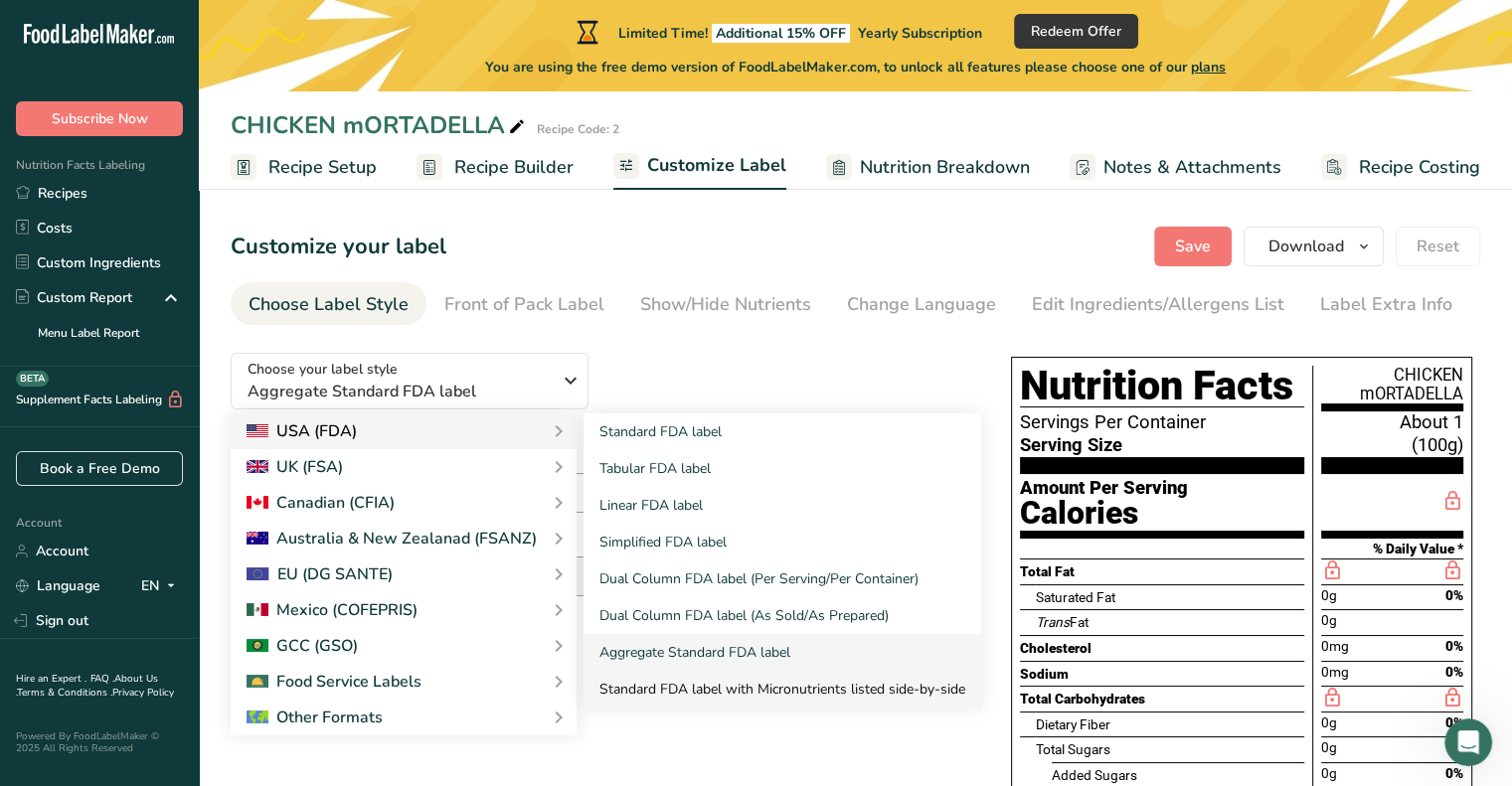 click on "Standard FDA label with Micronutrients listed side-by-side" at bounding box center [782, 689] 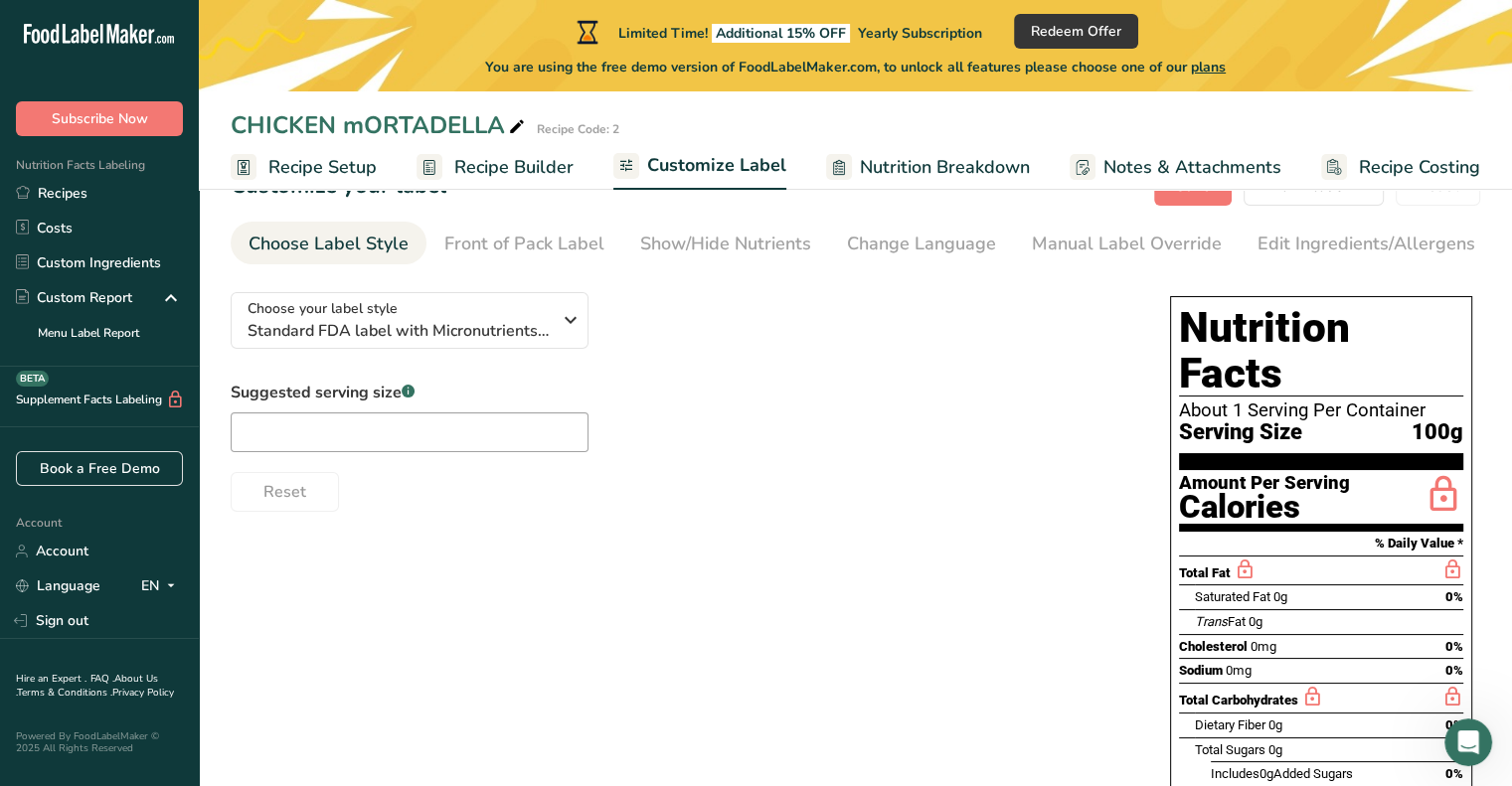 scroll, scrollTop: 0, scrollLeft: 0, axis: both 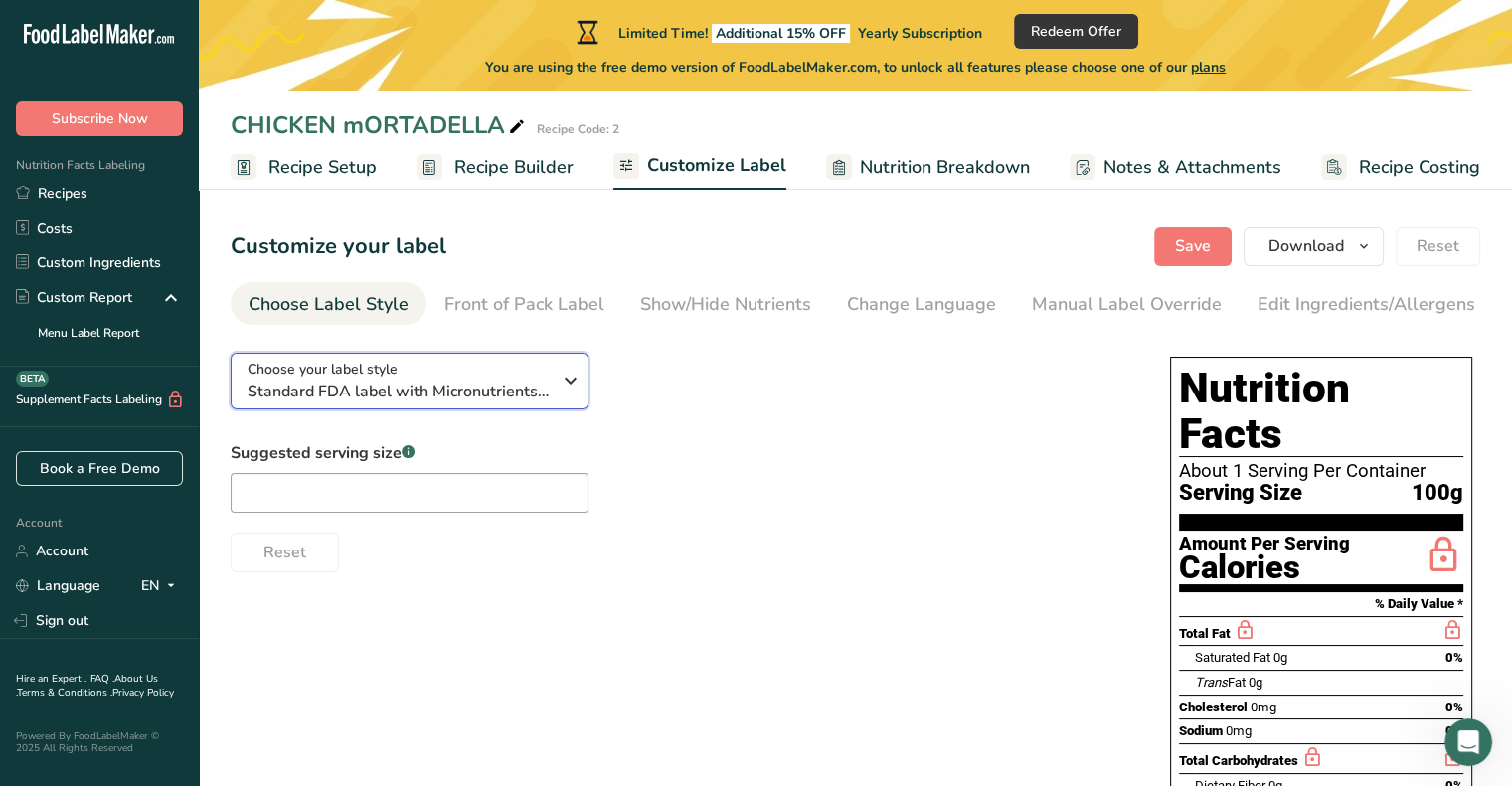 click at bounding box center (571, 381) 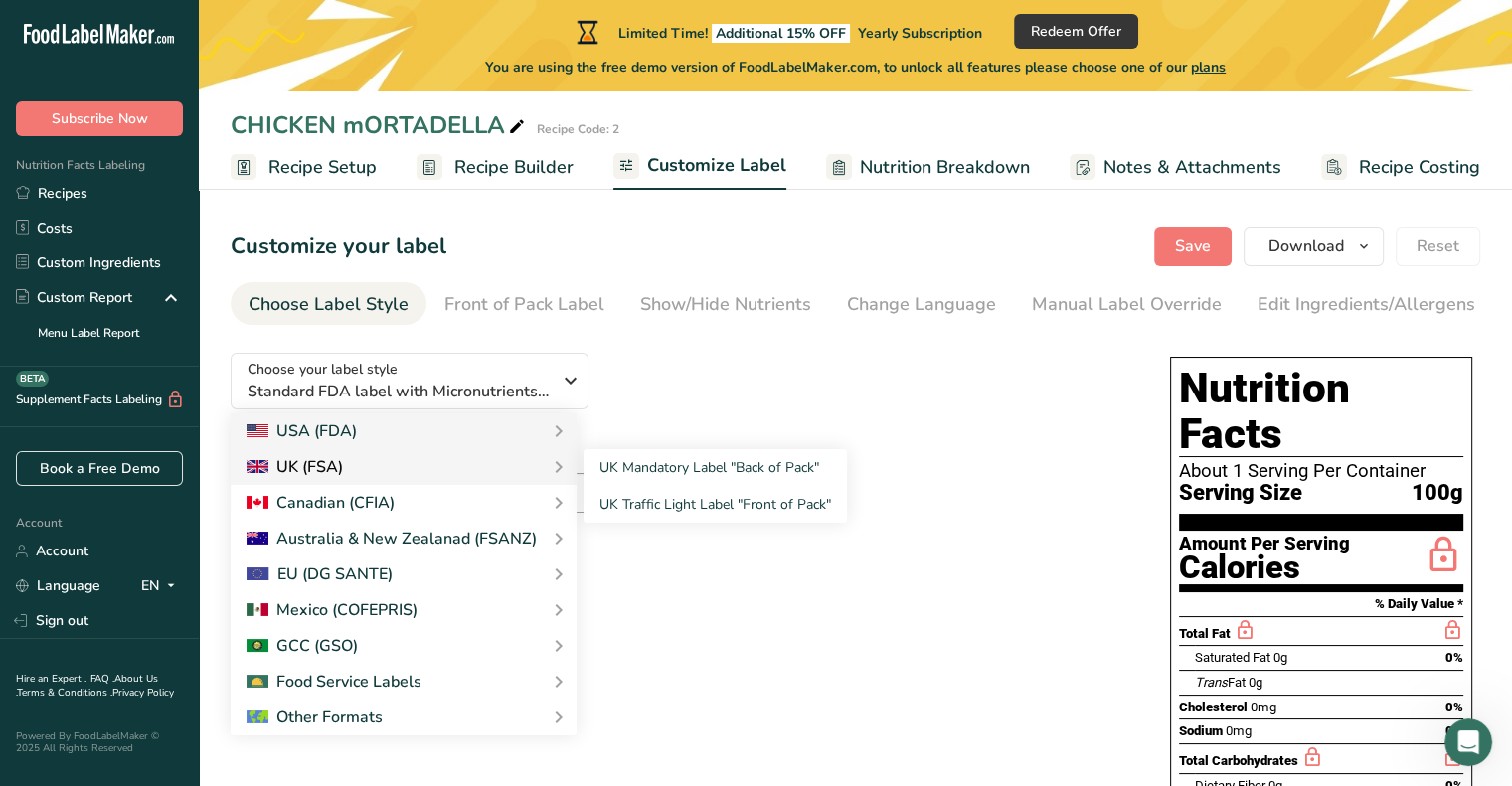 click on "UK (FSA)" at bounding box center (404, 467) 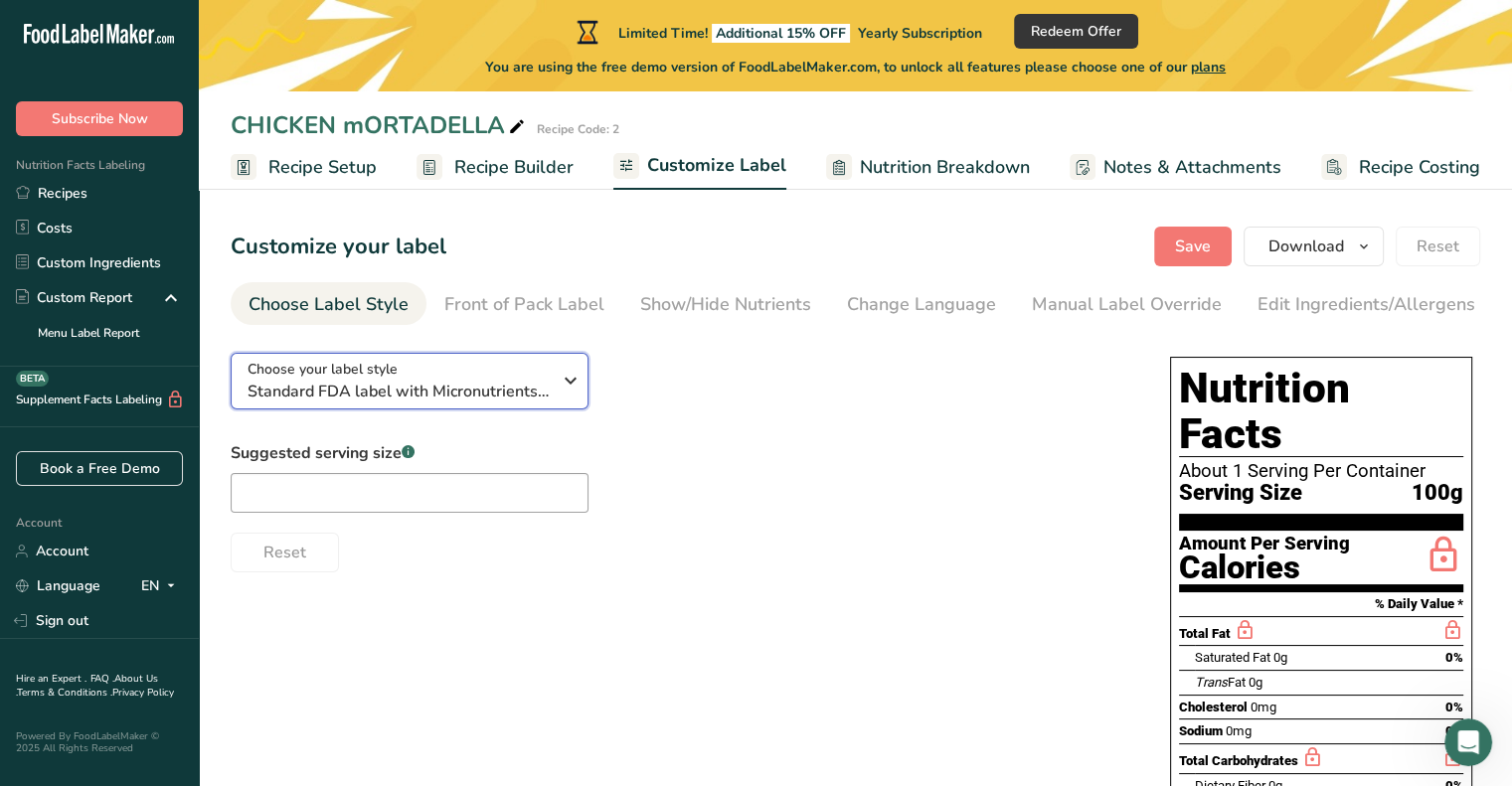 click on "Standard FDA label with Micronutrients listed side-by-side" at bounding box center [399, 392] 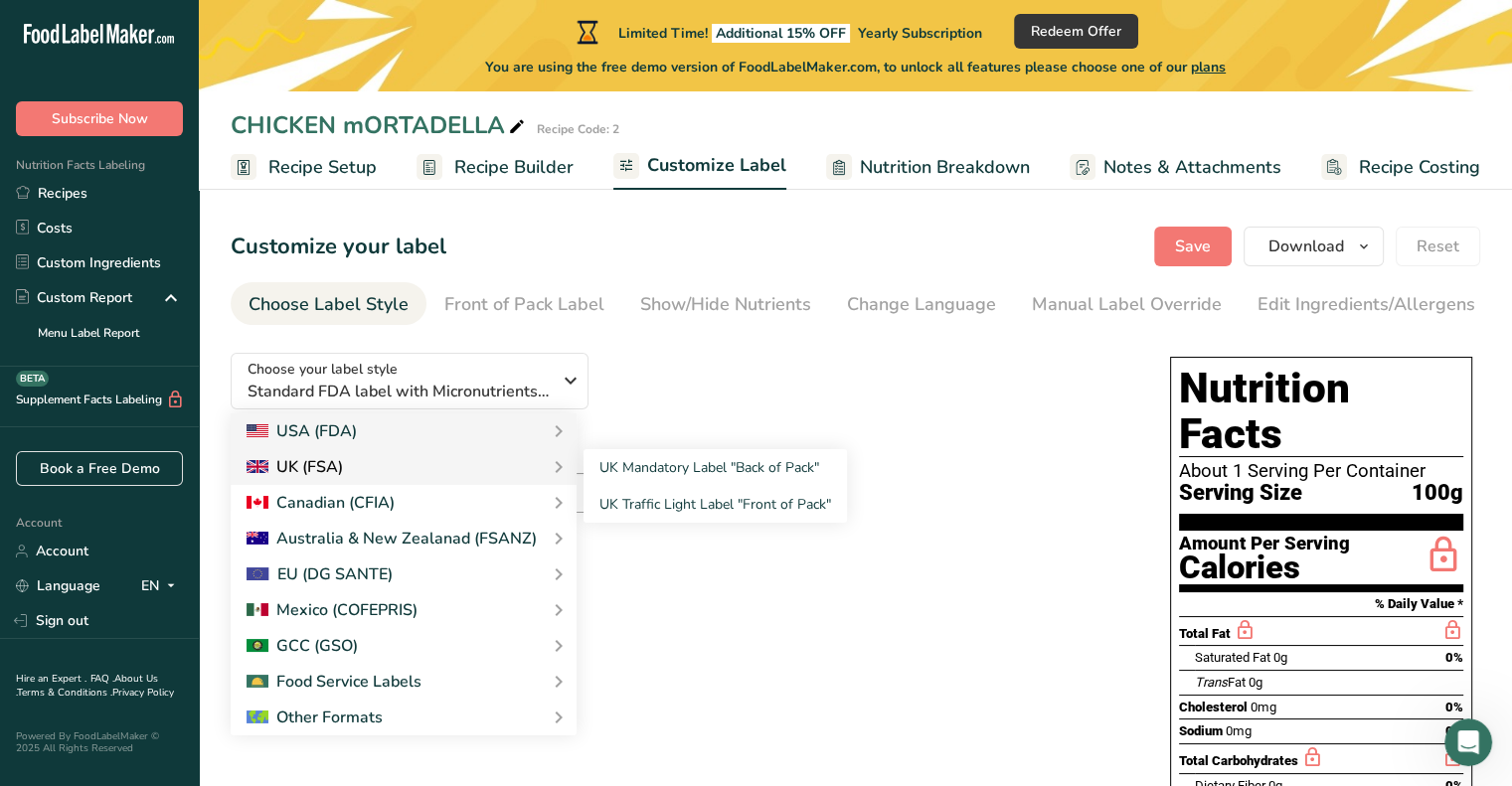 click on "UK (FSA)" at bounding box center [404, 467] 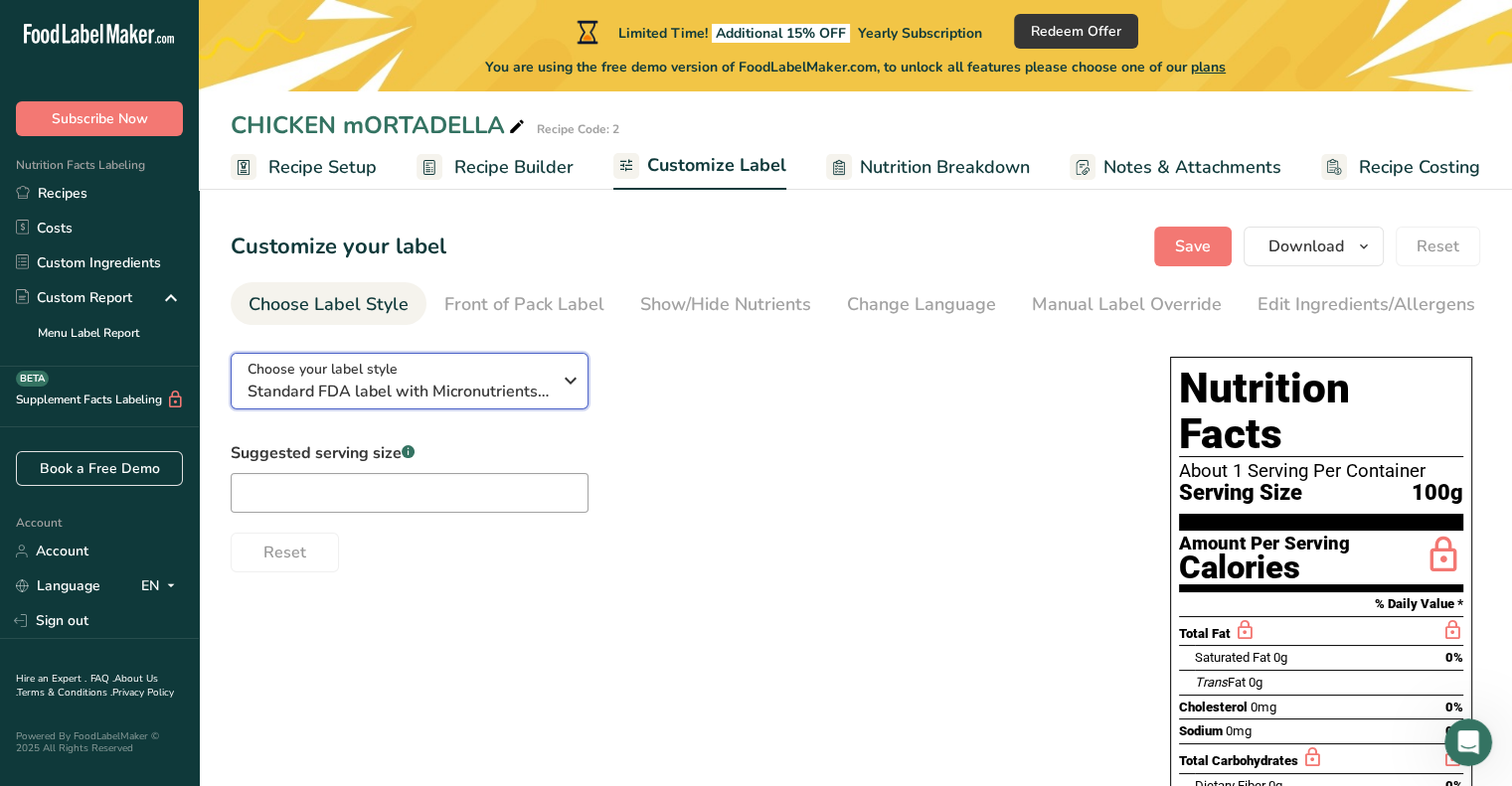 click at bounding box center (571, 381) 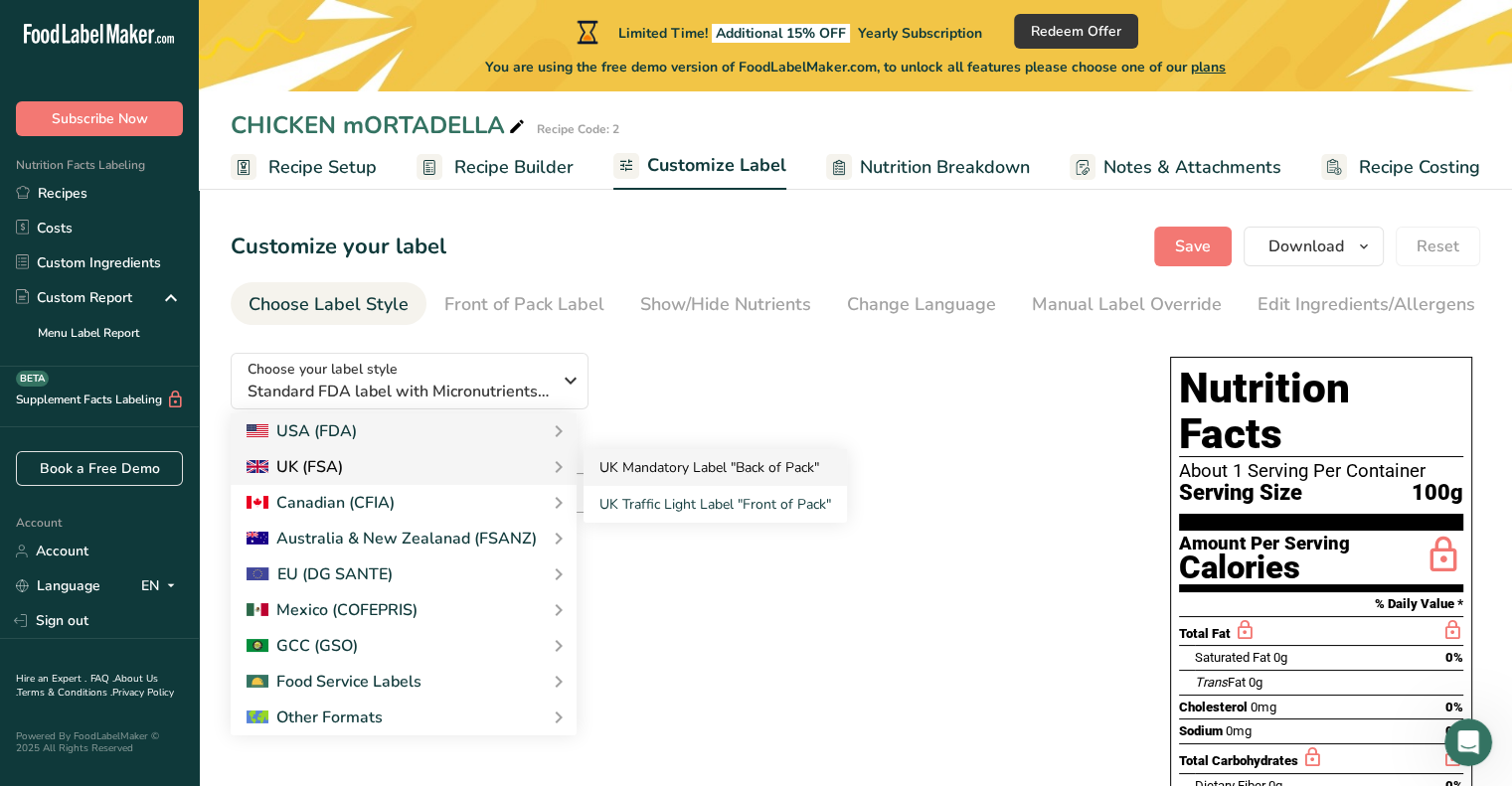 click on "UK Mandatory Label "Back of Pack"" at bounding box center [715, 467] 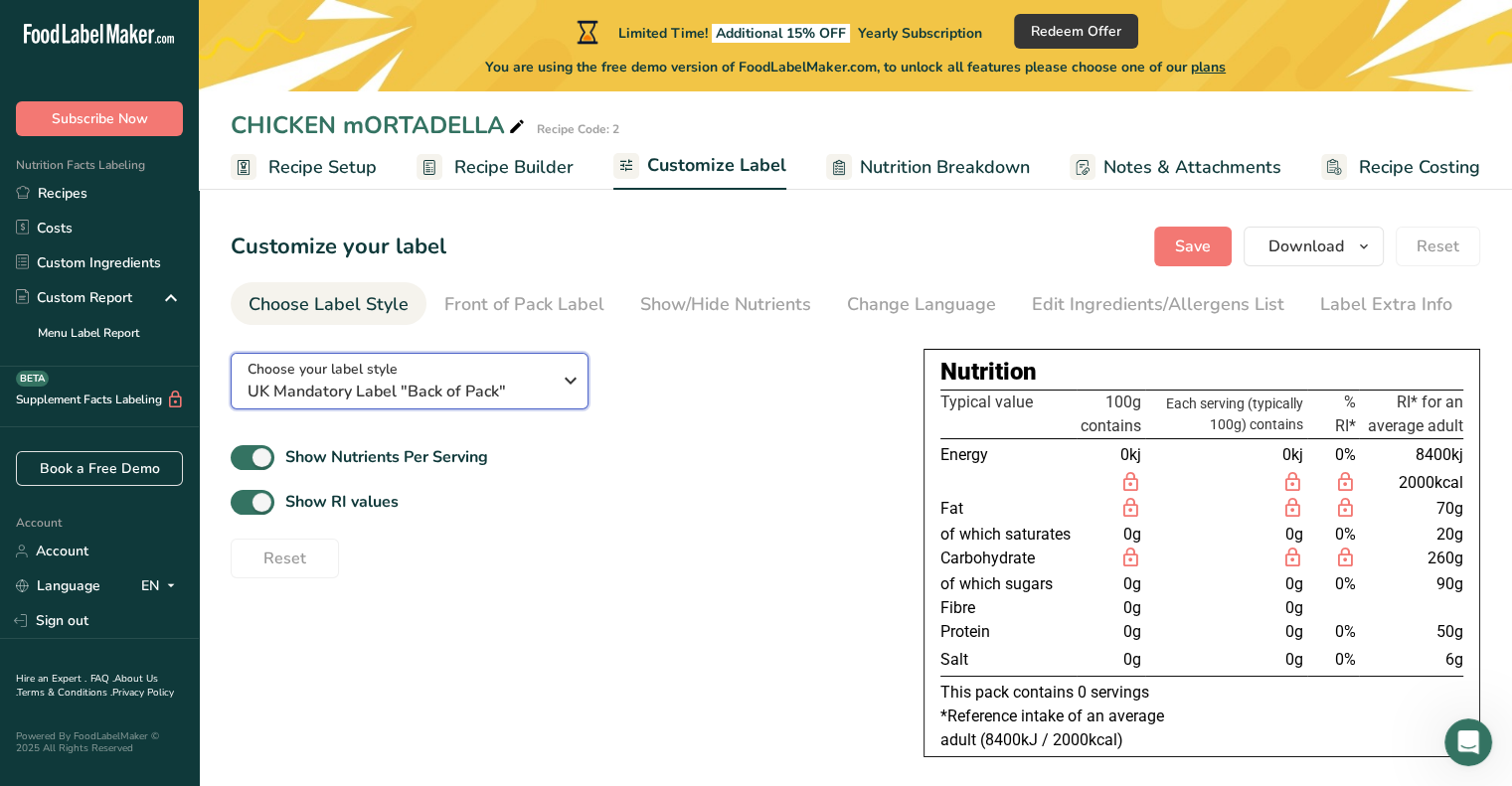 click on "Choose your label style
UK Mandatory Label "Back of Pack"" at bounding box center (399, 381) 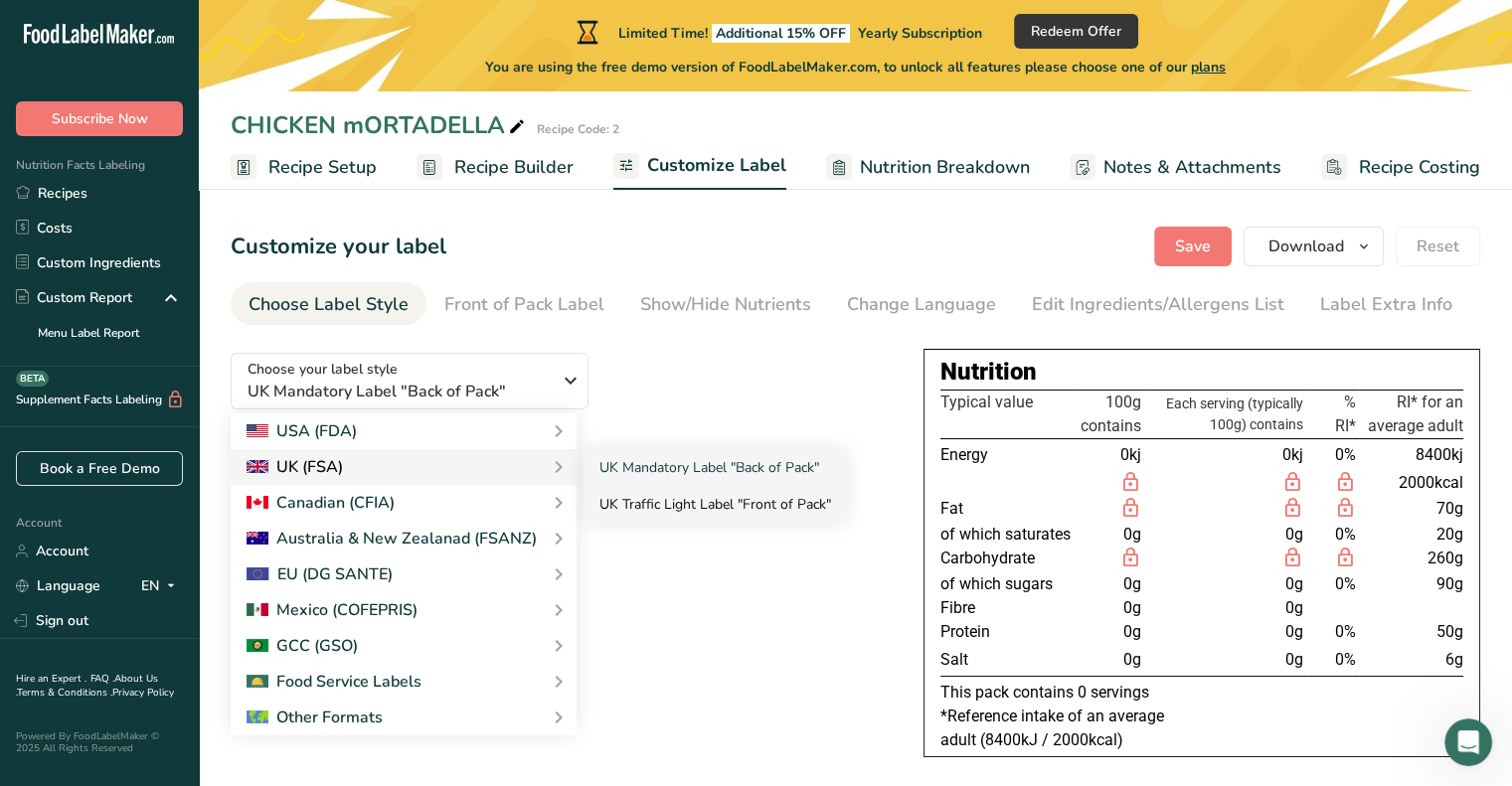 click on "UK Traffic Light Label  "Front of Pack"" at bounding box center (715, 504) 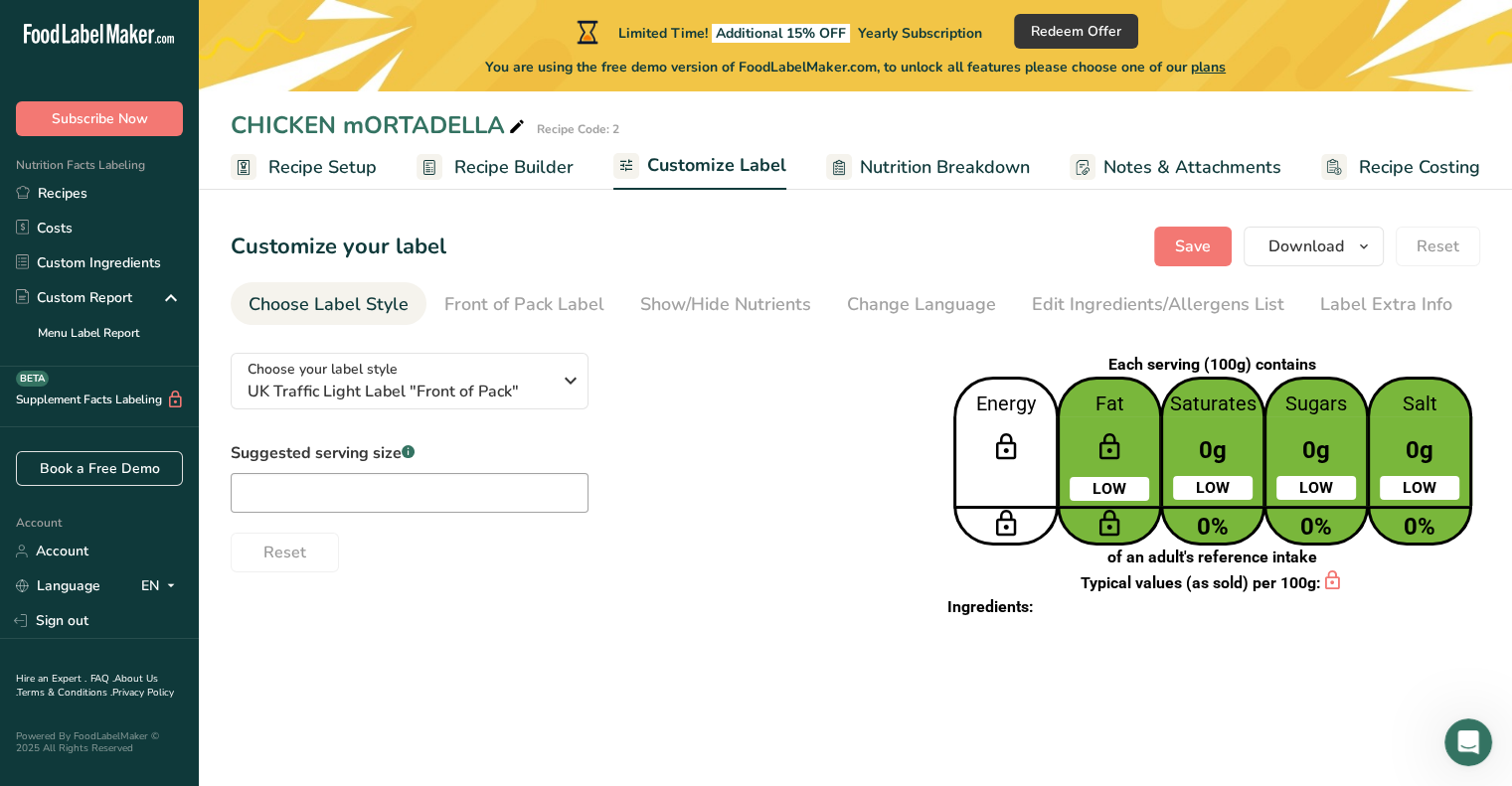 click on "LOW" at bounding box center (1213, 488) 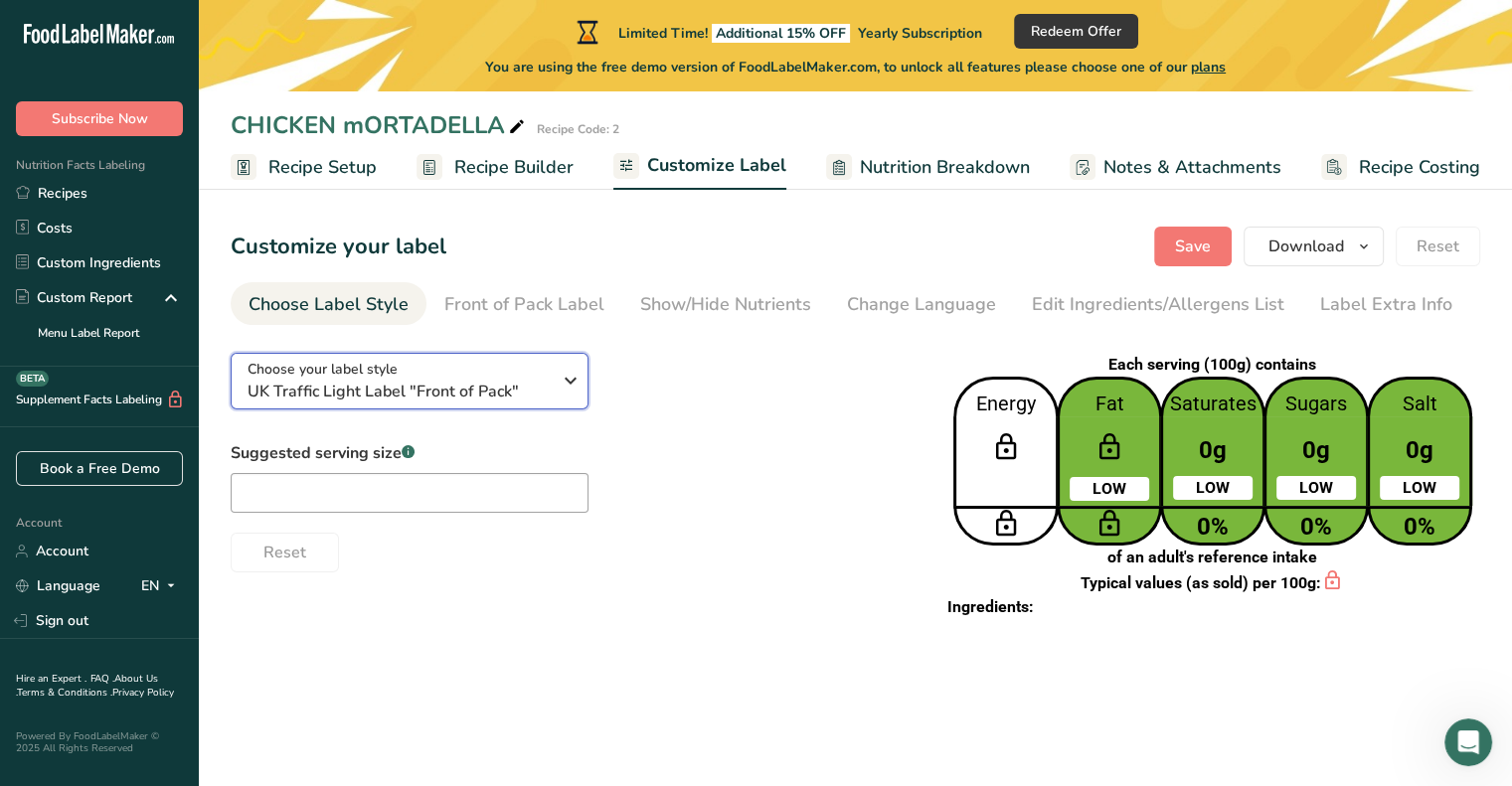 click at bounding box center [571, 381] 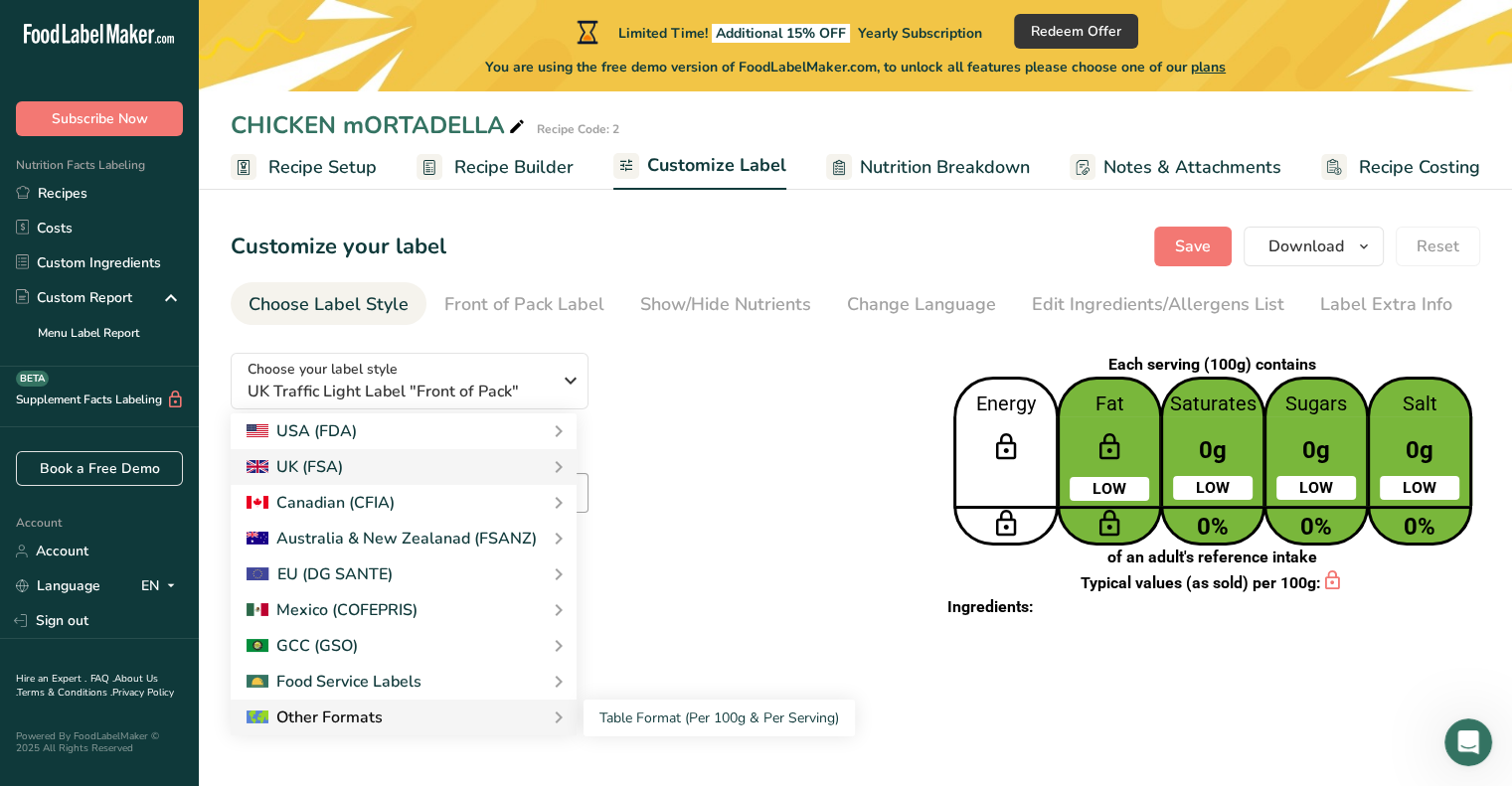 click on "Other Formats" at bounding box center (404, 717) 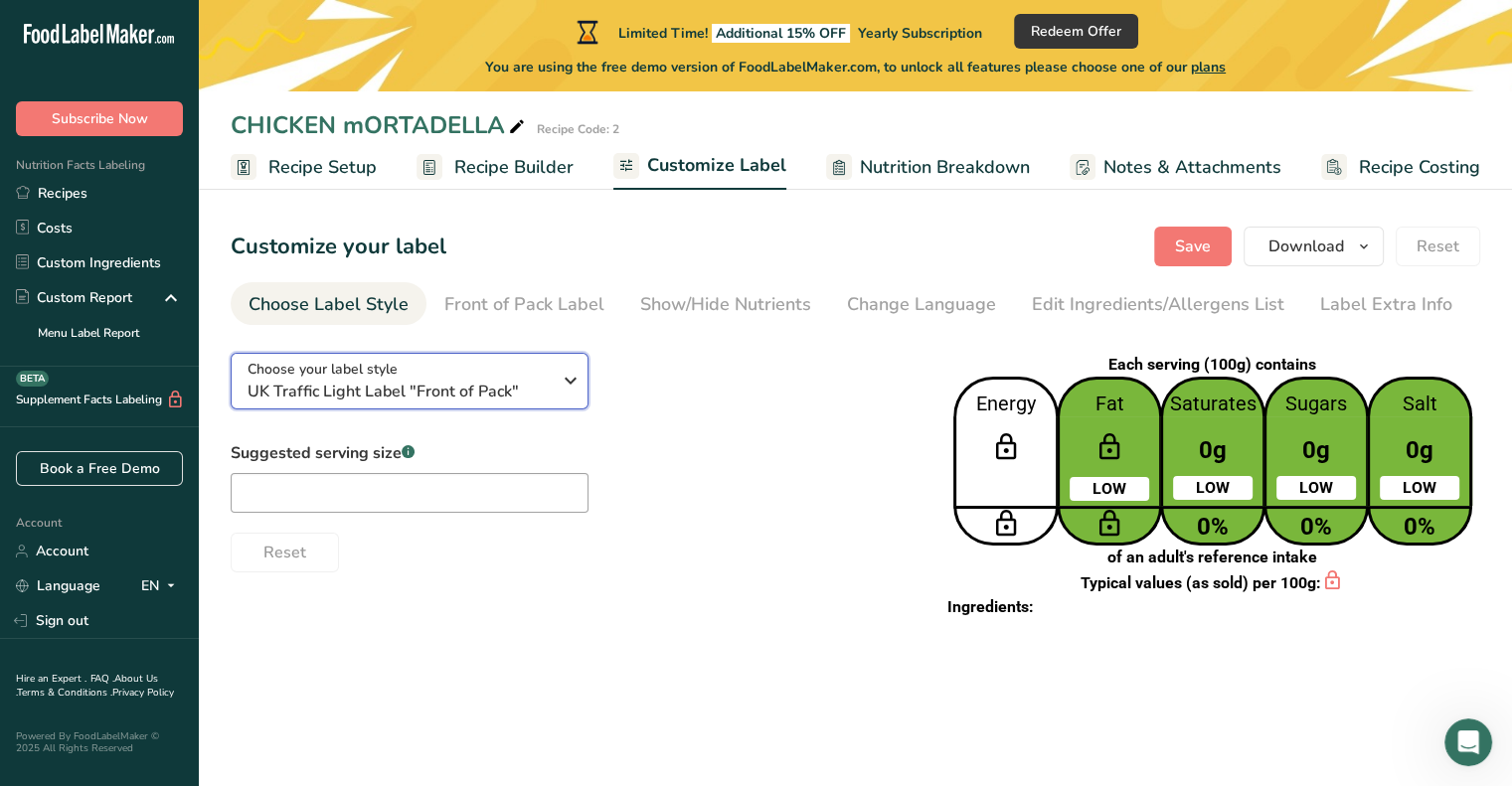 click on "Choose your label style
UK Traffic Light Label  "Front of Pack"" at bounding box center (407, 381) 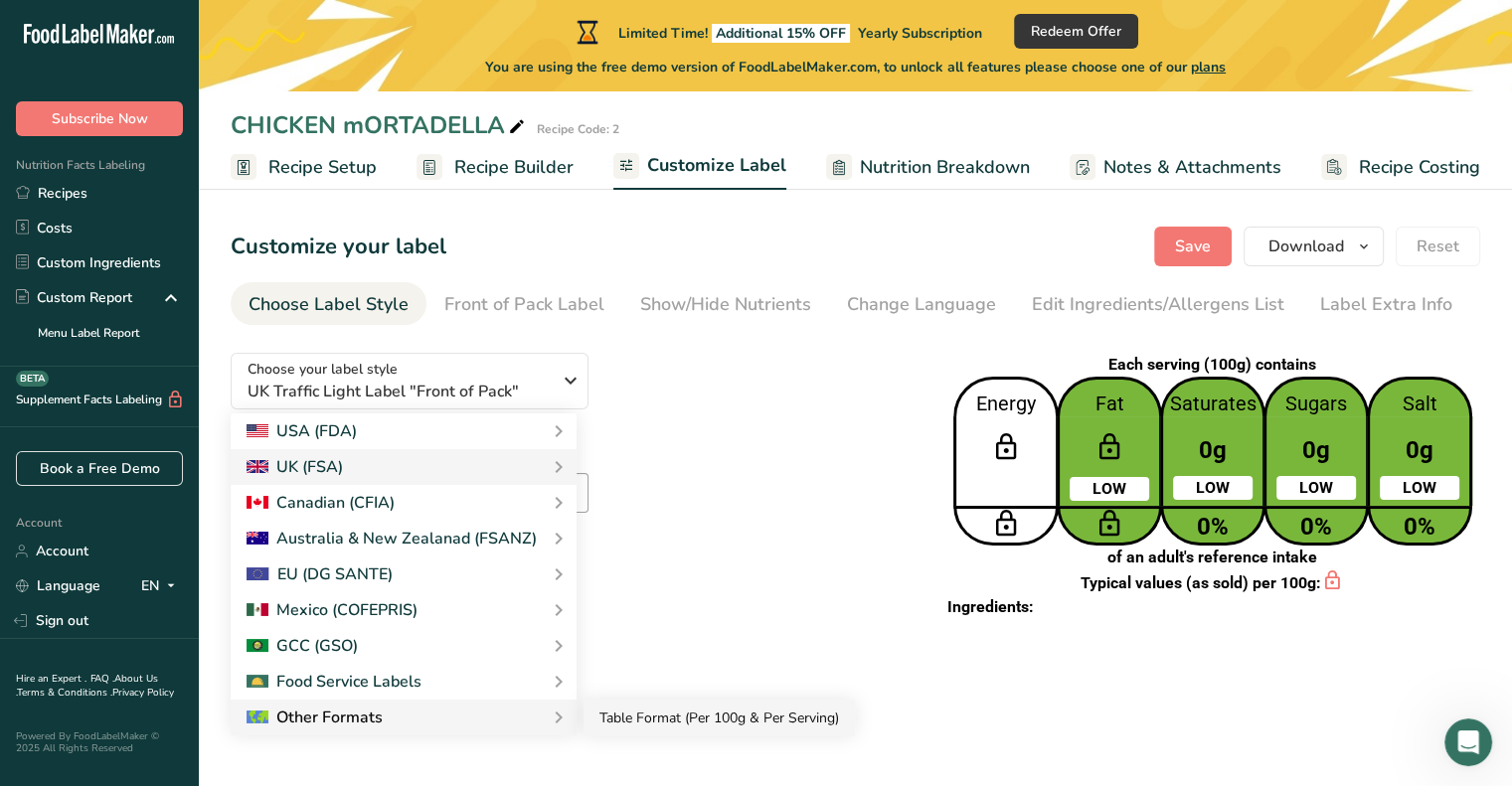 click on "Table Format (Per 100g & Per Serving)" at bounding box center [719, 717] 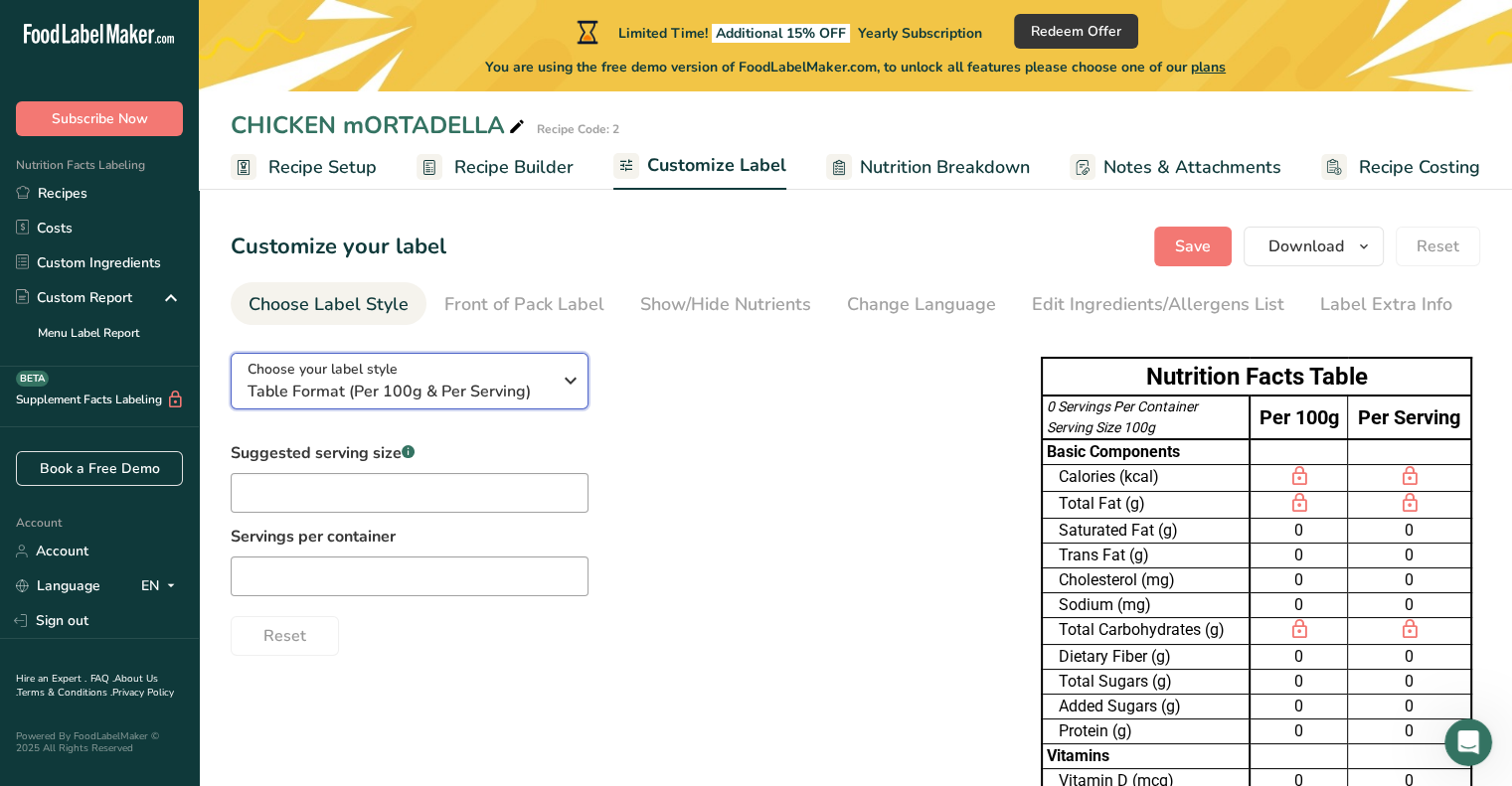 click at bounding box center [571, 381] 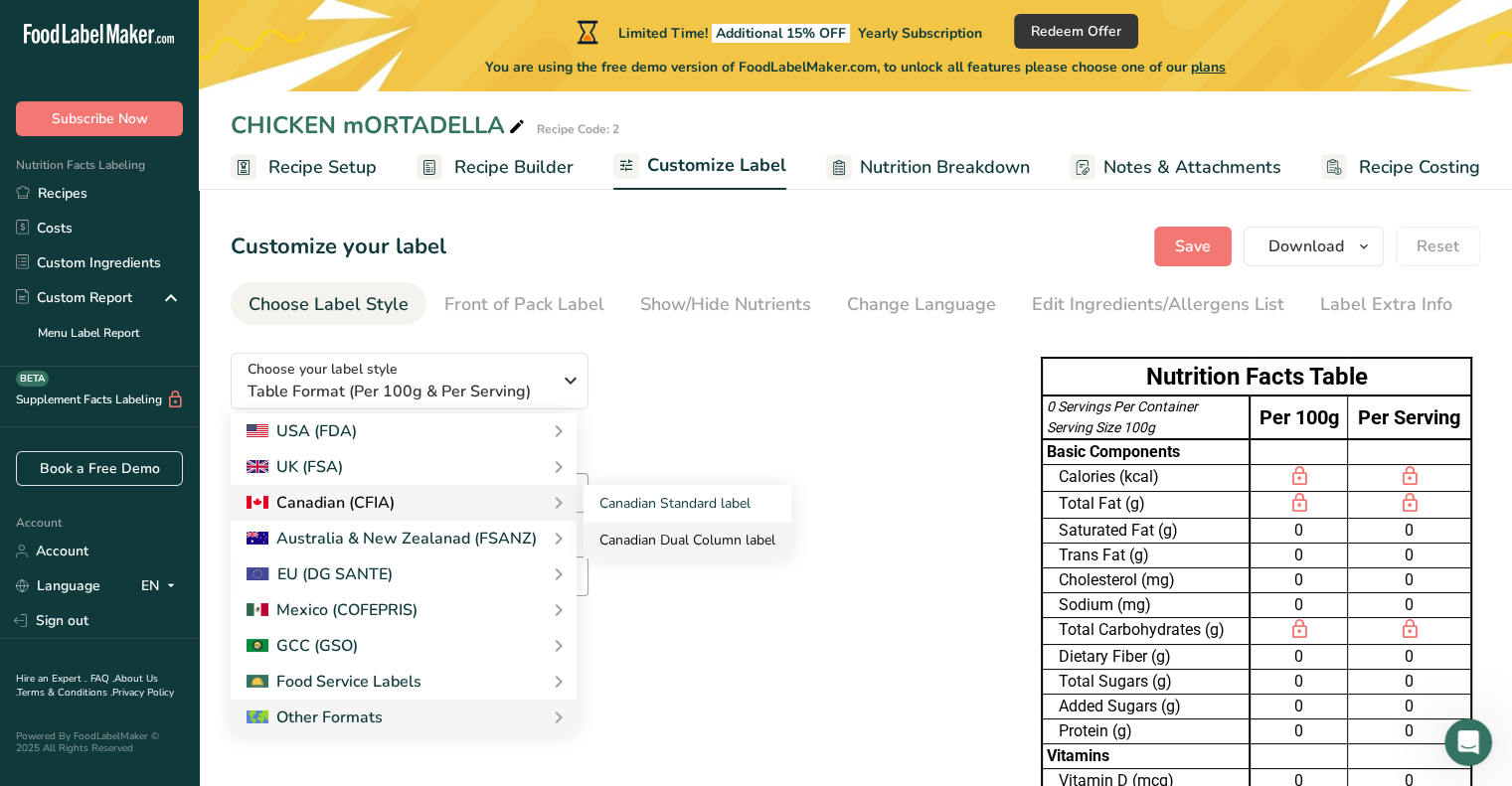 click on "Canadian Dual Column label" at bounding box center (687, 540) 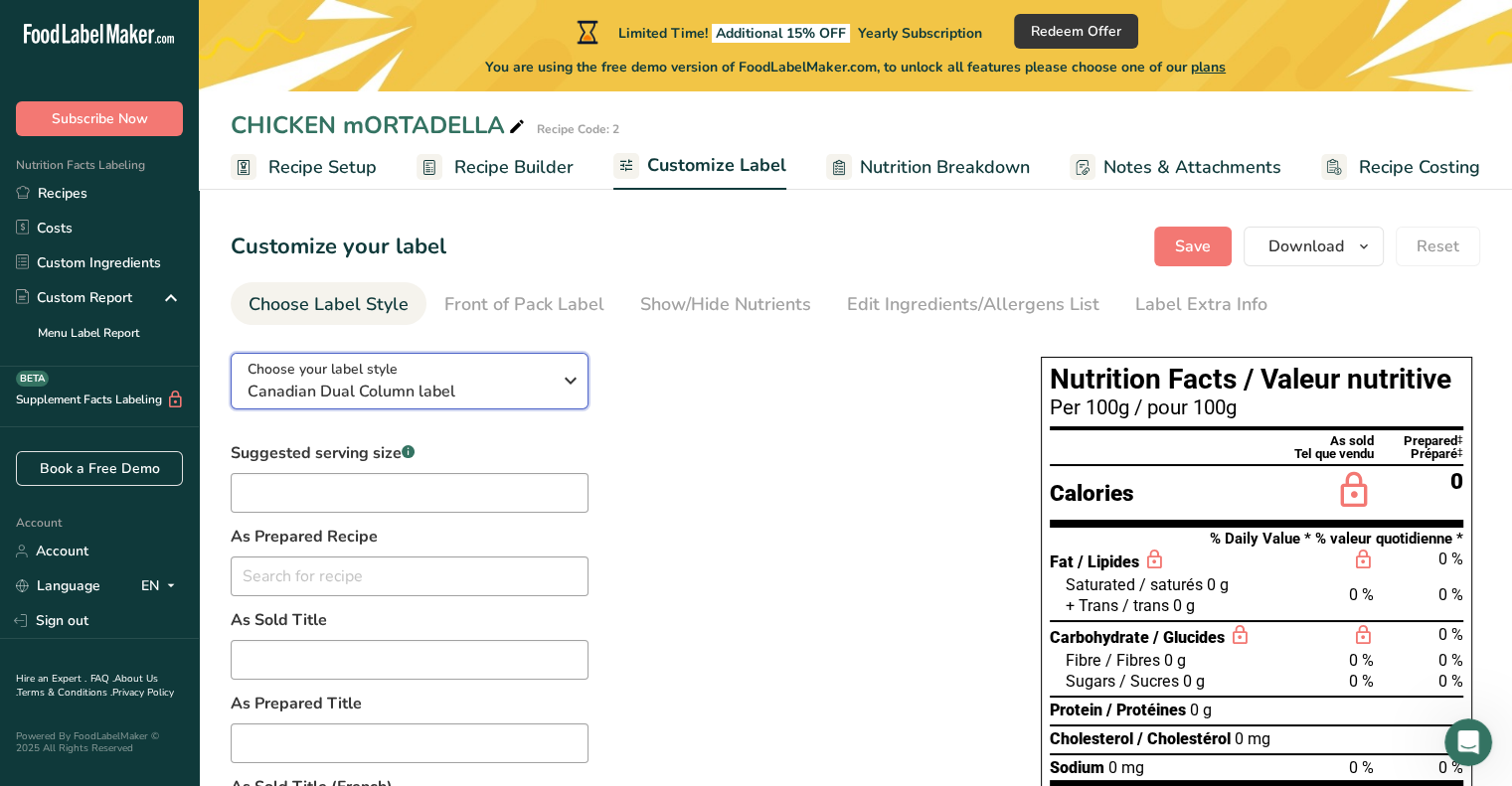 click on "Canadian Dual Column label" at bounding box center (399, 392) 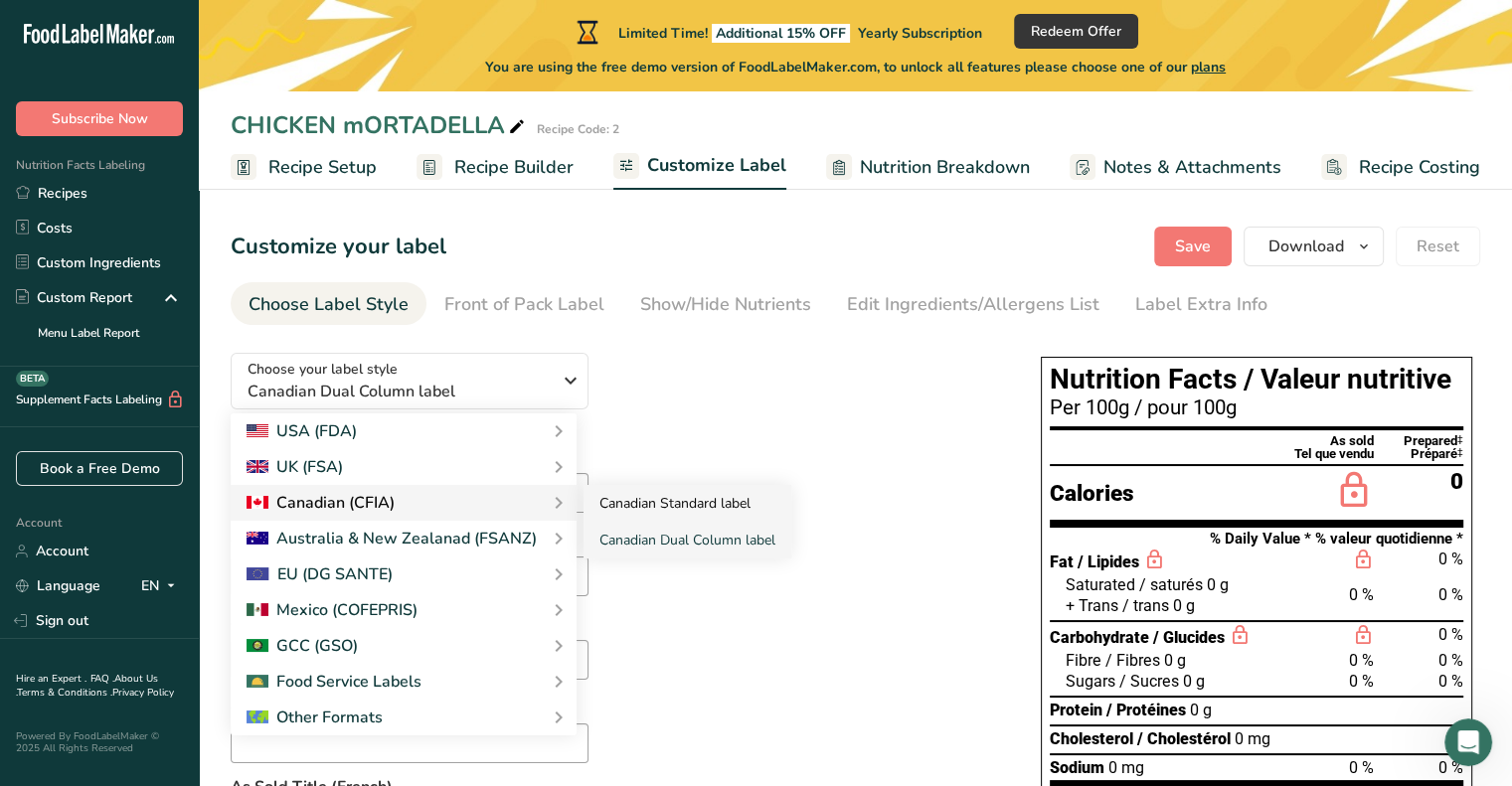 click on "Canadian Standard label" at bounding box center (687, 503) 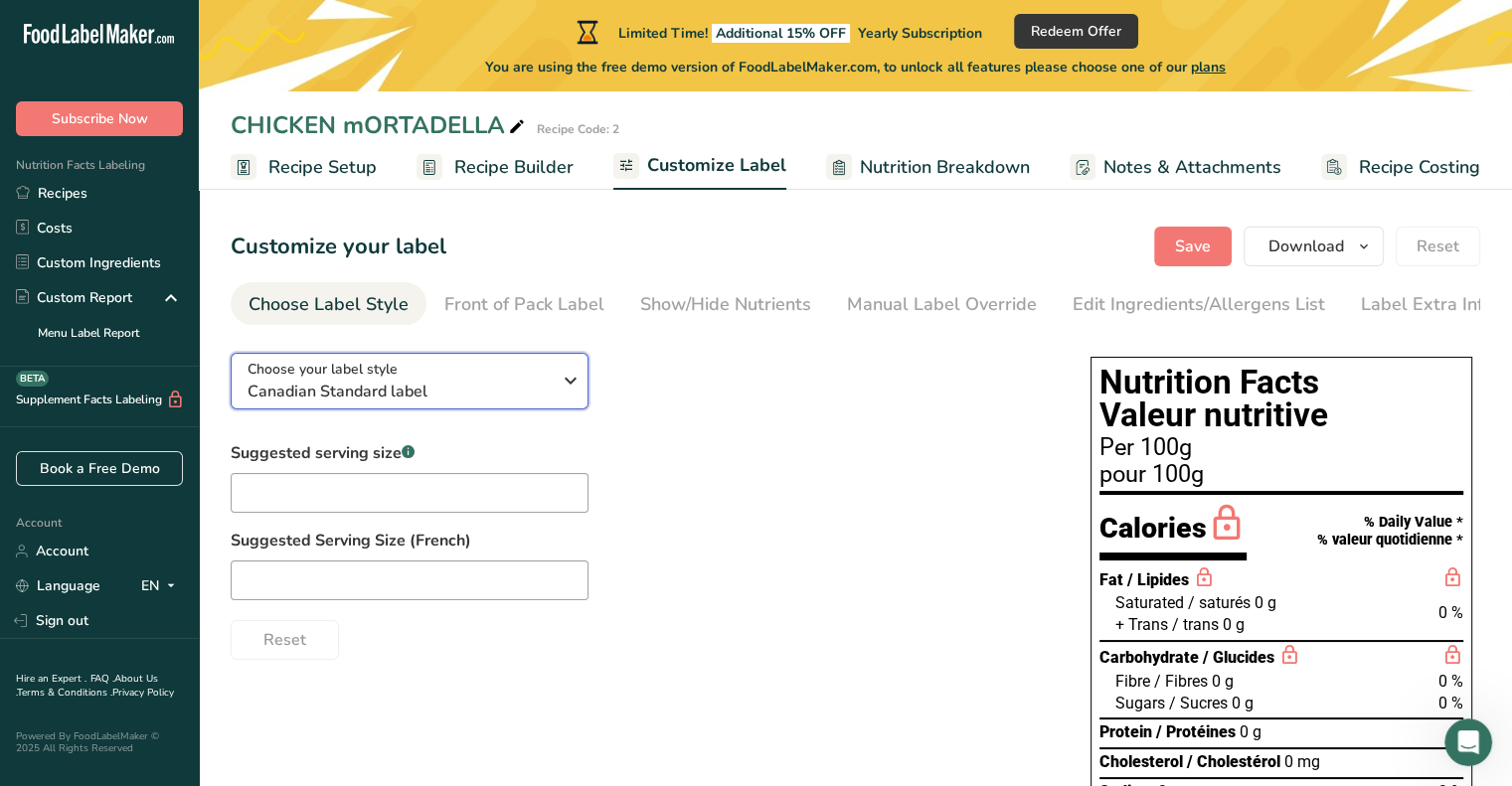 click on "Canadian Standard label" at bounding box center (399, 392) 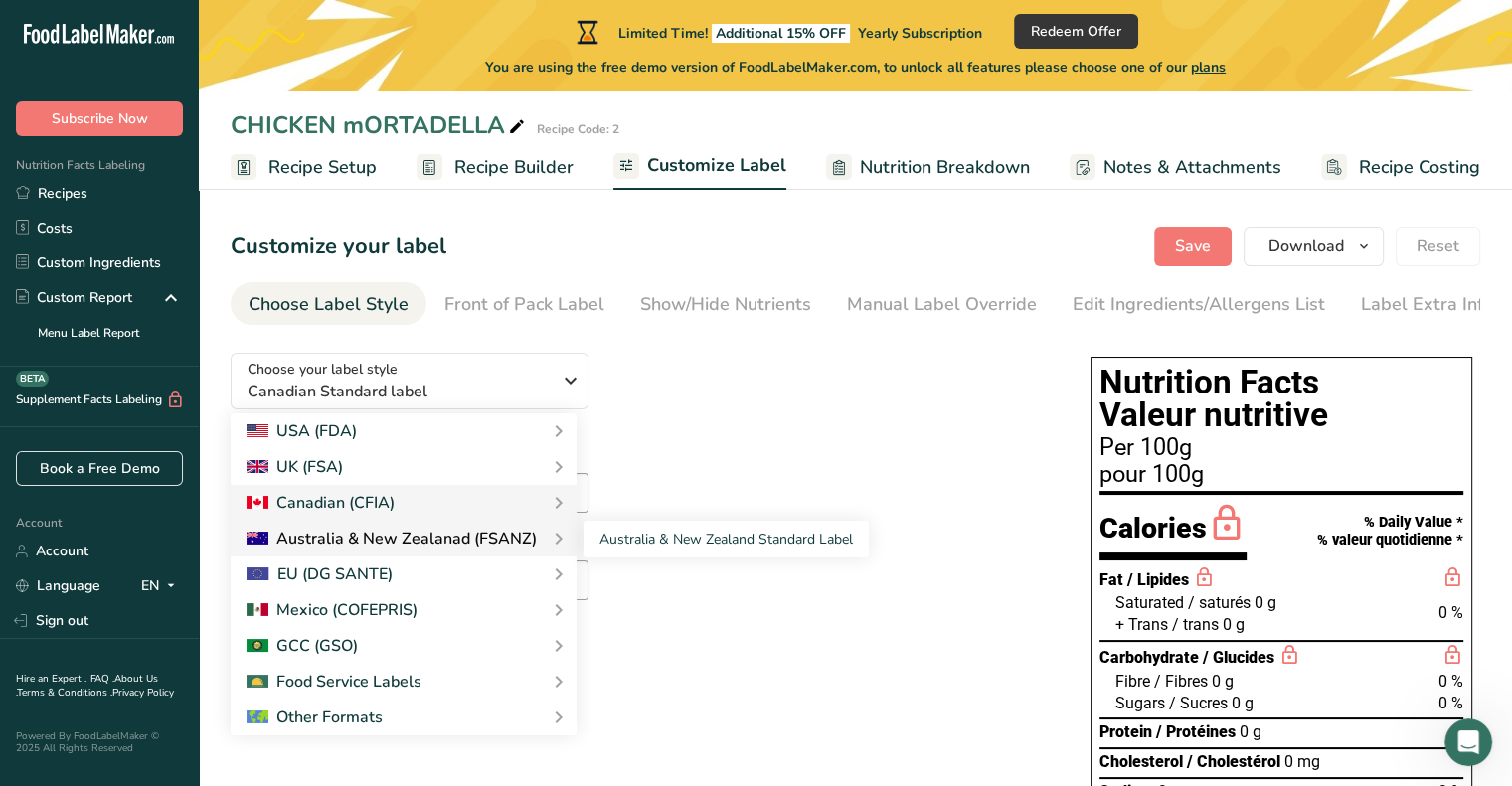 click on "Australia & New Zealanad (FSANZ)" at bounding box center (392, 539) 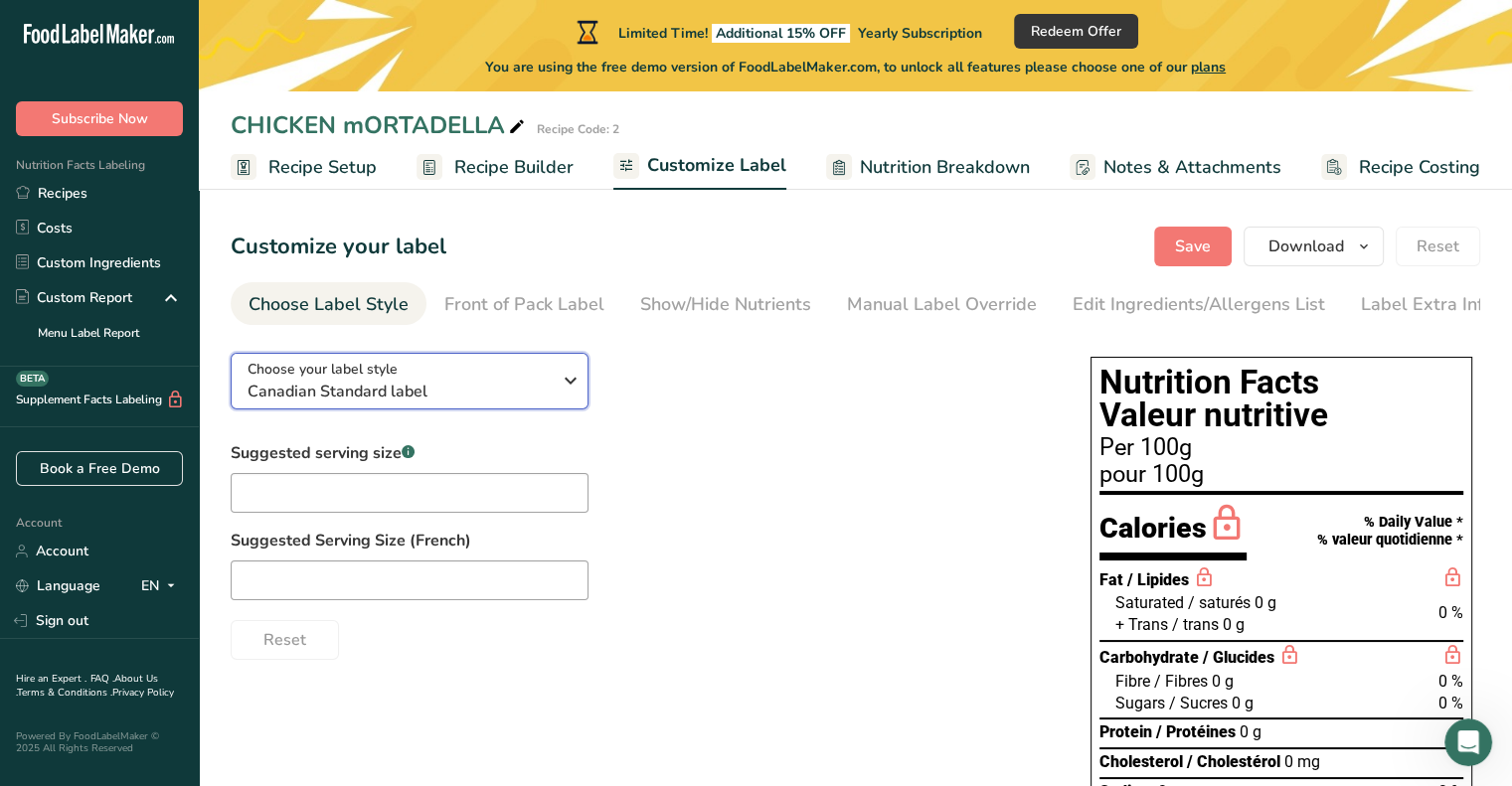 click on "Choose your label style
Canadian Standard label" at bounding box center (407, 381) 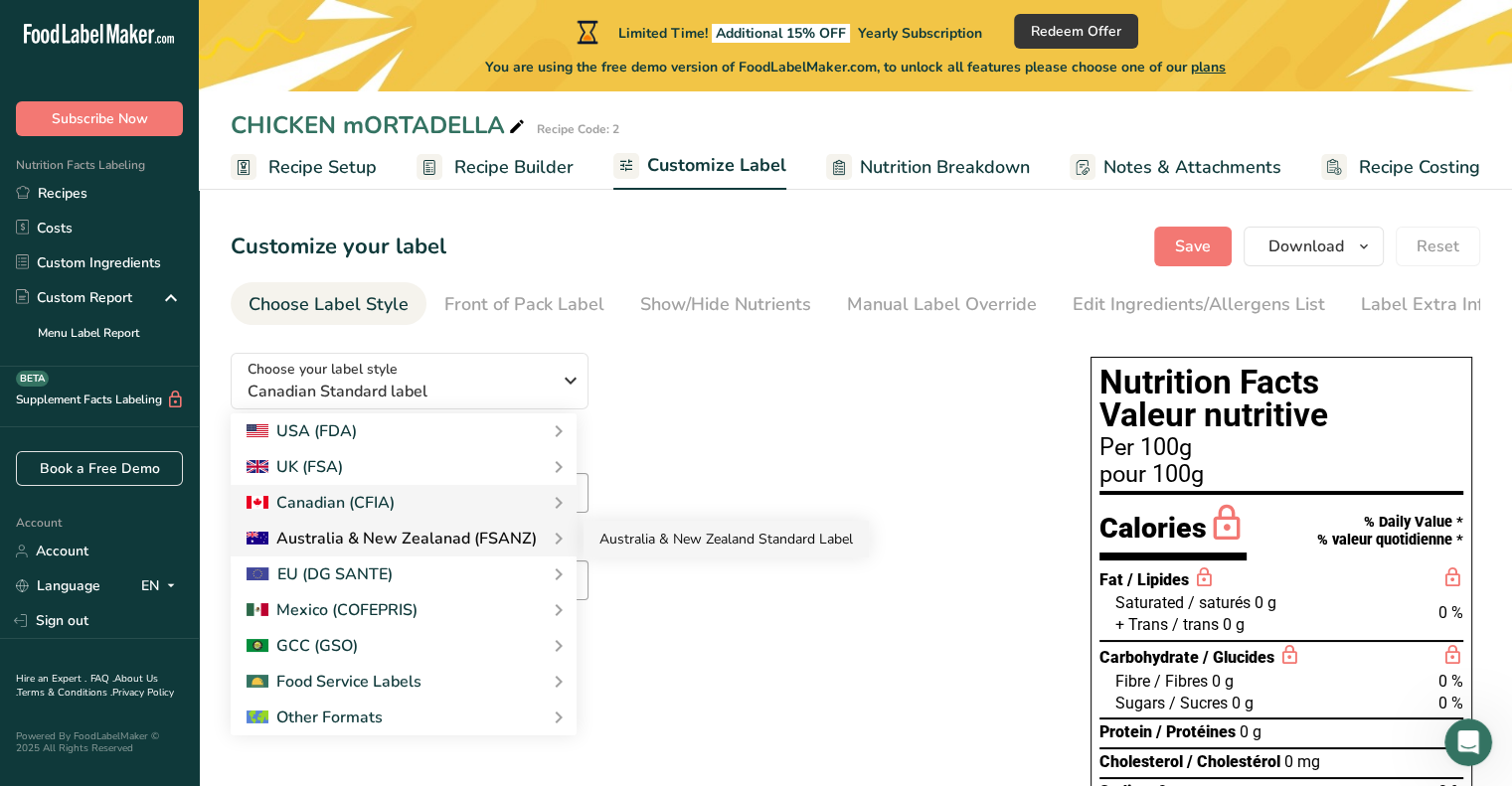 click on "Australia & New Zealand Standard Label" at bounding box center [726, 539] 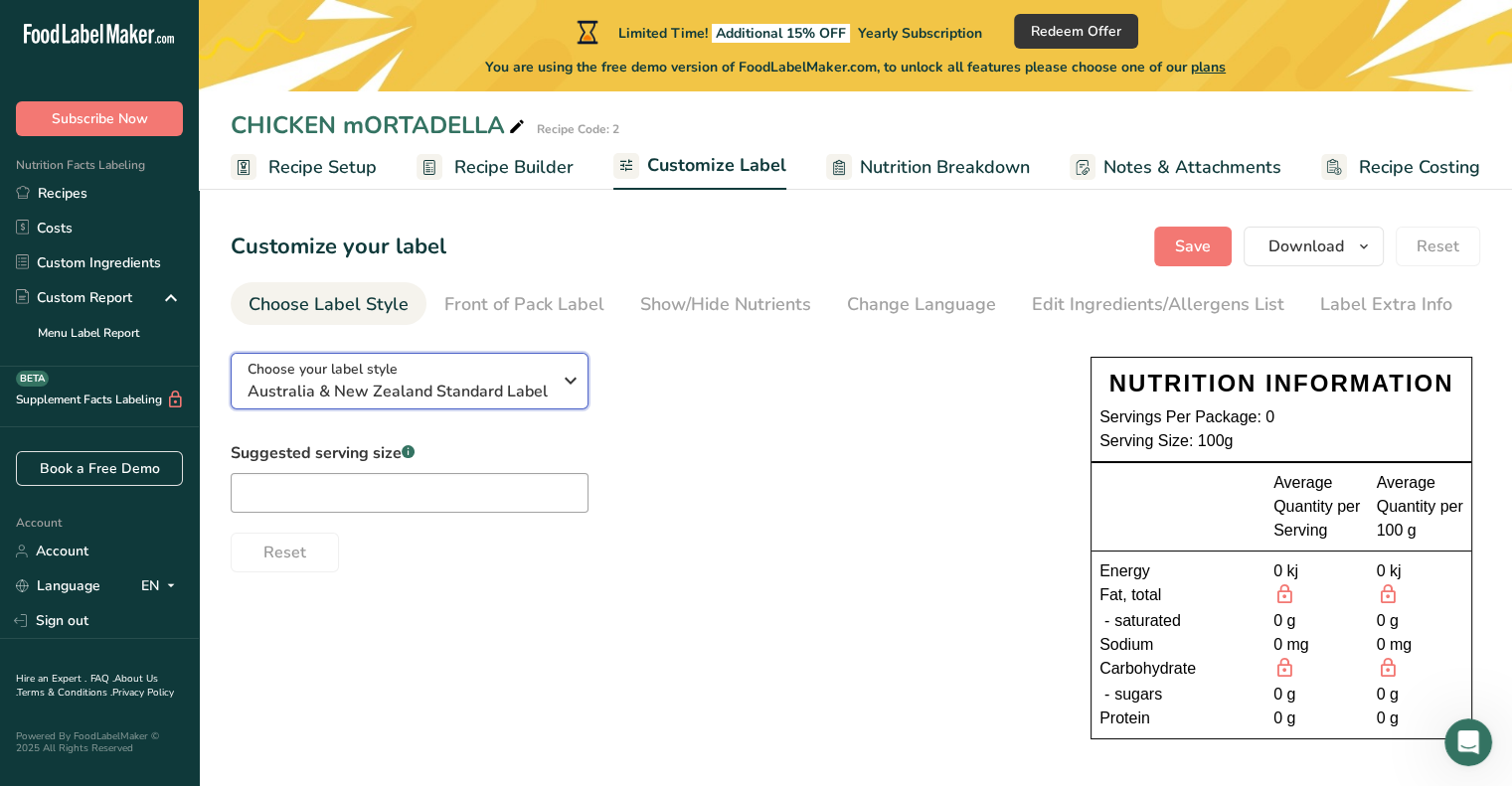 click on "Australia & New Zealand Standard Label" at bounding box center (399, 392) 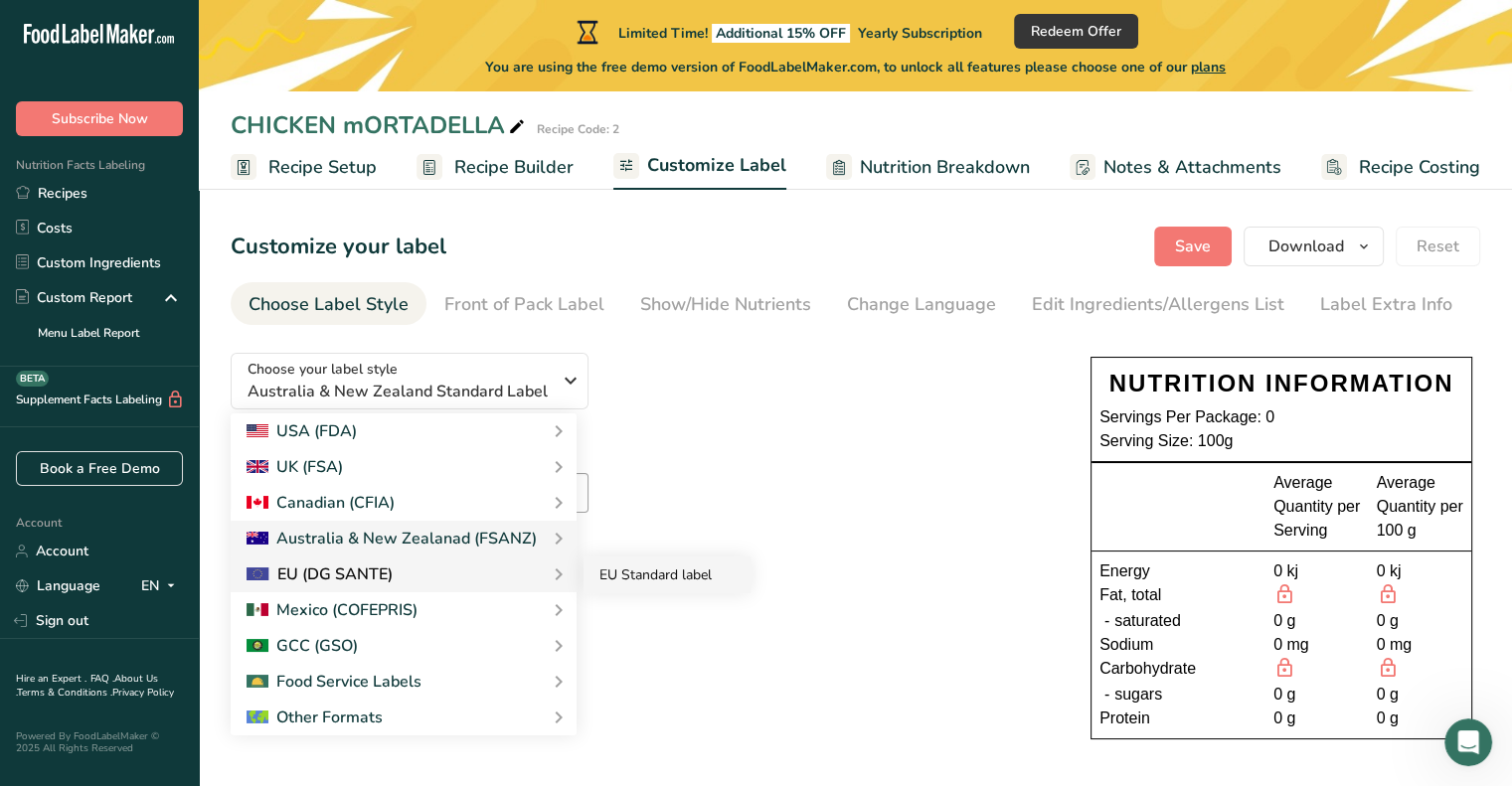 click on "EU Standard label" at bounding box center (667, 574) 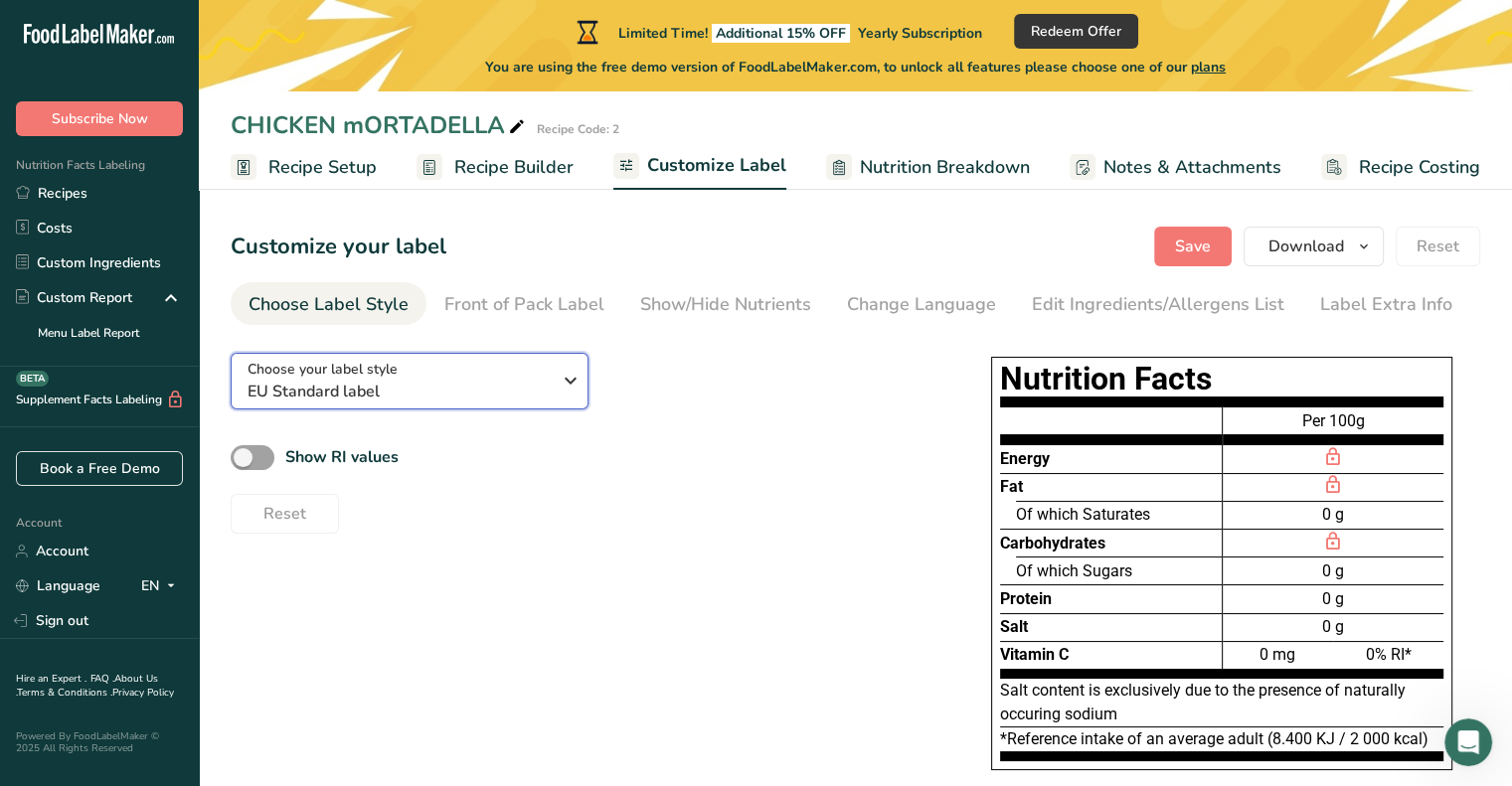 click on "Choose your label style
EU Standard label" at bounding box center [407, 381] 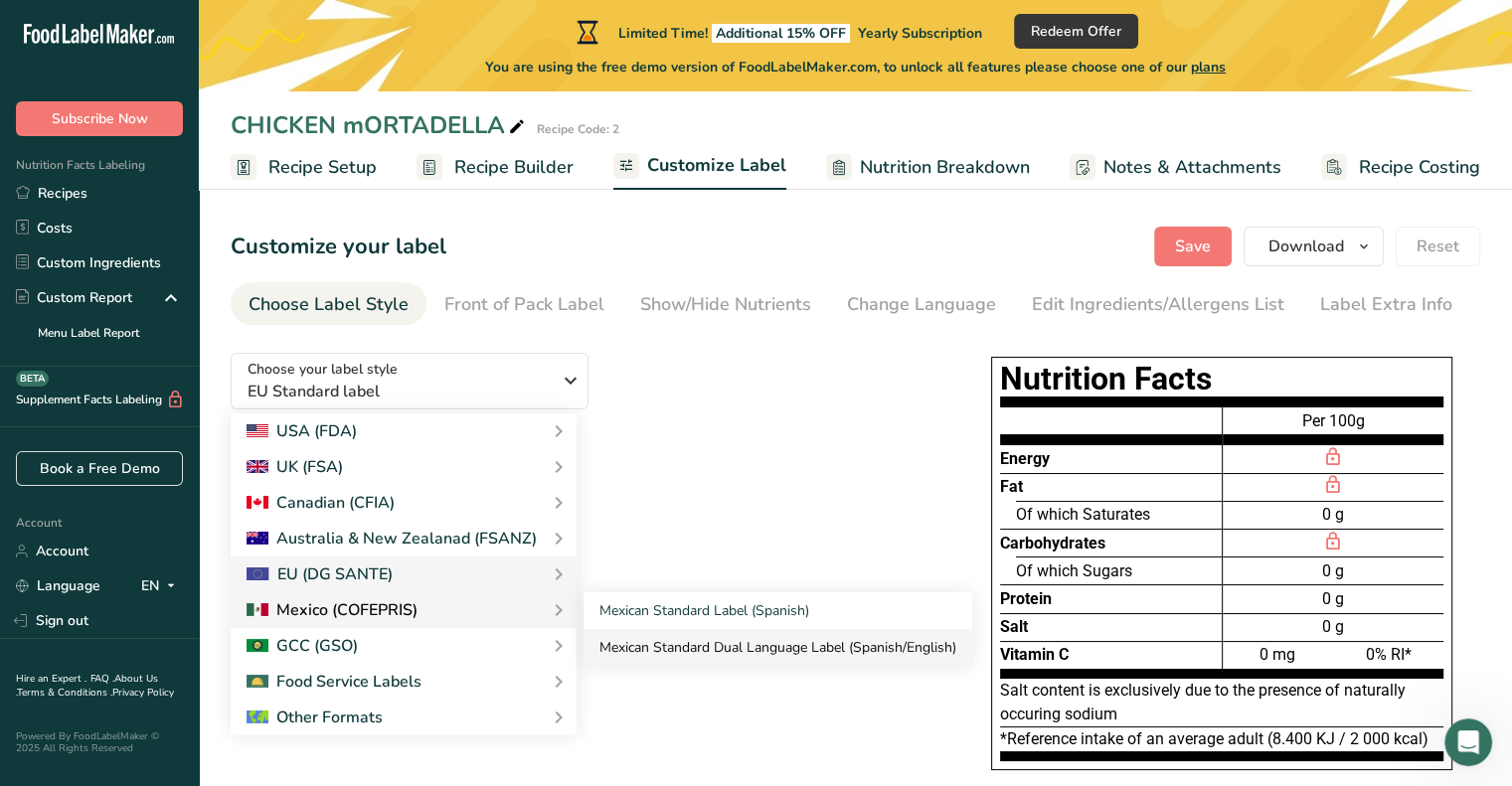 click on "Mexican Standard Dual Language Label (Spanish/English)" at bounding box center [777, 647] 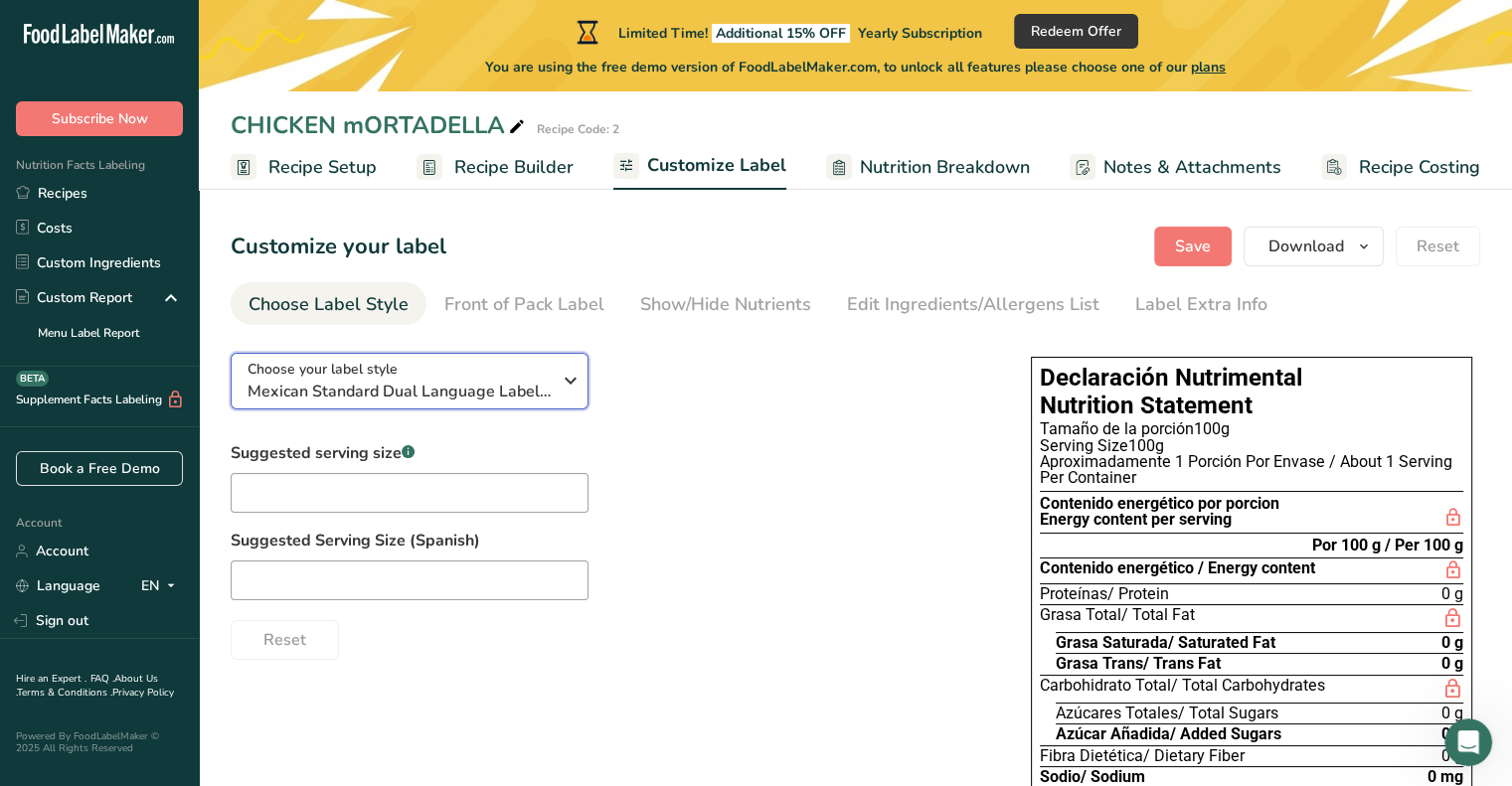 click on "Mexican Standard Dual Language Label (Spanish/English)" at bounding box center [399, 392] 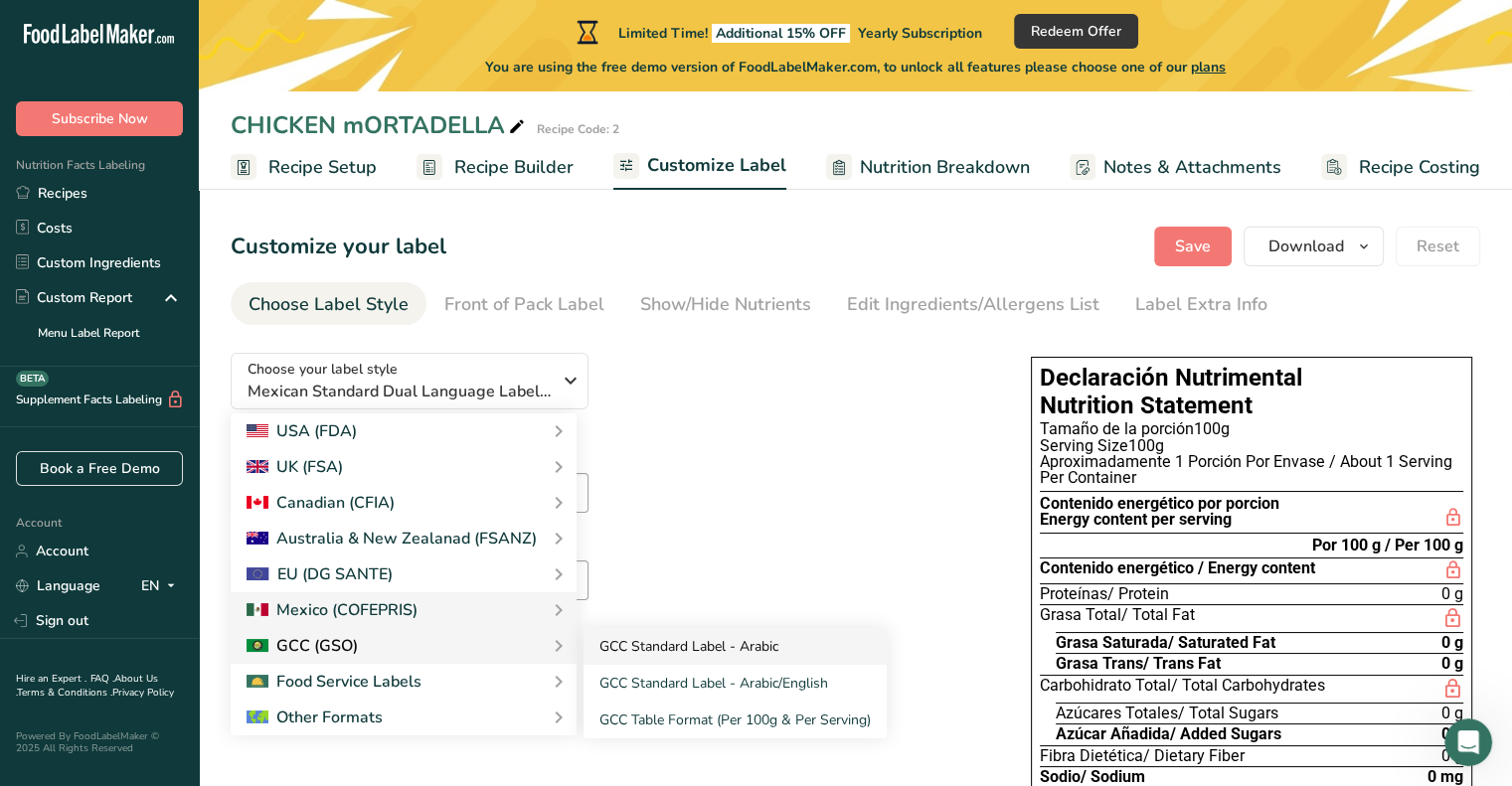 click on "GCC Standard Label - Arabic" at bounding box center [735, 646] 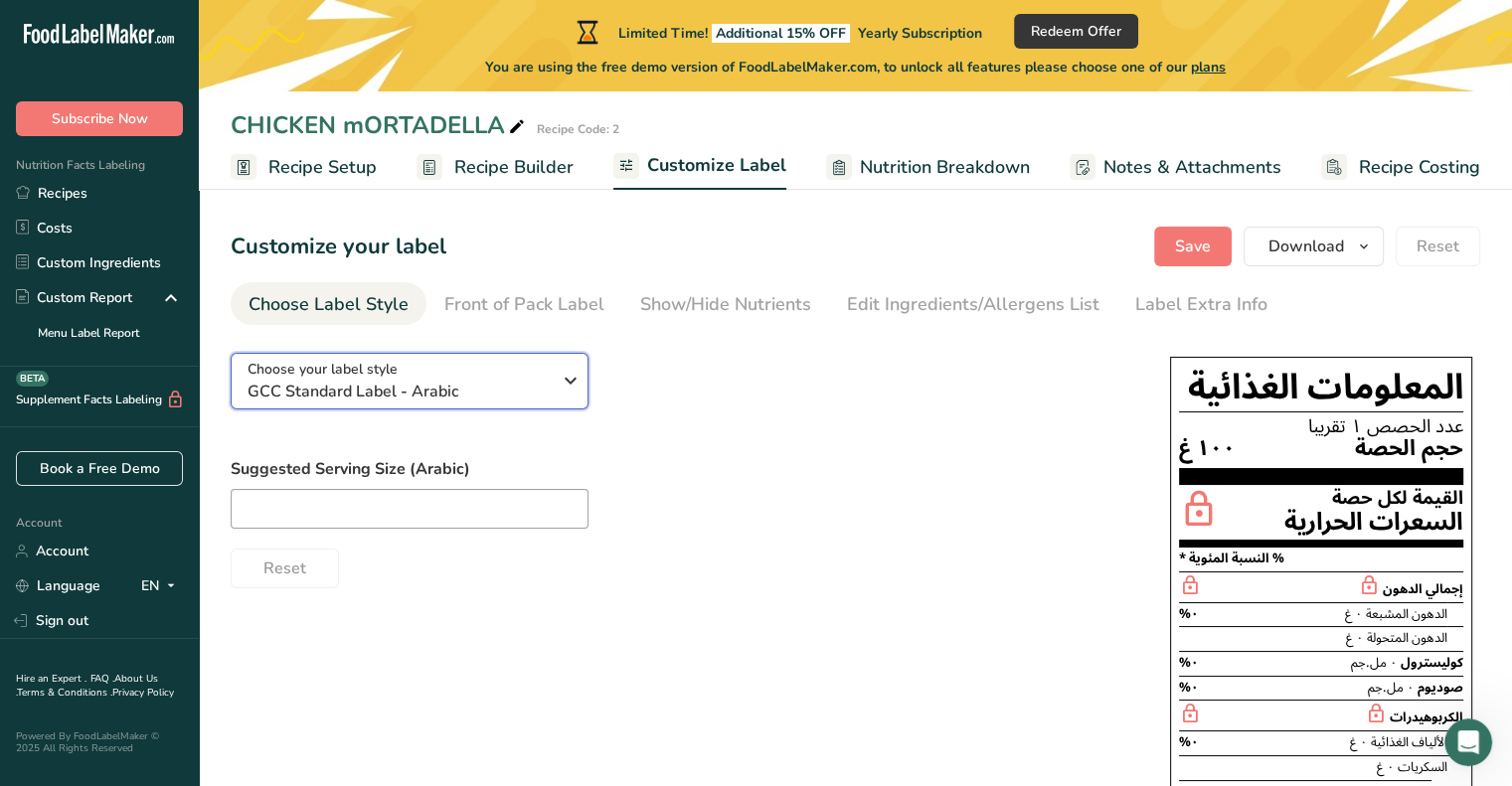 click on "GCC Standard Label - Arabic" at bounding box center [399, 392] 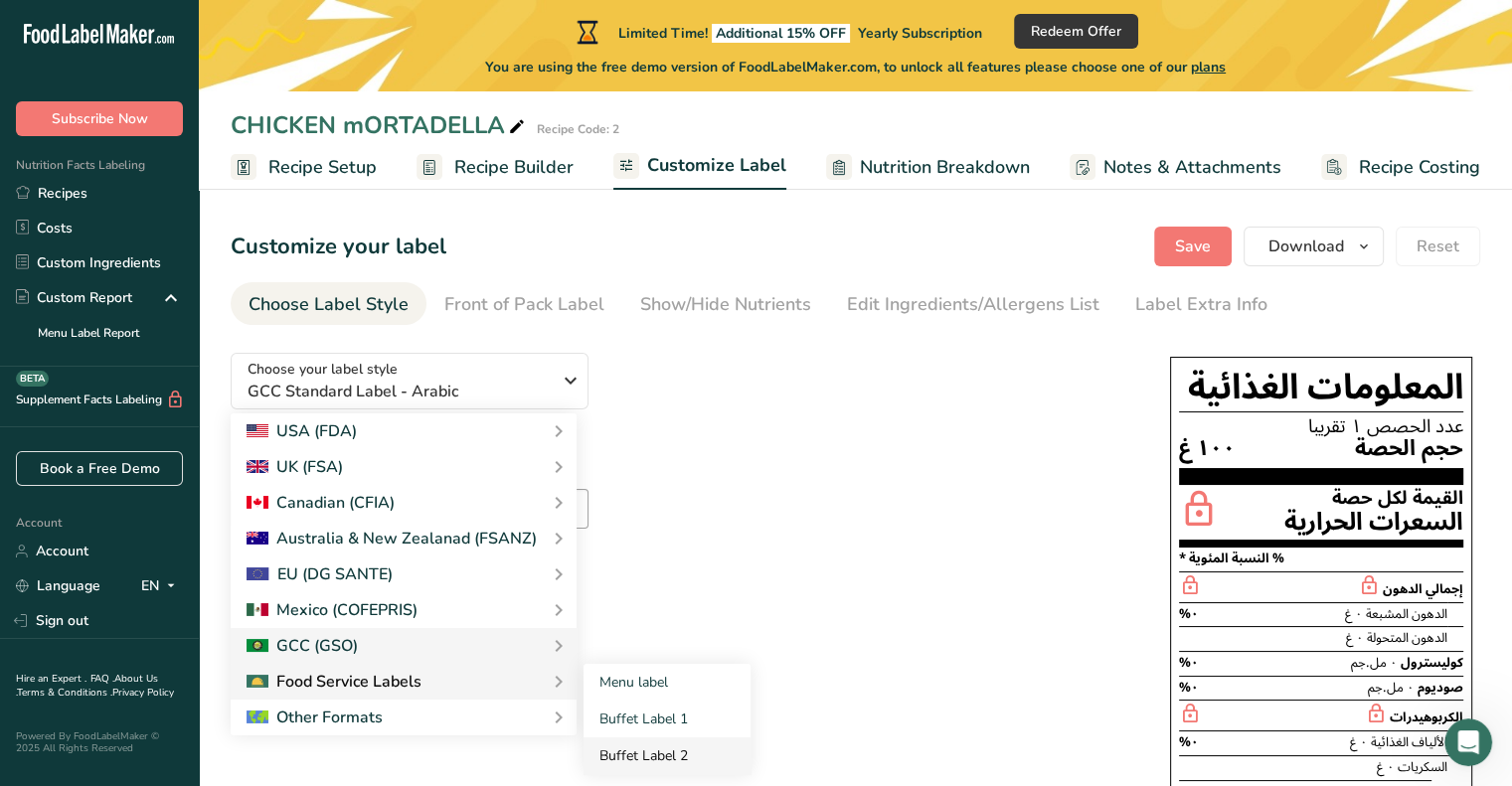 click on "Buffet Label 2" at bounding box center (667, 755) 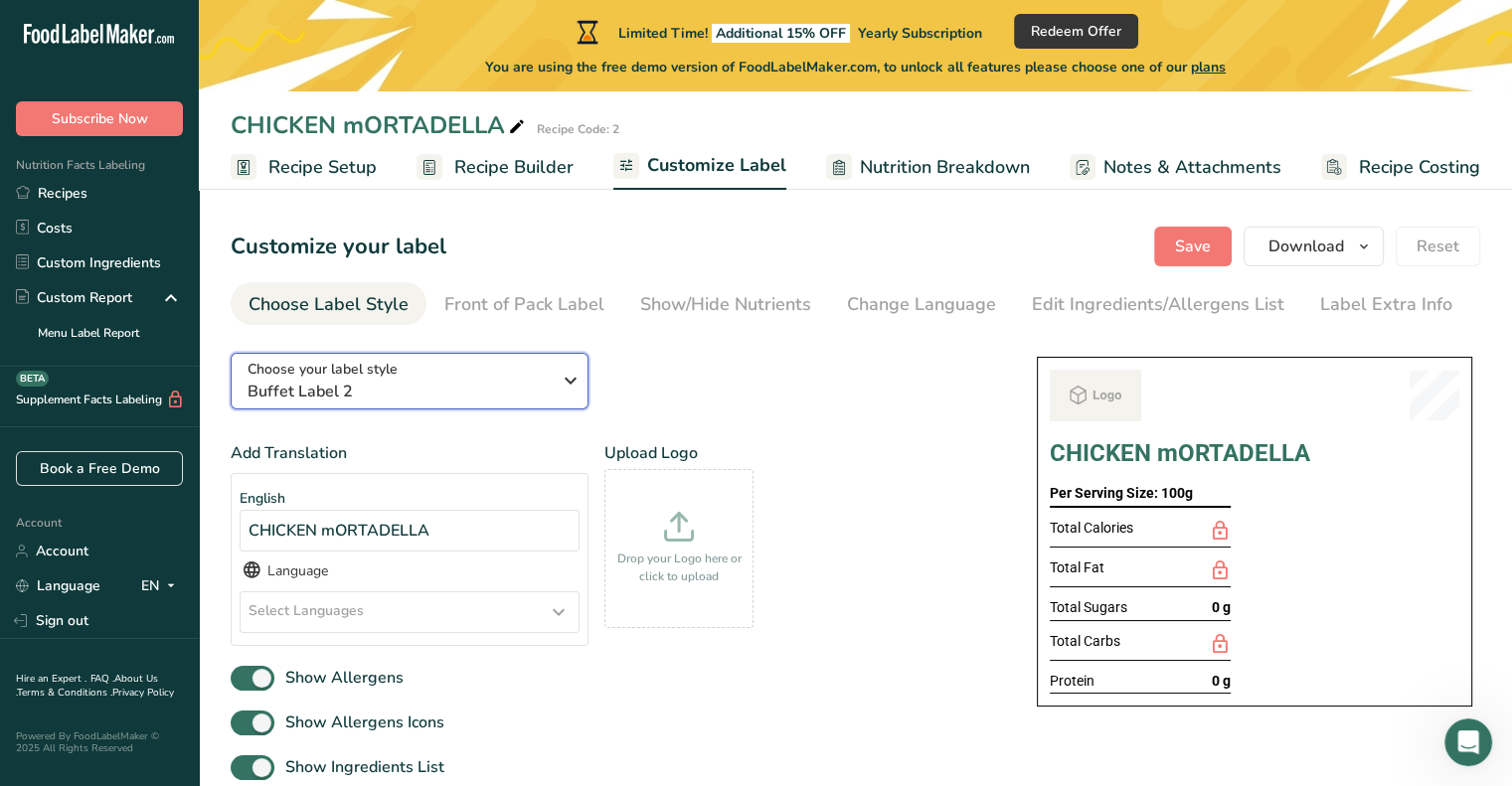 click on "Buffet Label 2" at bounding box center [399, 392] 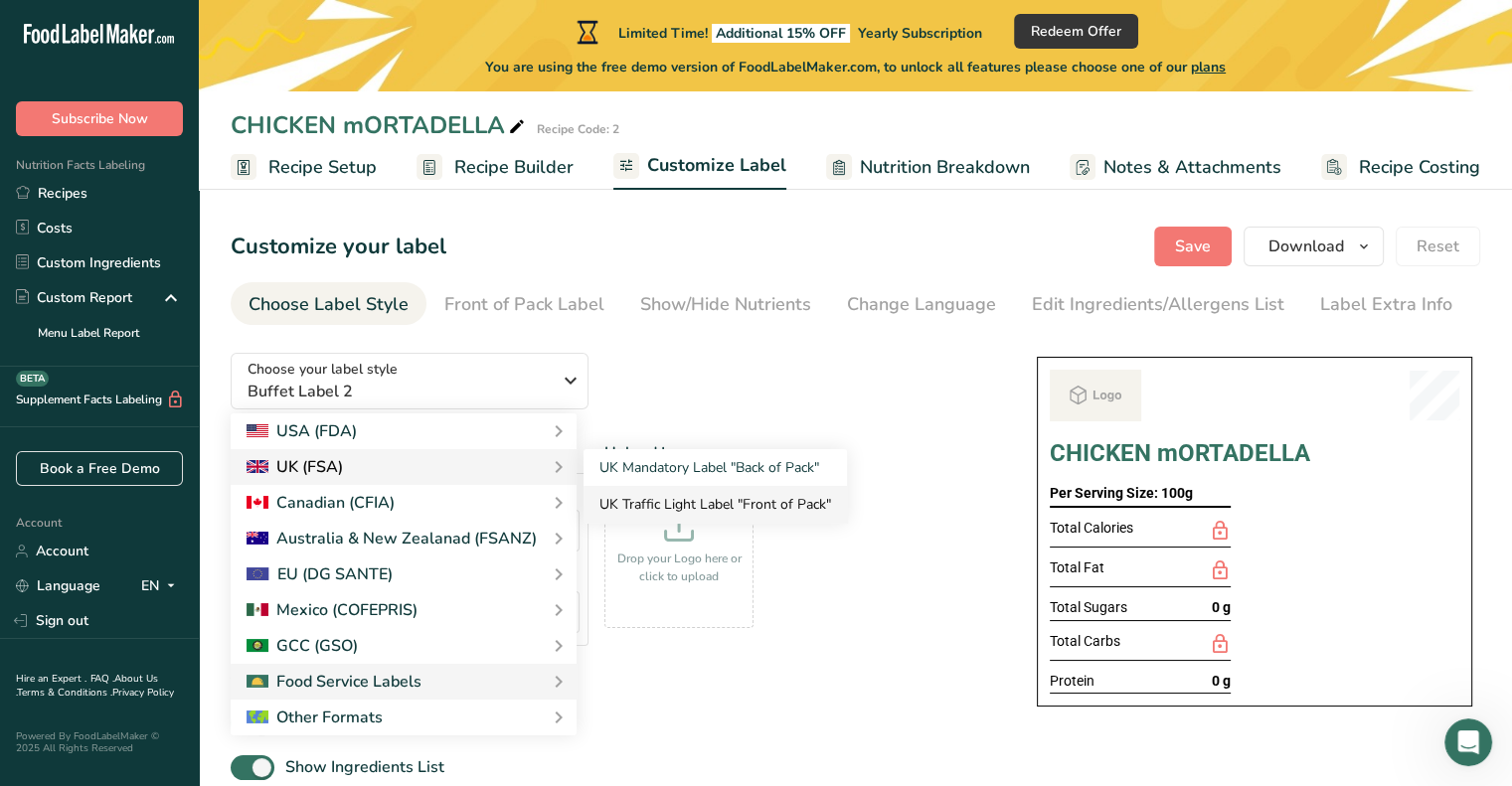 click on "UK Traffic Light Label  "Front of Pack"" at bounding box center [715, 504] 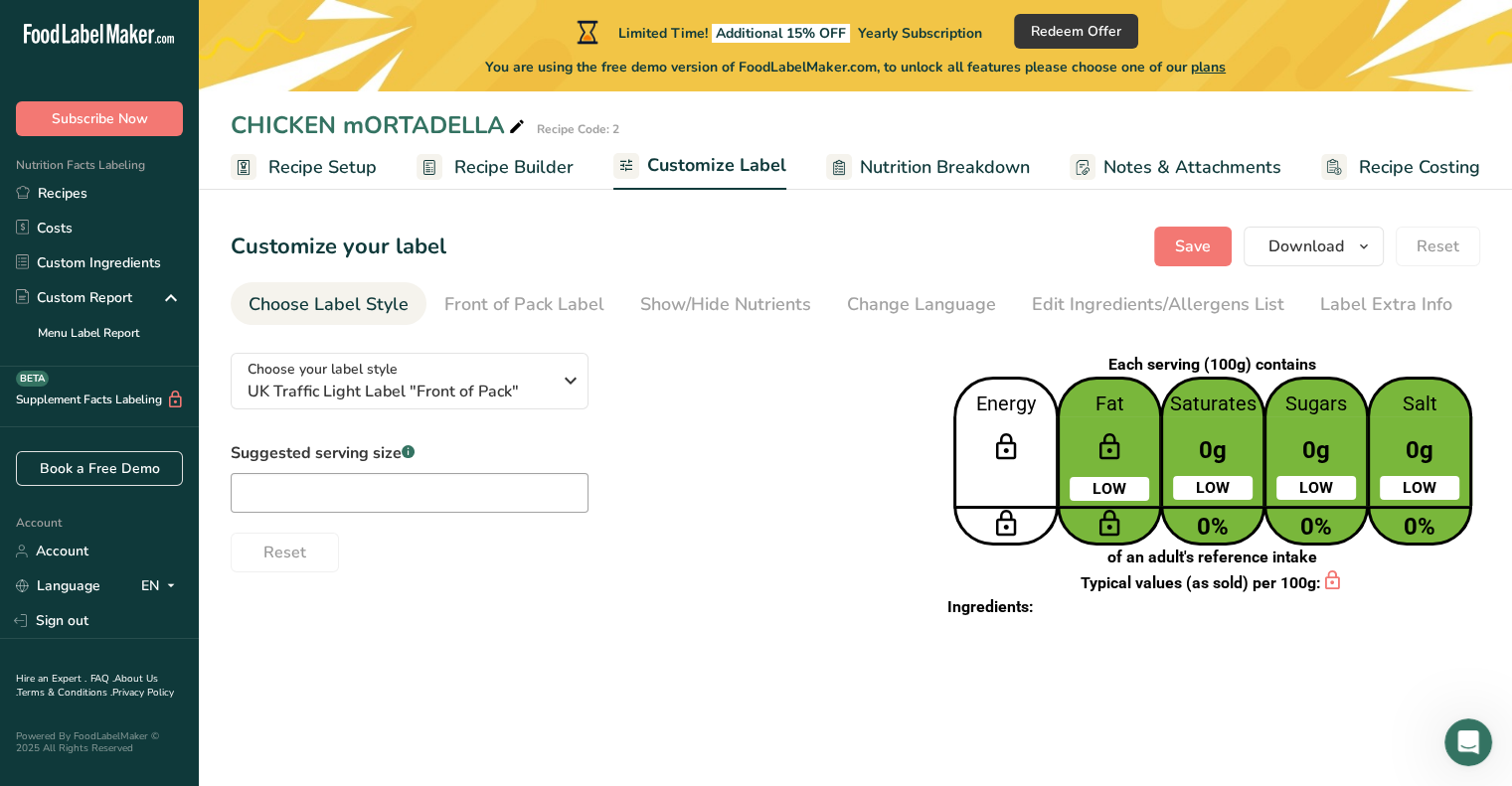 click on "Energy" at bounding box center (1006, 404) 